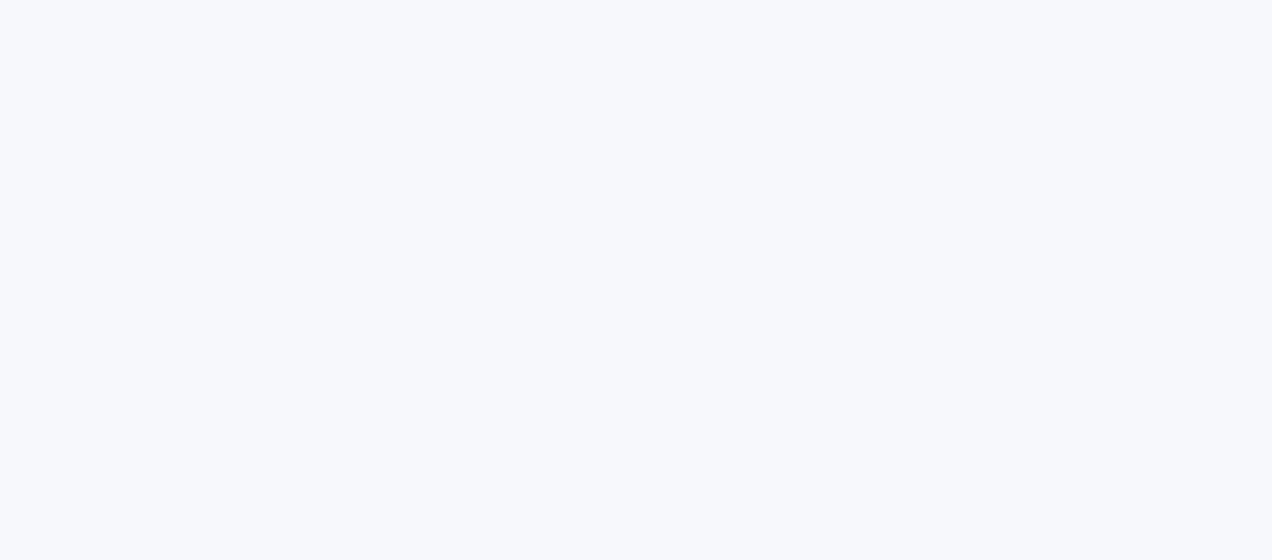 scroll, scrollTop: 0, scrollLeft: 0, axis: both 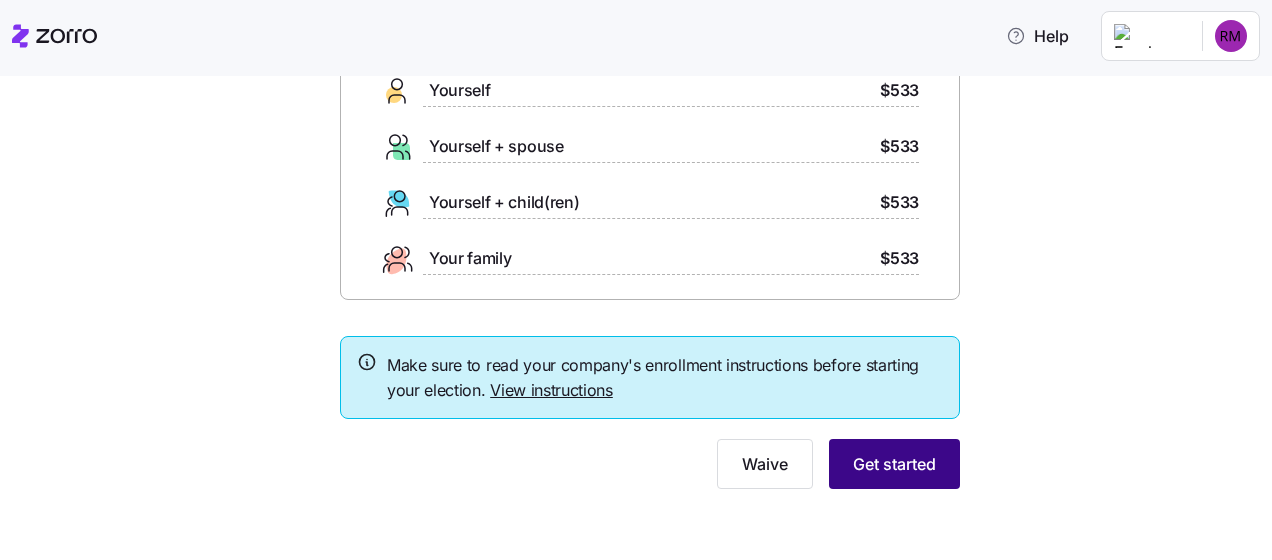 click on "Get started" at bounding box center [894, 464] 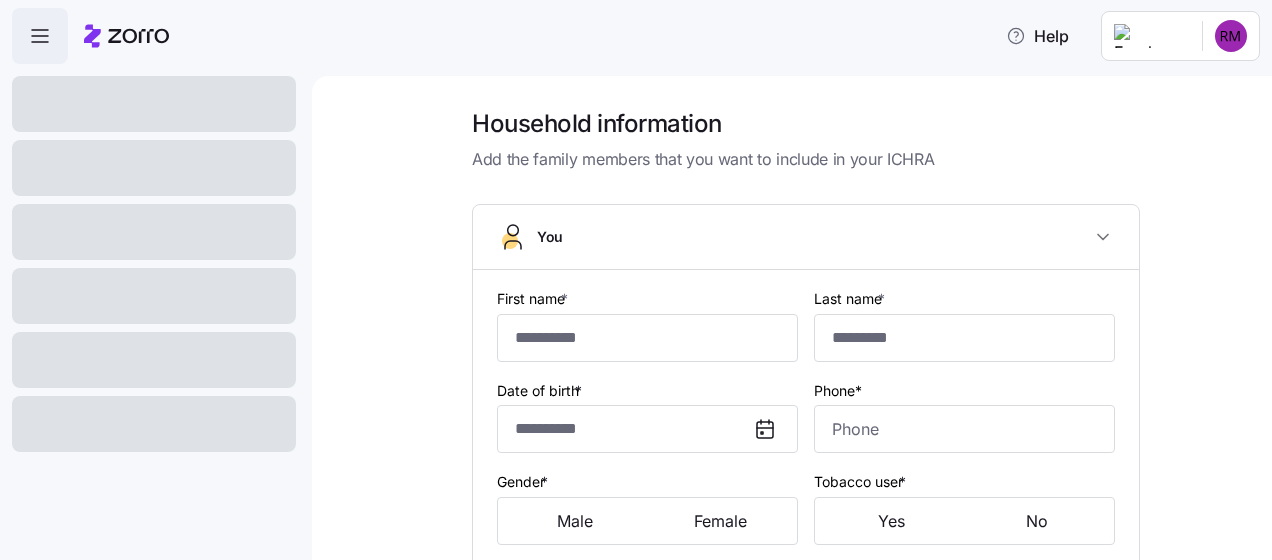 type on "*****" 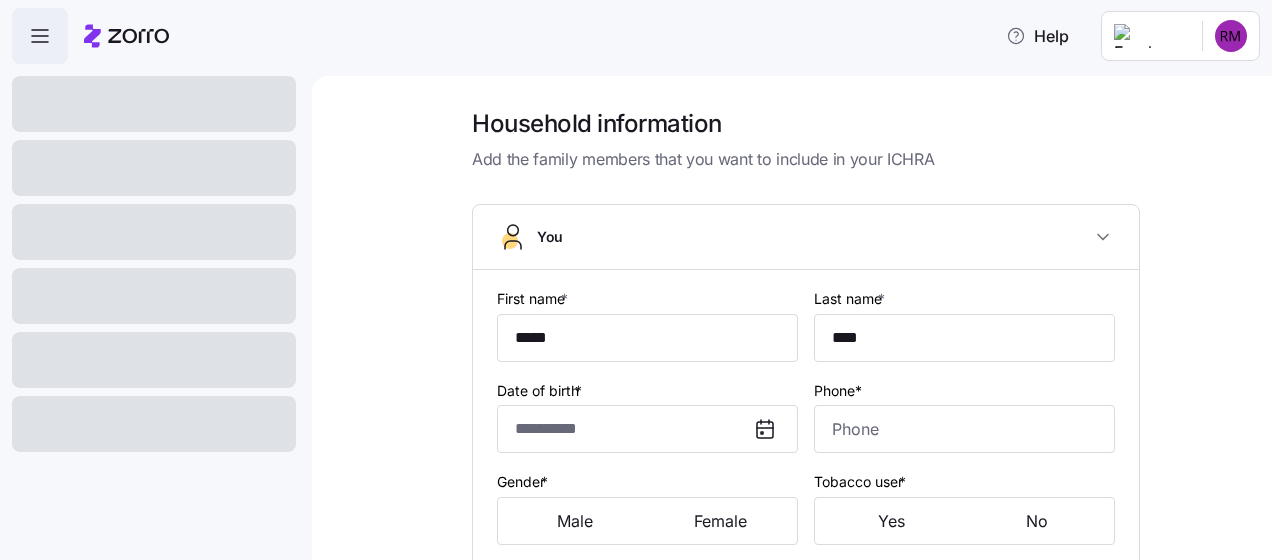 type on "**********" 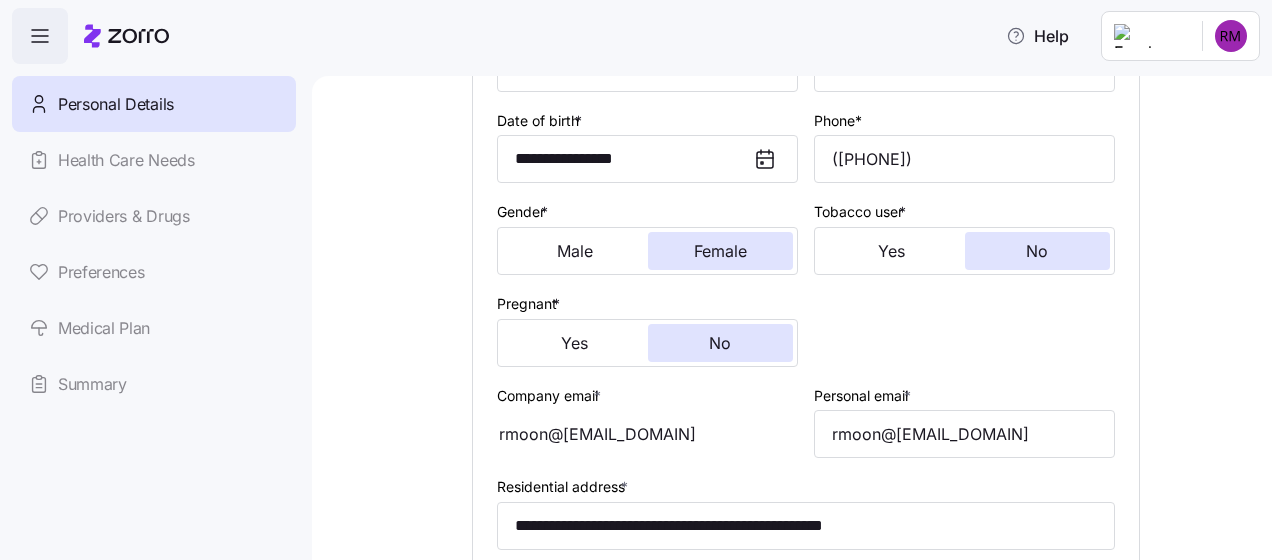 scroll, scrollTop: 300, scrollLeft: 0, axis: vertical 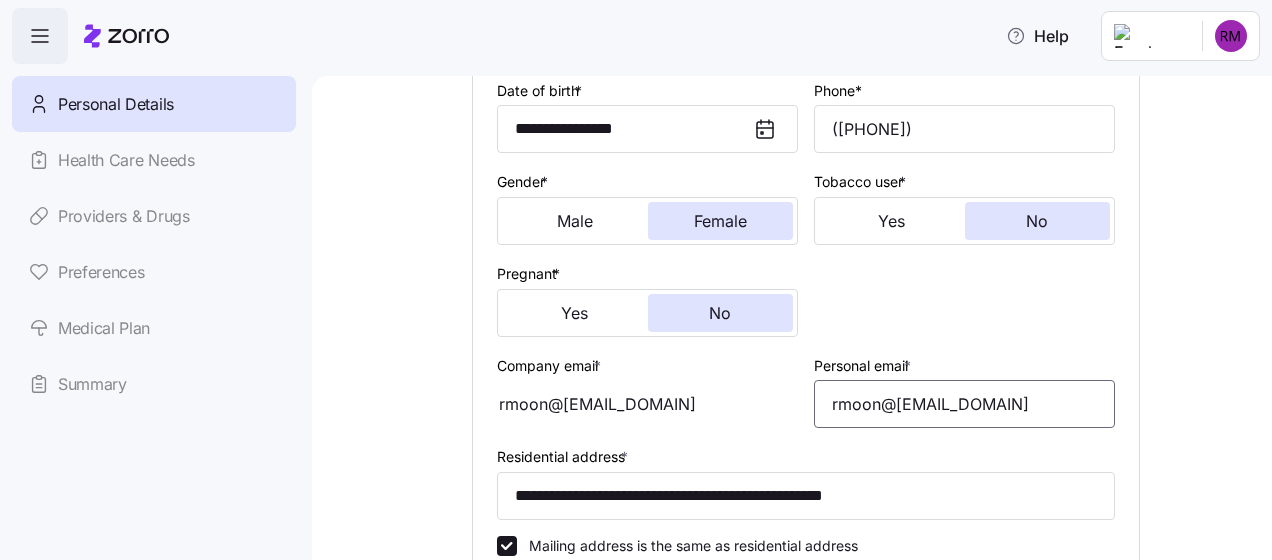 click on "rmoon@[EMAIL_DOMAIN]" at bounding box center [964, 404] 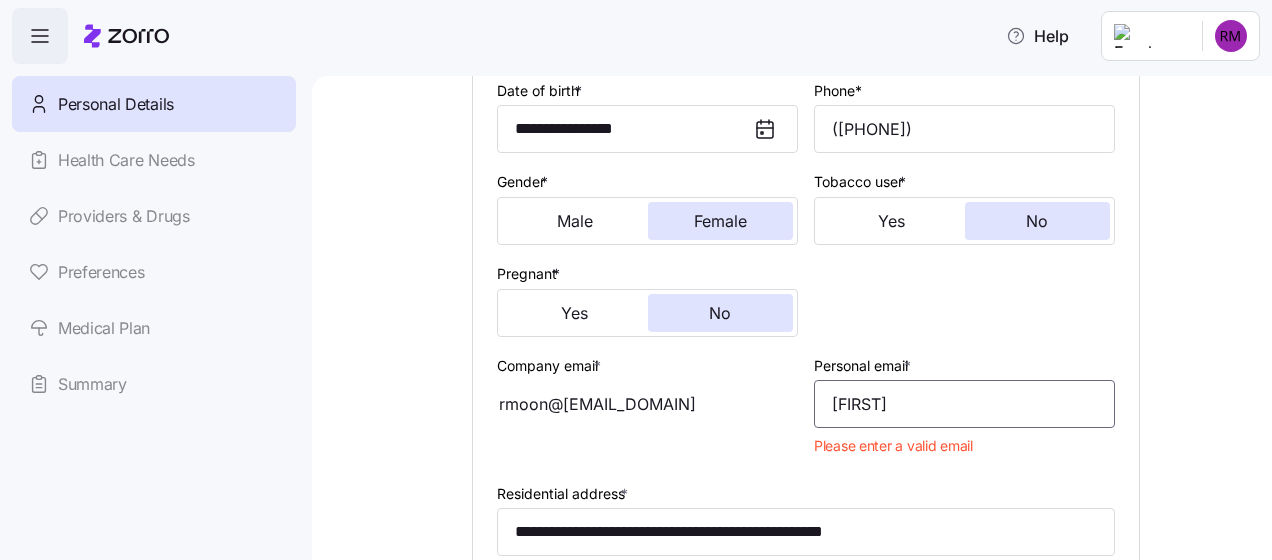type on "[FIRST]@[EMAIL_DOMAIN]" 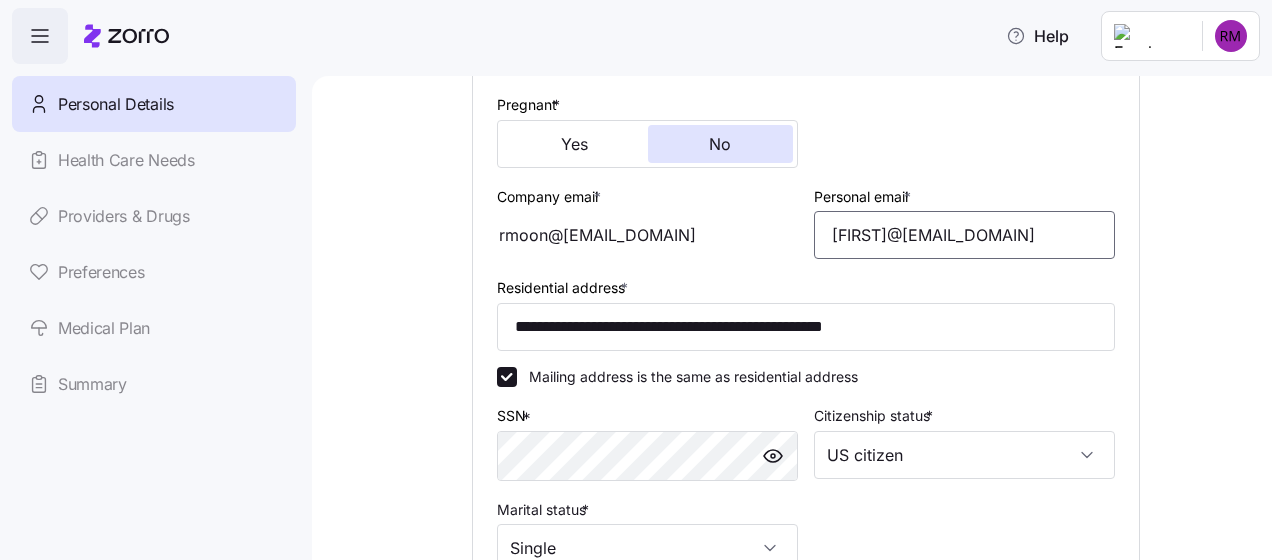 scroll, scrollTop: 500, scrollLeft: 0, axis: vertical 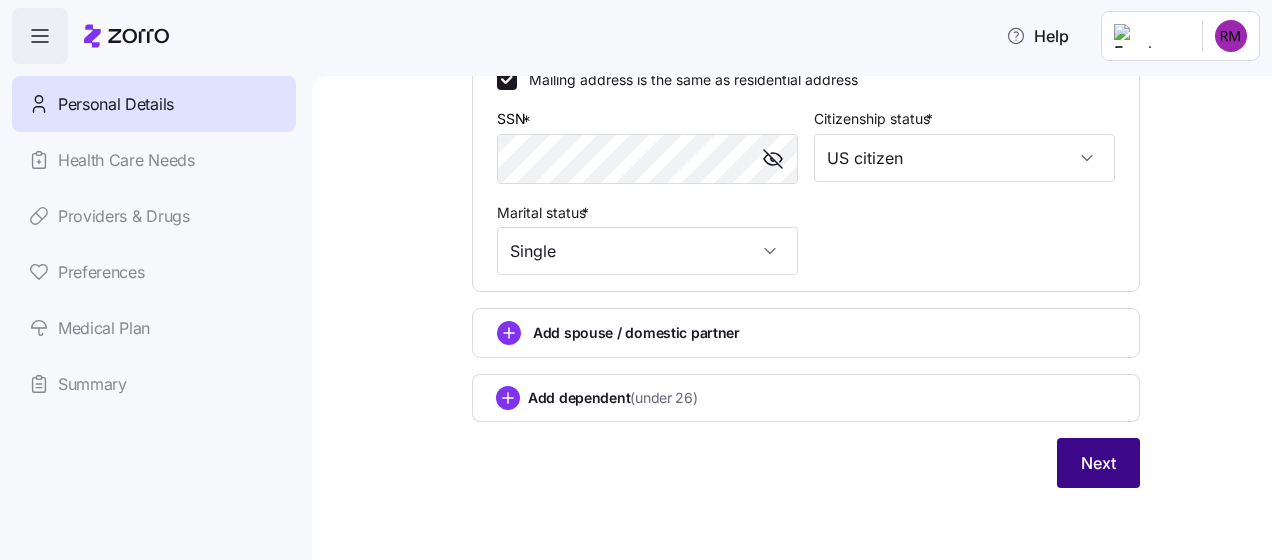 click on "Next" at bounding box center [1098, 463] 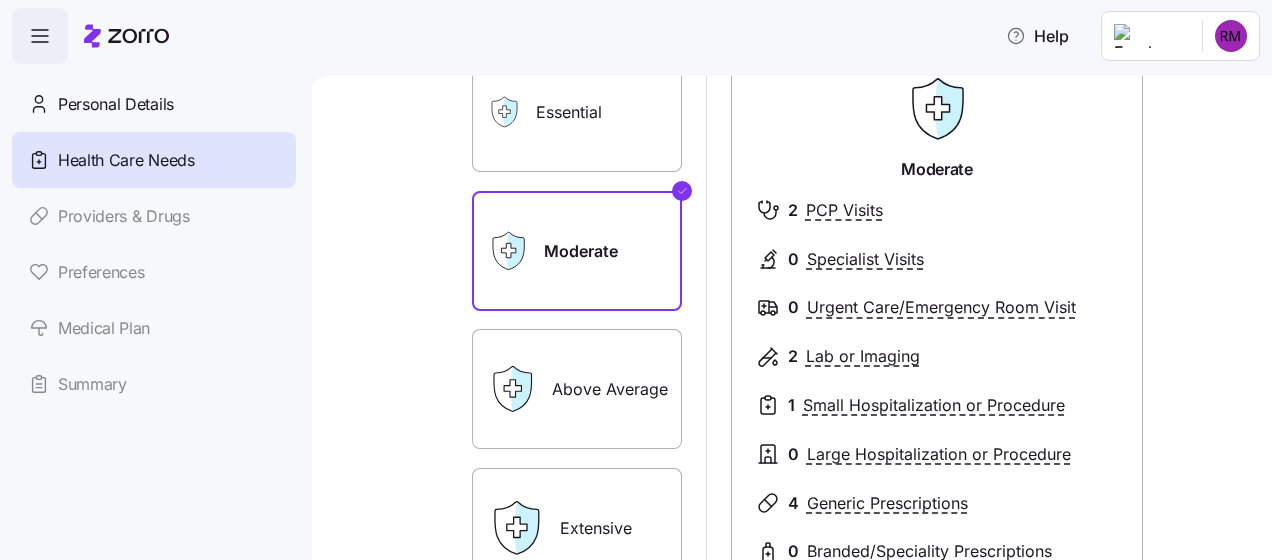 scroll, scrollTop: 148, scrollLeft: 0, axis: vertical 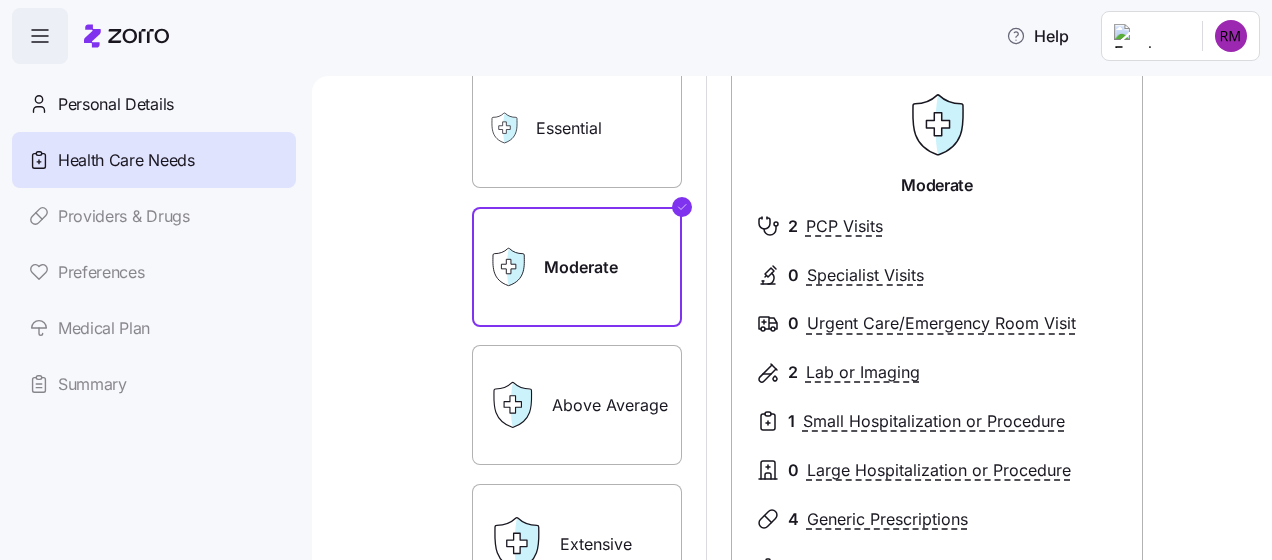 click on "Essential" at bounding box center [577, 128] 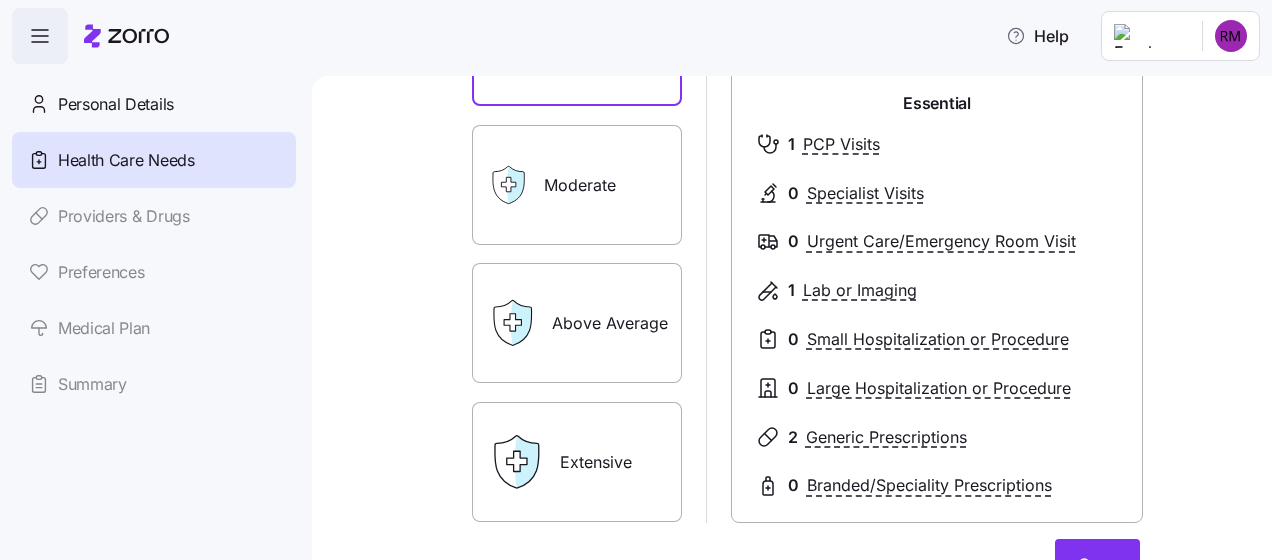 scroll, scrollTop: 448, scrollLeft: 0, axis: vertical 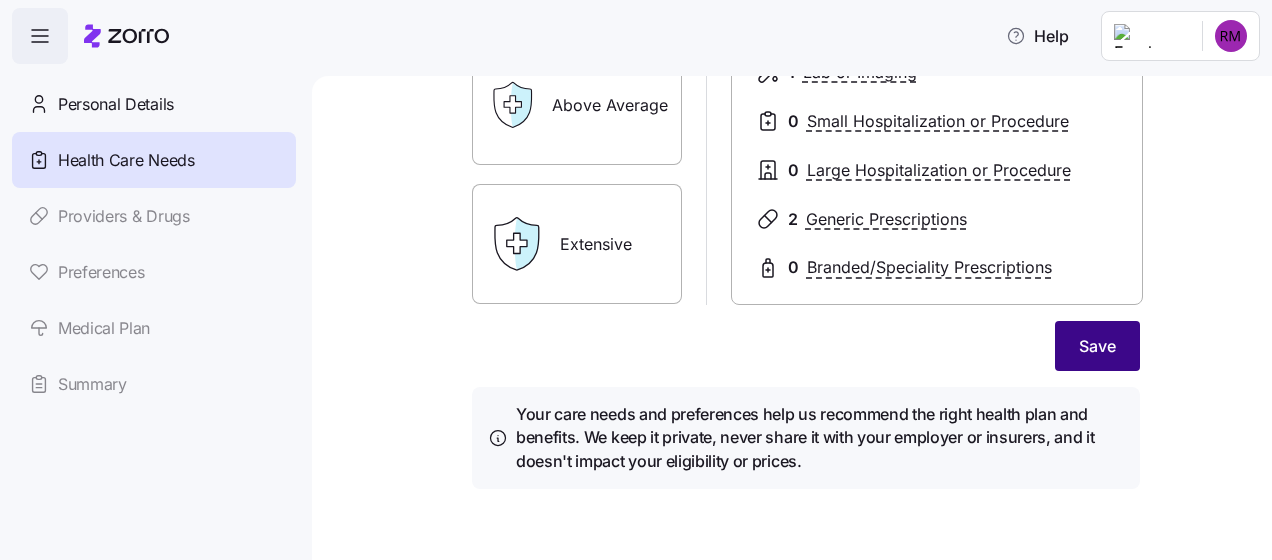 click on "Save" at bounding box center [1097, 346] 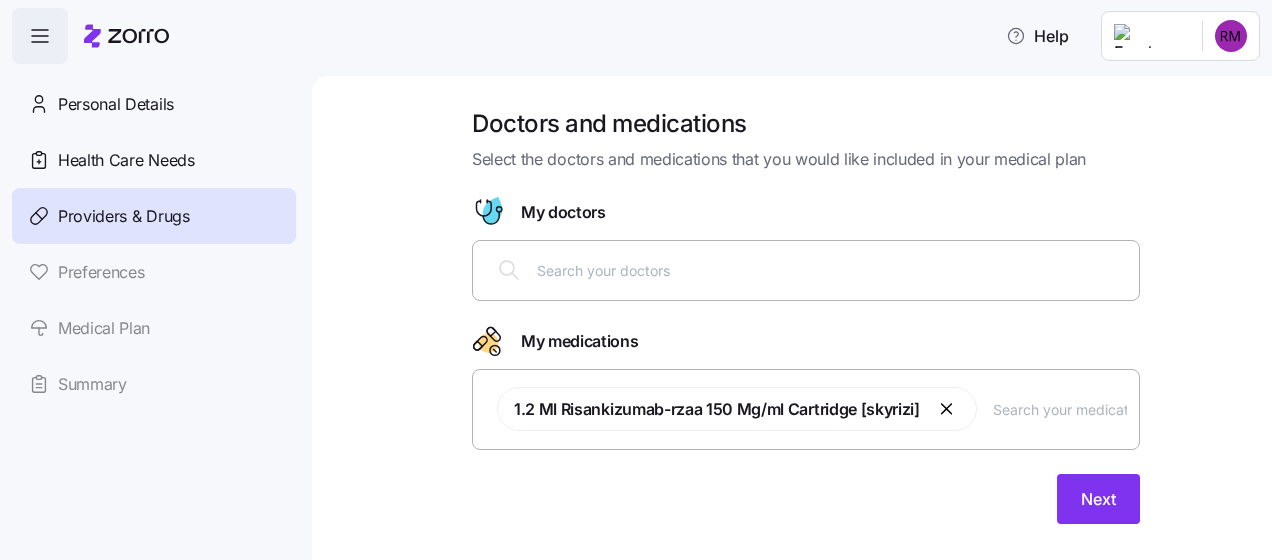 click on "1.2 Ml Risankizumab-rzaa 150 Mg/ml Cartridge [skyrizi]" at bounding box center [717, 409] 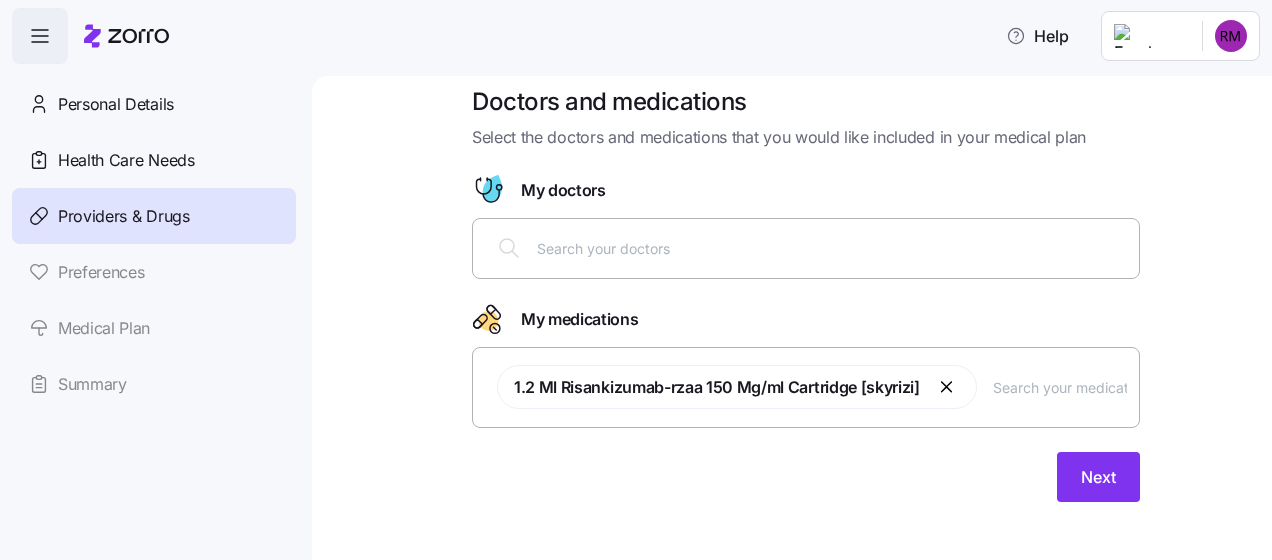scroll, scrollTop: 34, scrollLeft: 0, axis: vertical 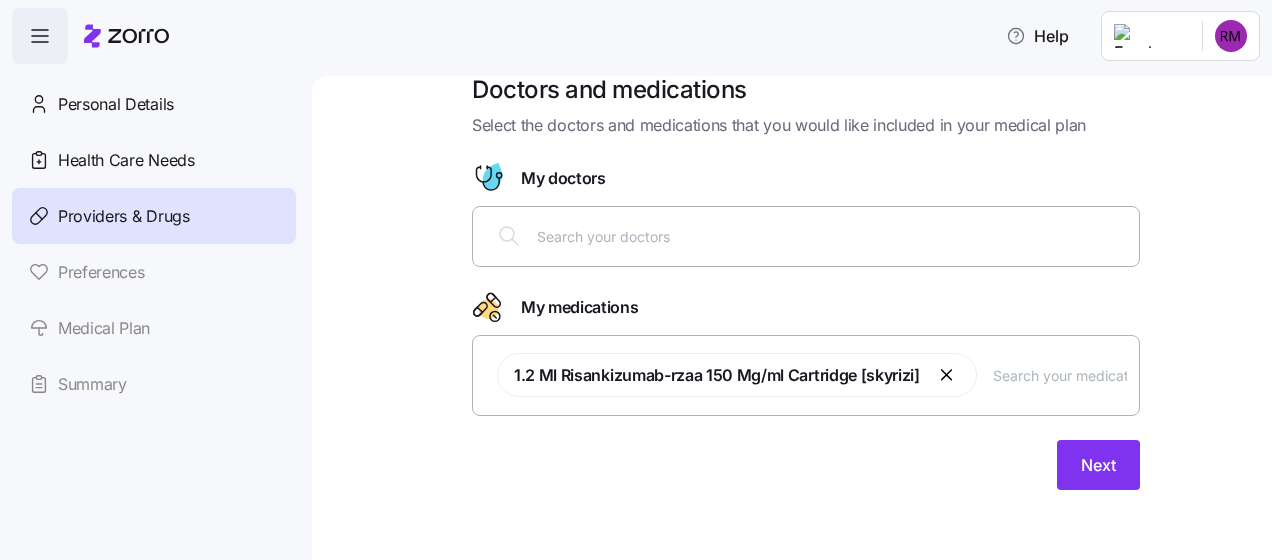 click at bounding box center [832, 236] 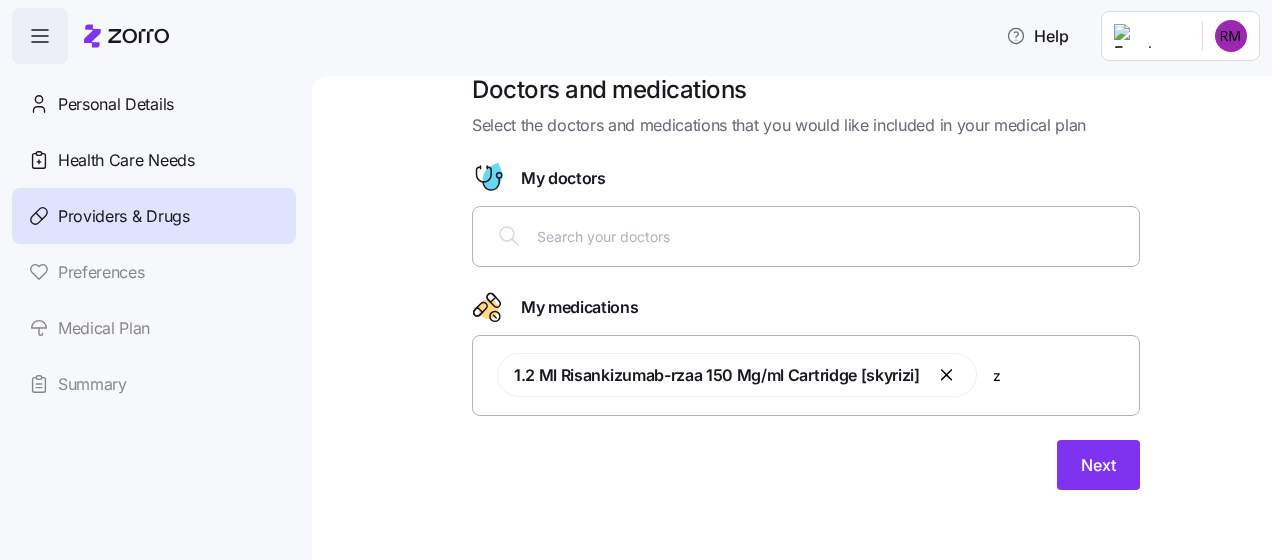 click on "z" at bounding box center [1060, 375] 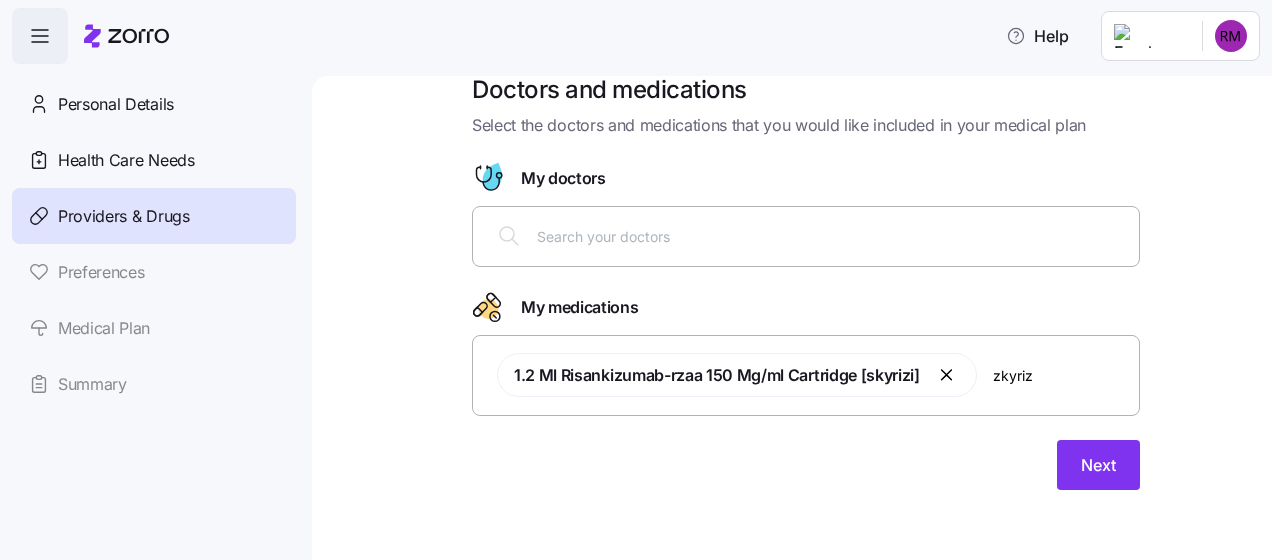 type on "zkyrizi" 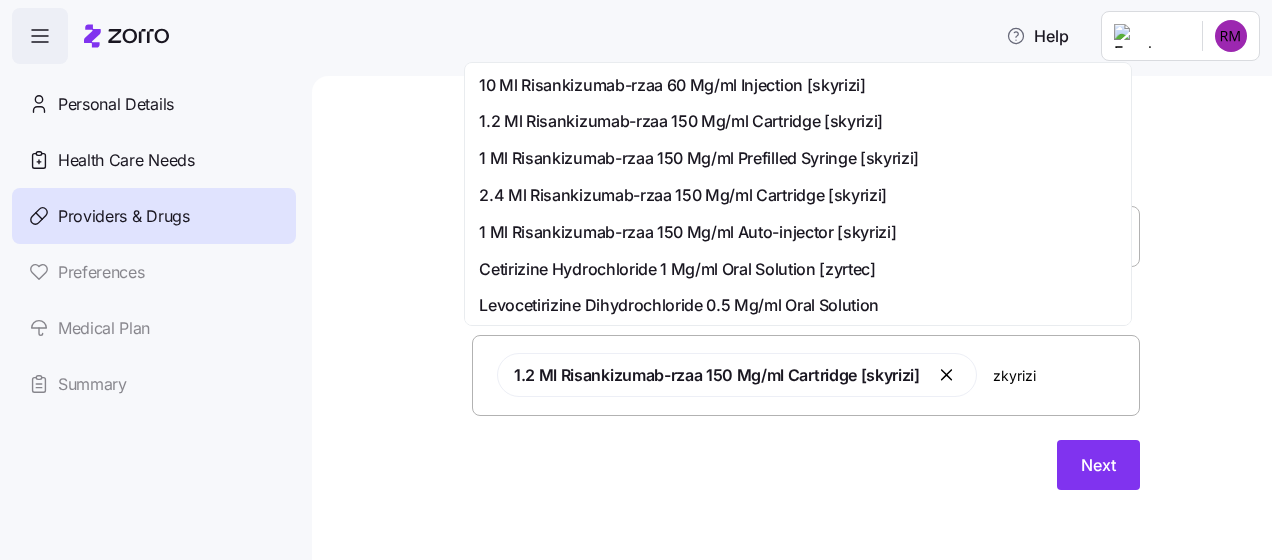 click on "1 Ml Risankizumab-rzaa 150 Mg/ml Auto-injector [skyrizi]" at bounding box center (687, 232) 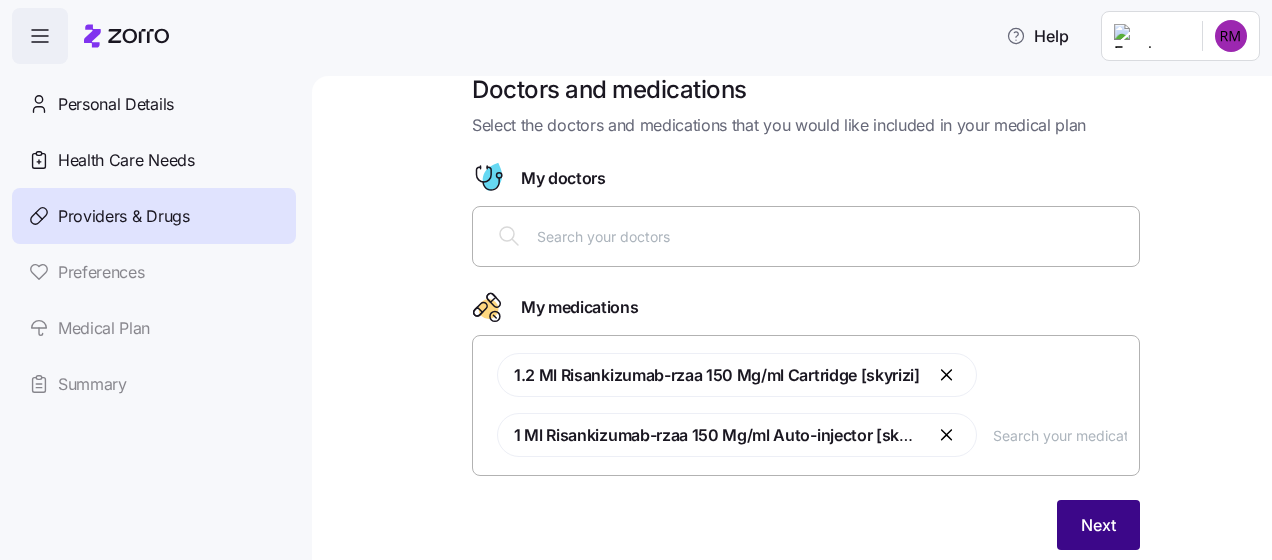 click on "Next" at bounding box center (1098, 525) 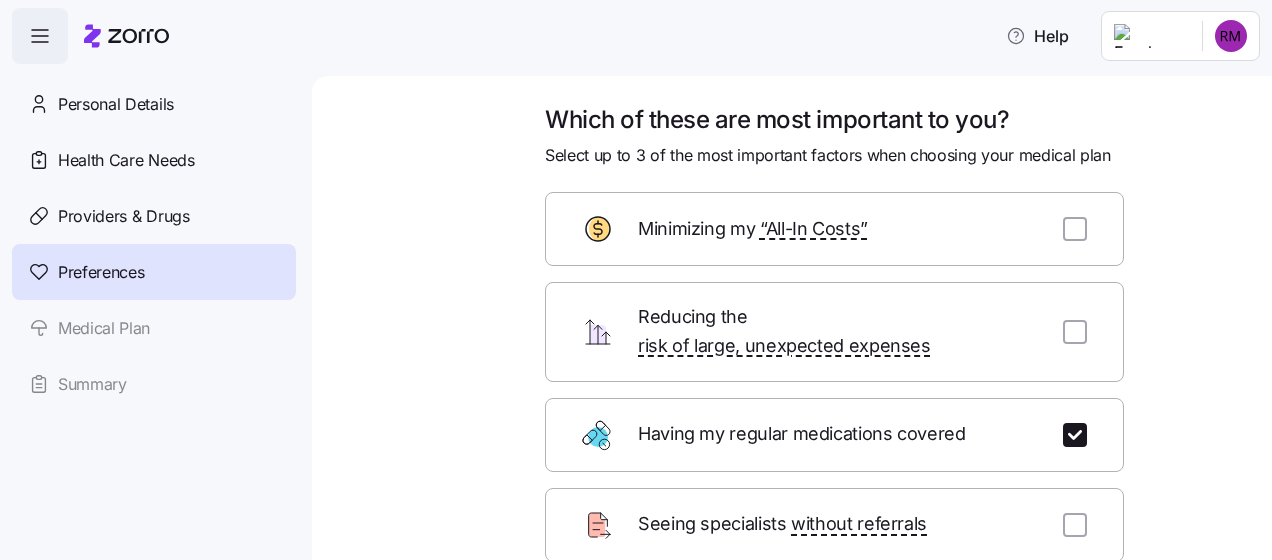 scroll, scrollTop: 0, scrollLeft: 0, axis: both 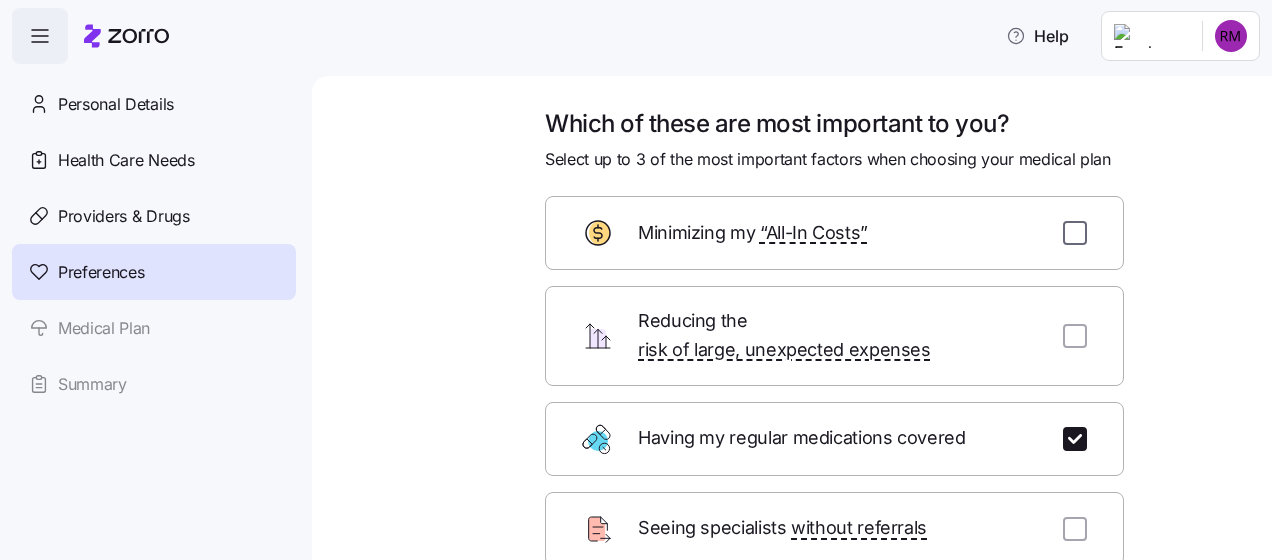 click at bounding box center (1075, 233) 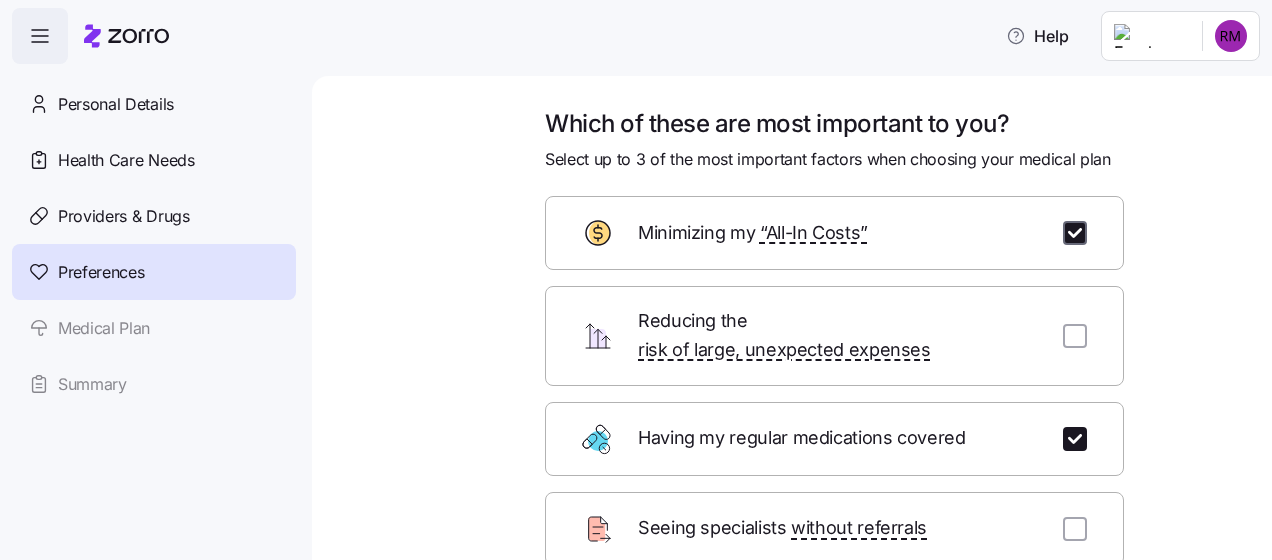 checkbox on "true" 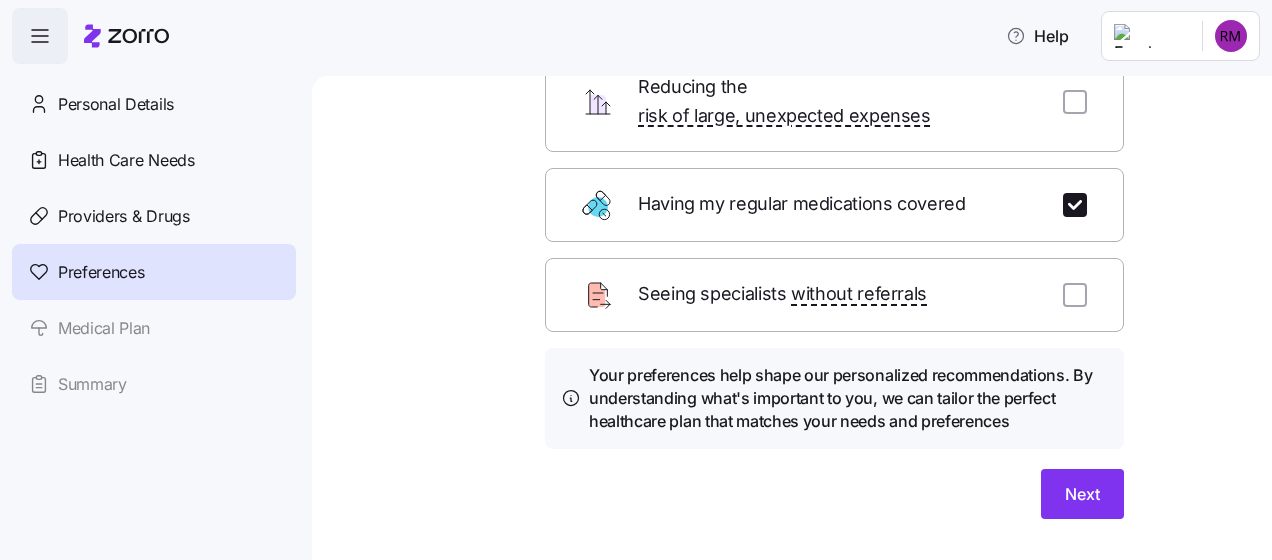 scroll, scrollTop: 260, scrollLeft: 0, axis: vertical 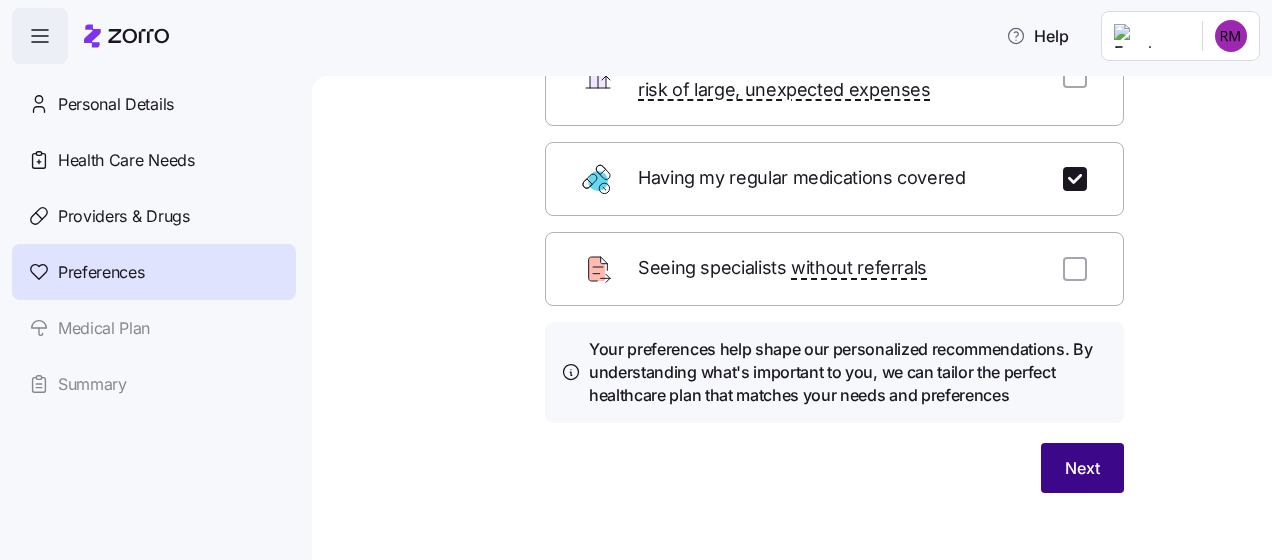click on "Next" at bounding box center [1082, 468] 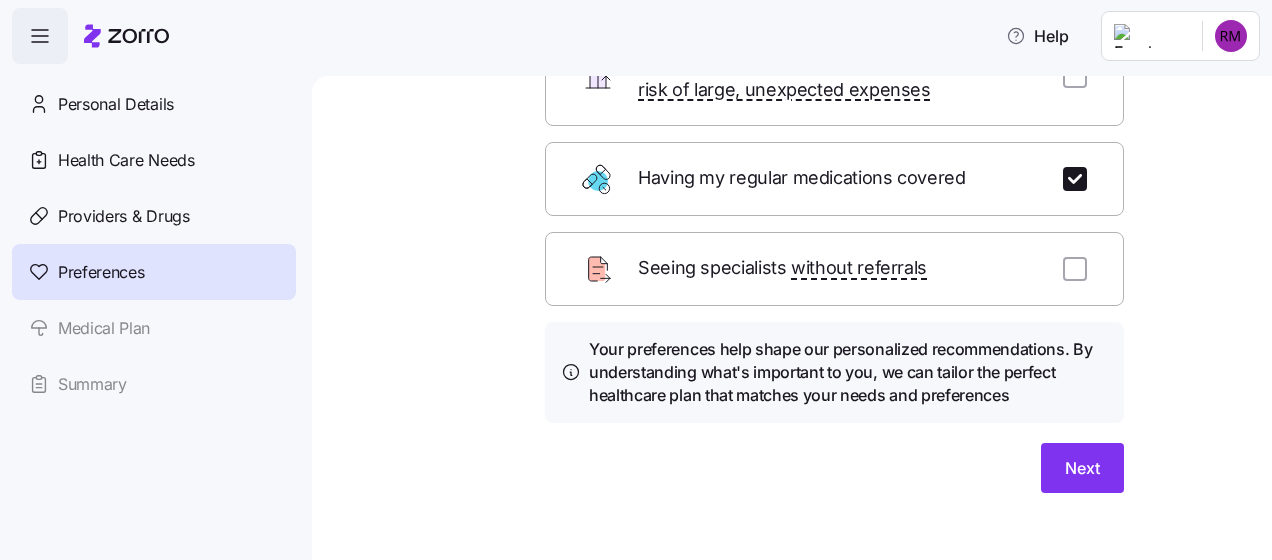 scroll, scrollTop: 38, scrollLeft: 0, axis: vertical 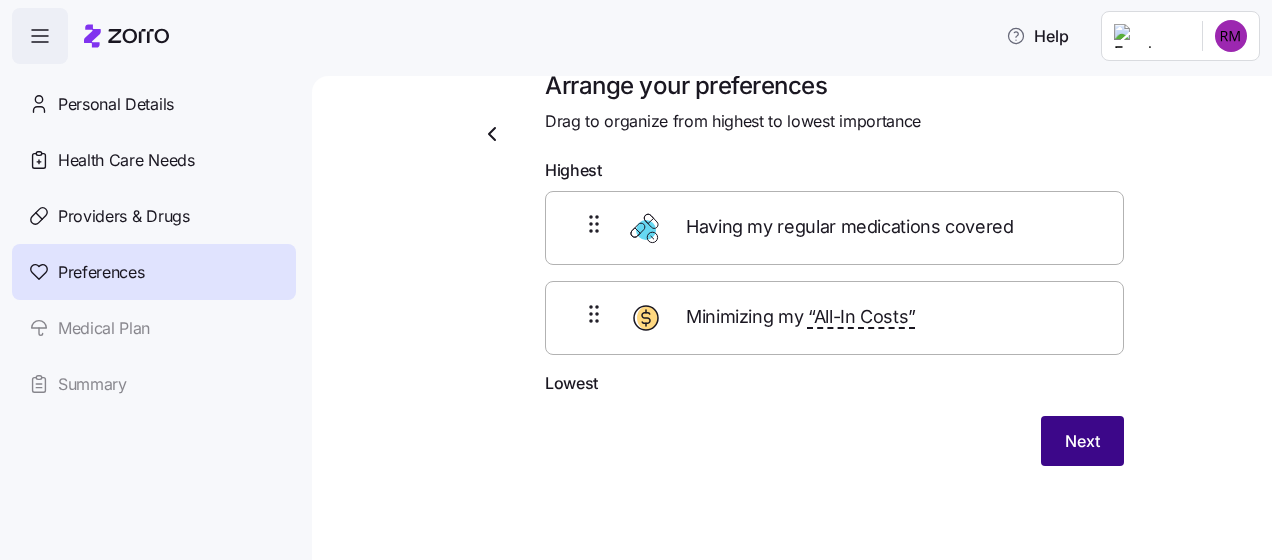 click on "Next" at bounding box center (1082, 441) 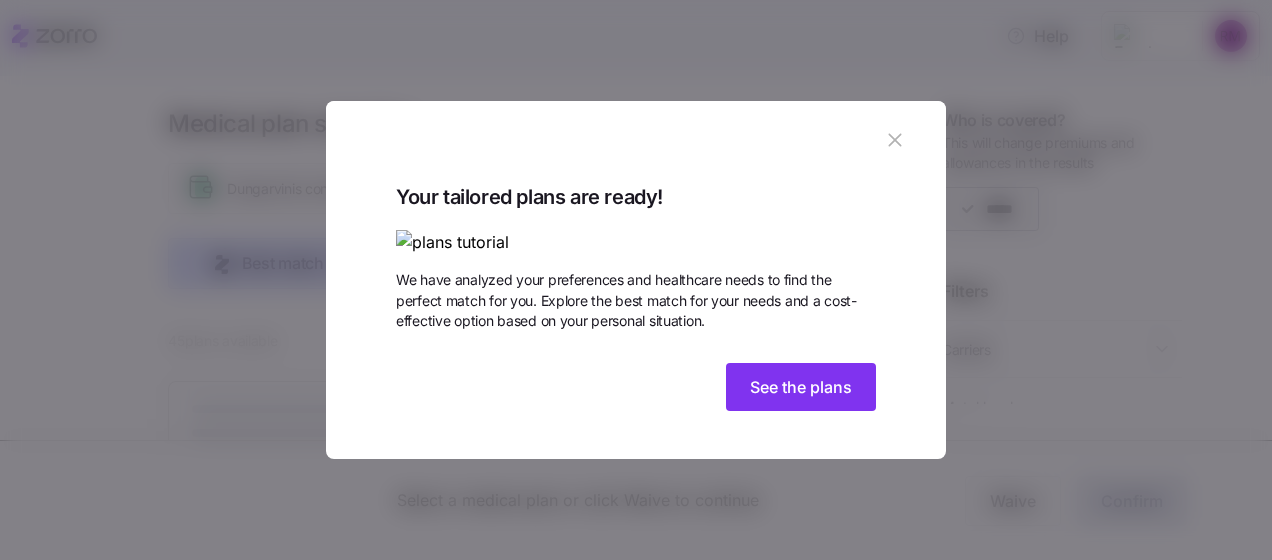 click 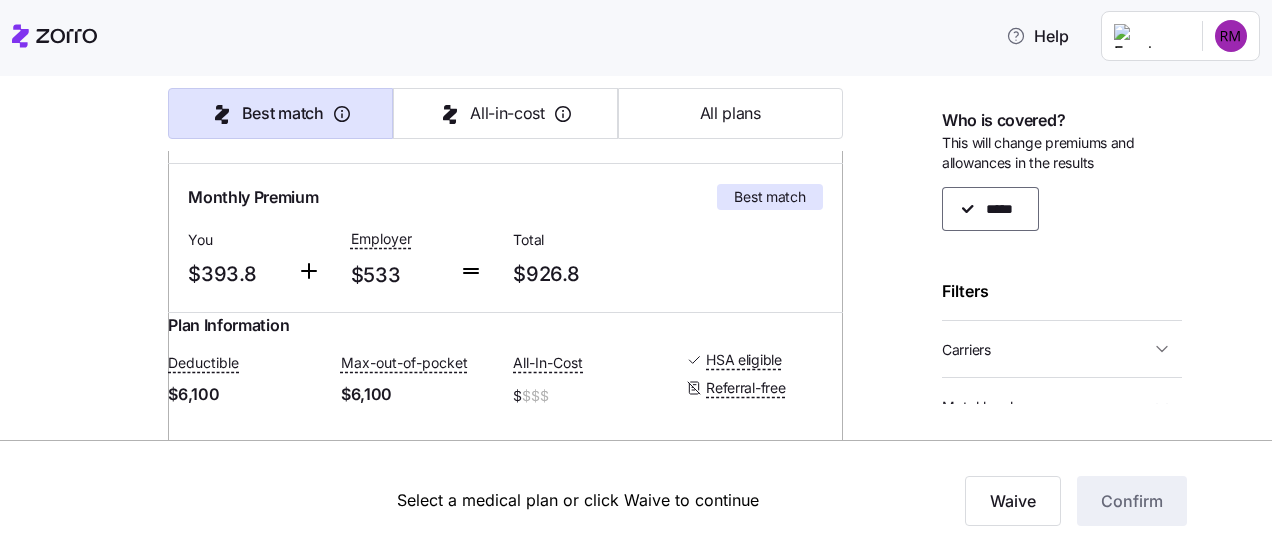 scroll, scrollTop: 200, scrollLeft: 0, axis: vertical 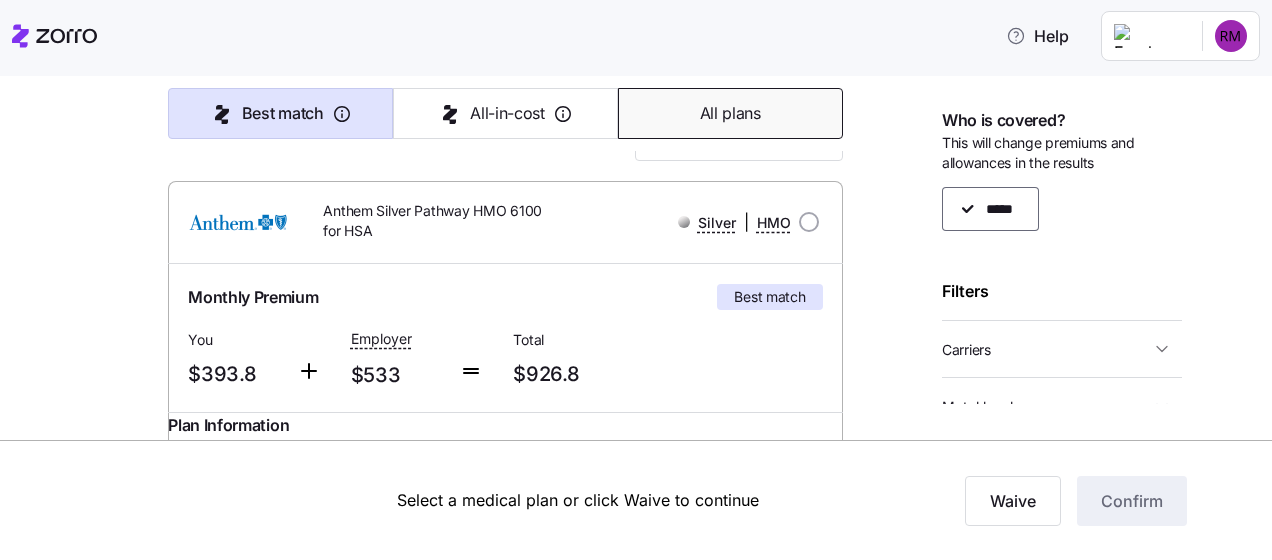 click on "All plans" at bounding box center (730, 113) 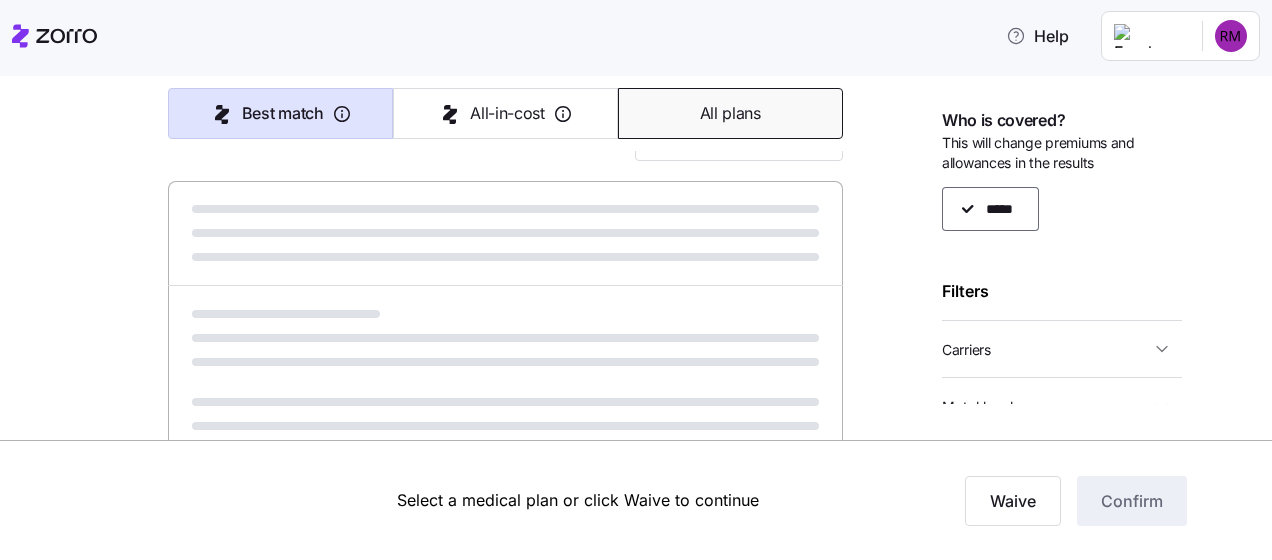 type on "Premium" 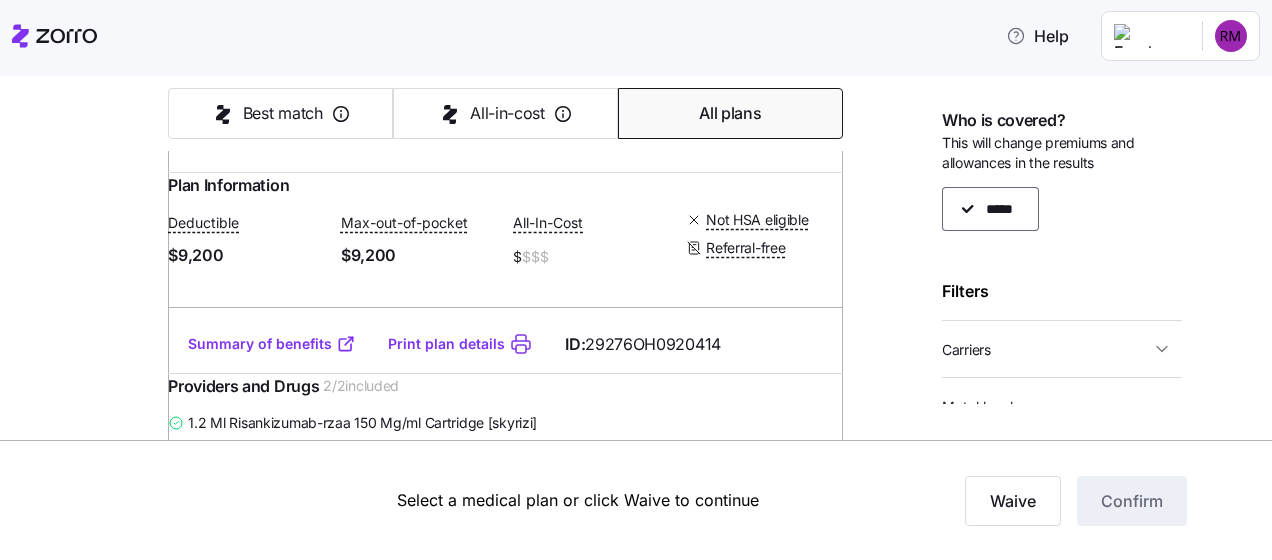 scroll, scrollTop: 600, scrollLeft: 0, axis: vertical 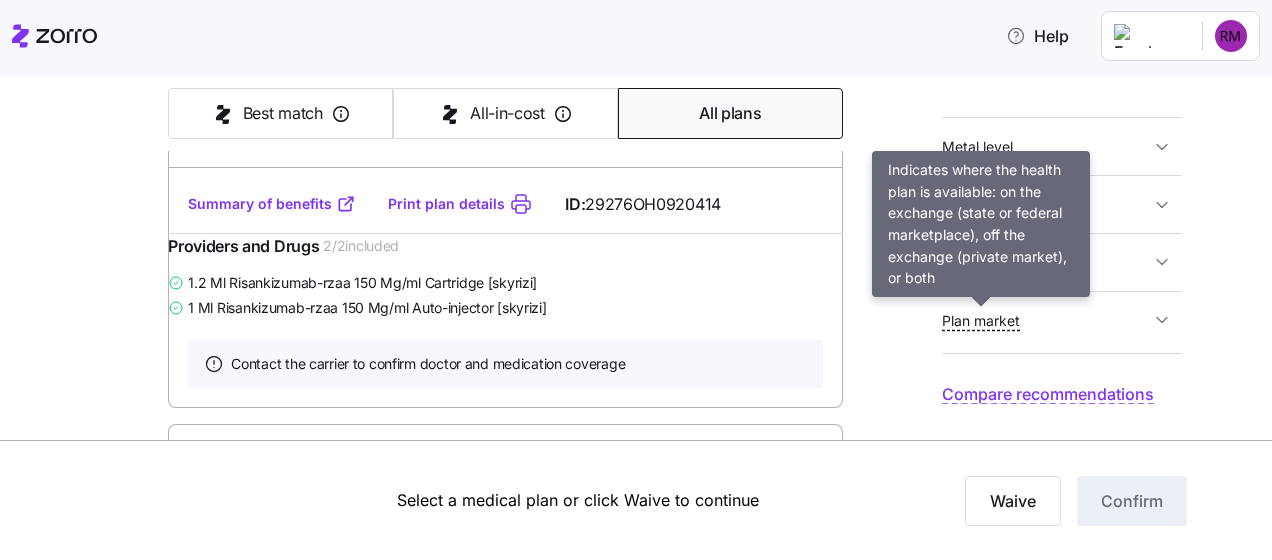 click on "Plan market" at bounding box center [981, 321] 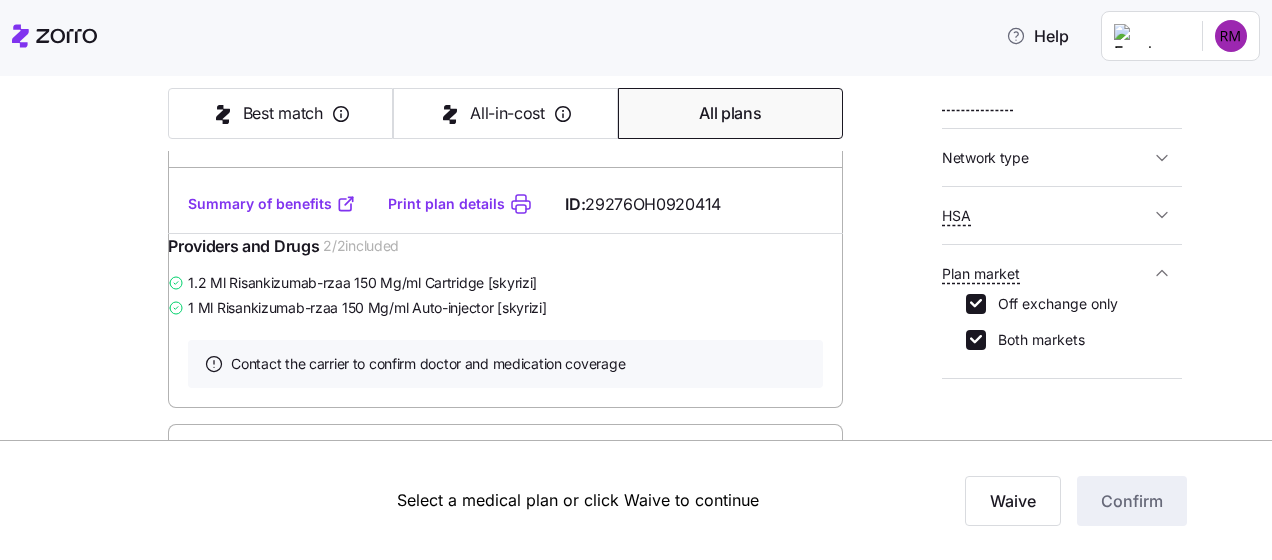 scroll, scrollTop: 332, scrollLeft: 0, axis: vertical 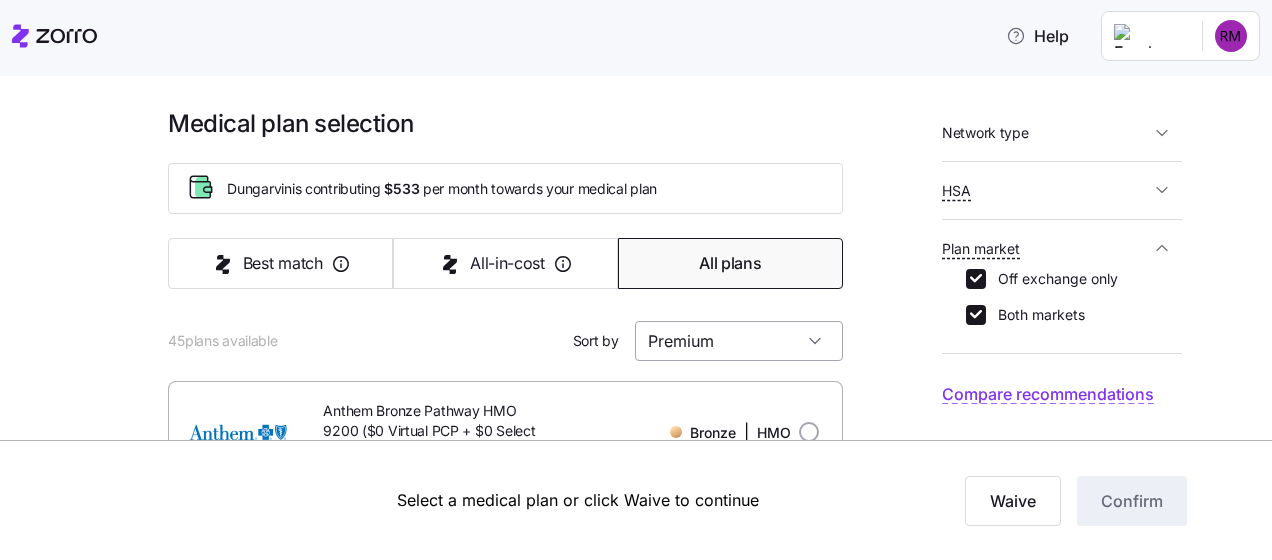 click on "Premium" at bounding box center [739, 341] 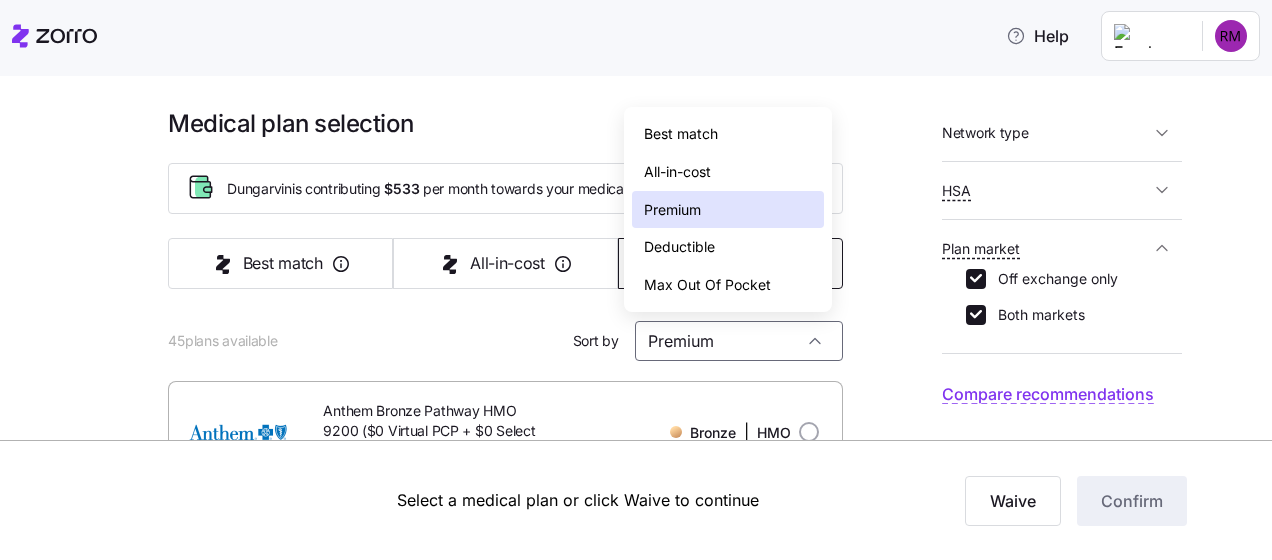 click on "HSA" at bounding box center [1046, 190] 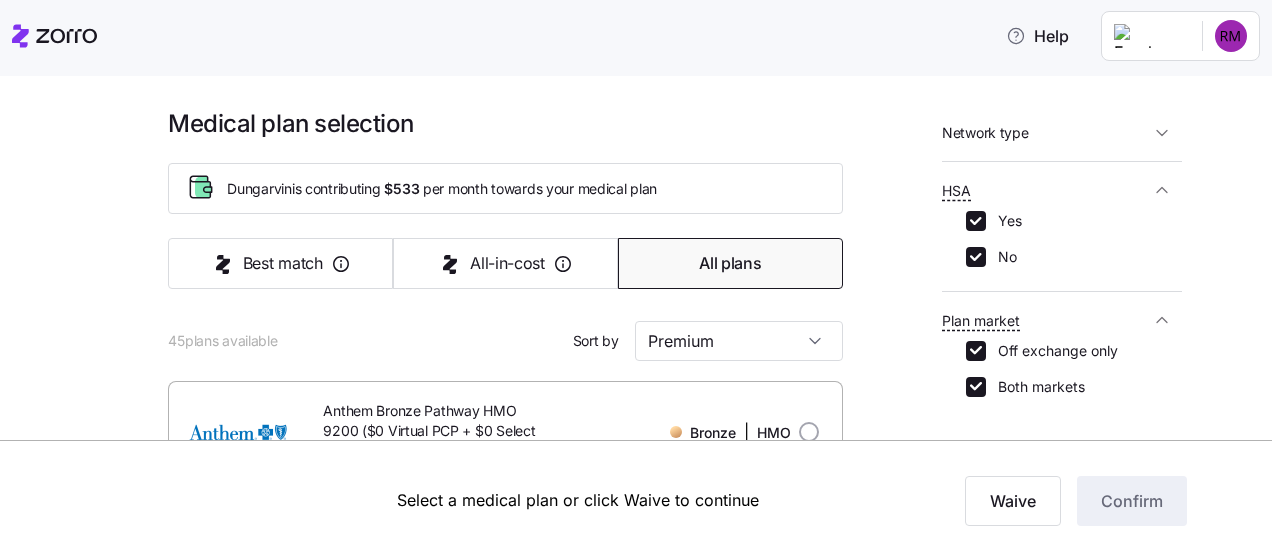 click on "Yes No" at bounding box center (1062, 239) 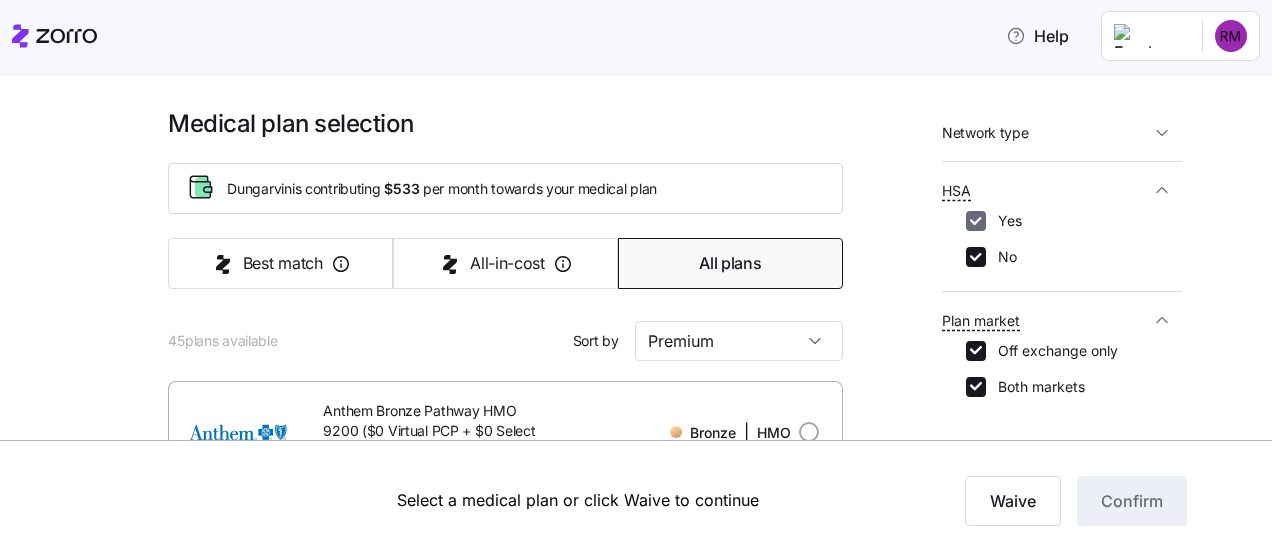 click on "Yes" at bounding box center [976, 221] 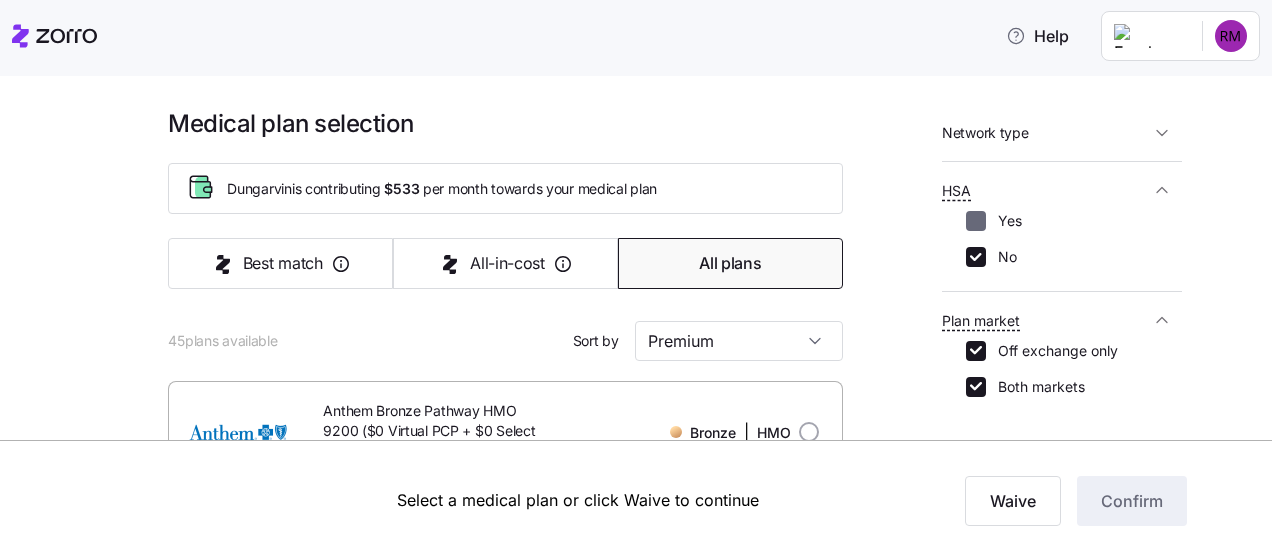 checkbox on "false" 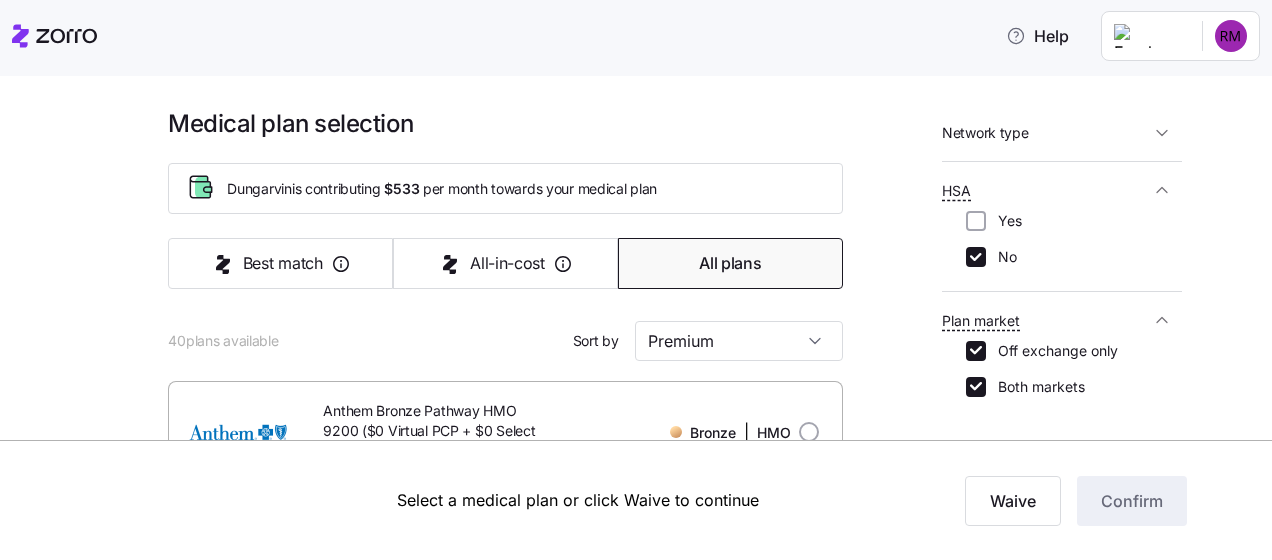click on "[FIRST] , [DATE] , [NUMBER] [STREET], [CITY], [STATE] [POSTAL_CODE] , [COUNTRY] ; Who is covered:   Me ;   Employer contribution:  up to $[NUMBER] Medical Plan Anthem Bronze Pathway HMO 9200 ($0 Virtual PCP + $0 Select Drugs)   Bronze  |  HMO Summary of benefits Select Lowest All-In-Cost Premium Total Premium $[NUMBER] After allowance $[NUMBER] Deductible Individual: Medical $[NUMBER] Individual: Drug $[NUMBER] Family: Medical $[NUMBER] Family: Drug $[NUMBER] Max Out of Pocket Individual: Medical $[NUMBER] Individual: Drug $[NUMBER] Family: Medical $[NUMBER] Family: Drug $[NUMBER] HSA Eligible HSA Eligible No Doctor visits Specialist" at bounding box center (650, 1855) 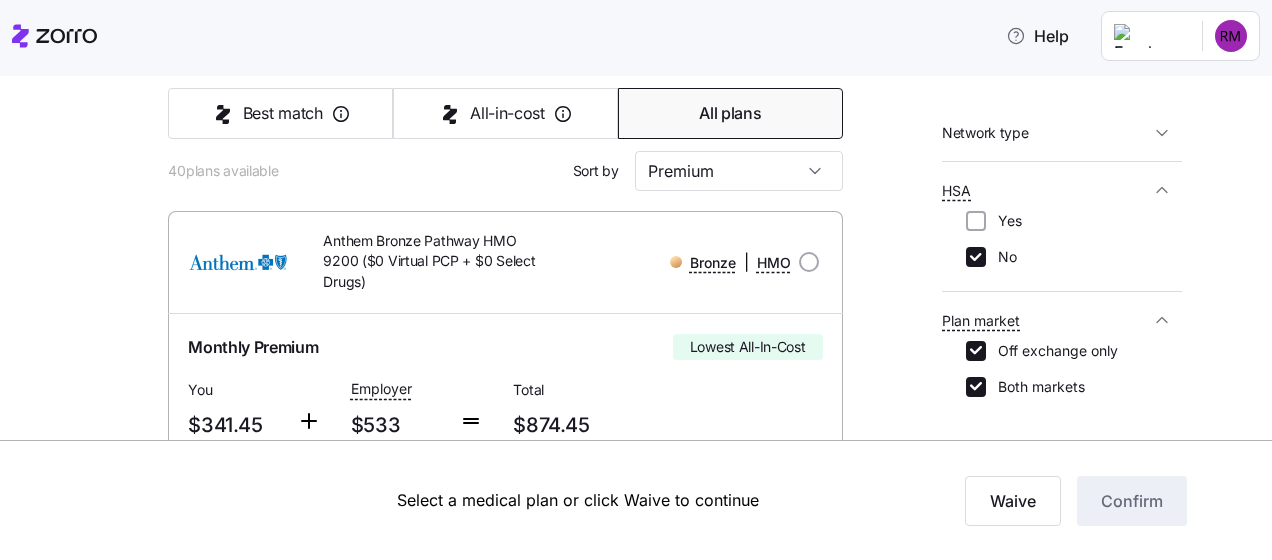 scroll, scrollTop: 200, scrollLeft: 0, axis: vertical 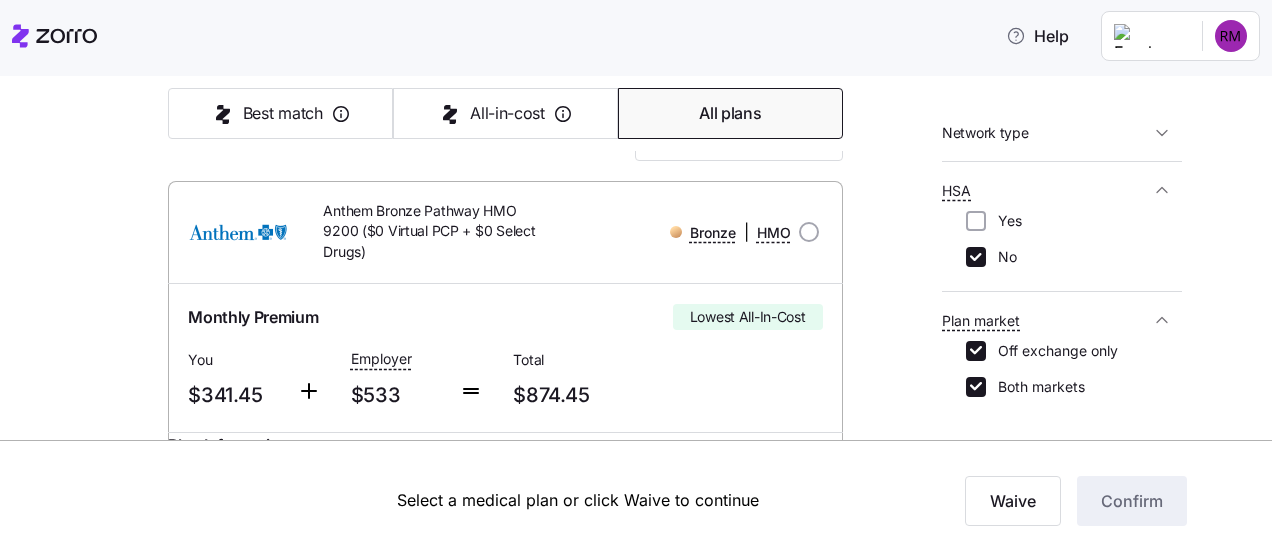 click on "All plans" at bounding box center (730, 113) 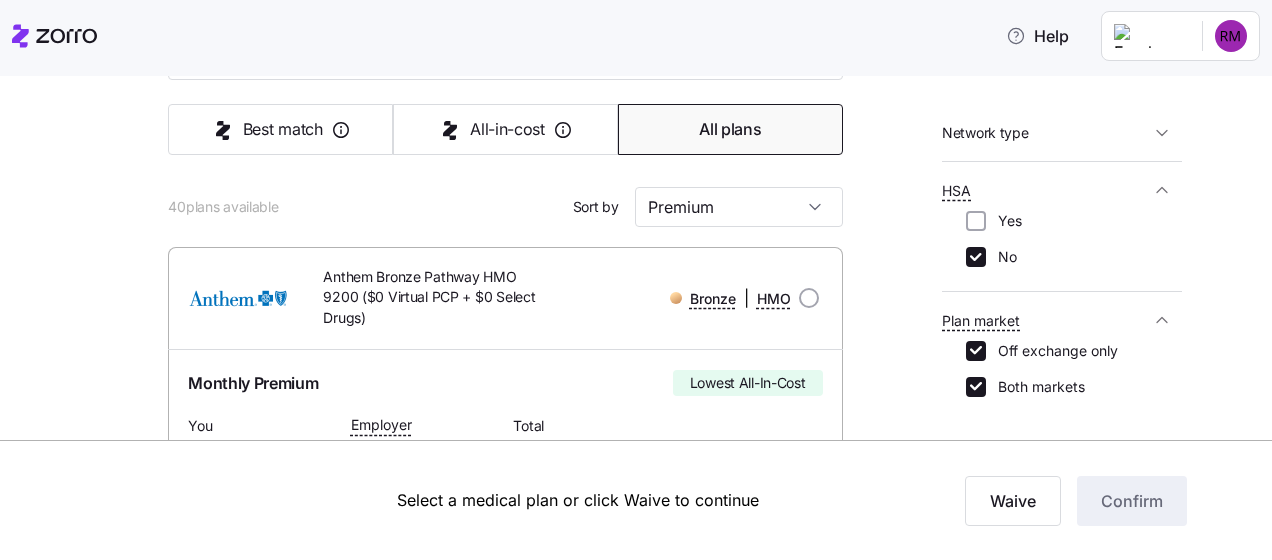 scroll, scrollTop: 0, scrollLeft: 0, axis: both 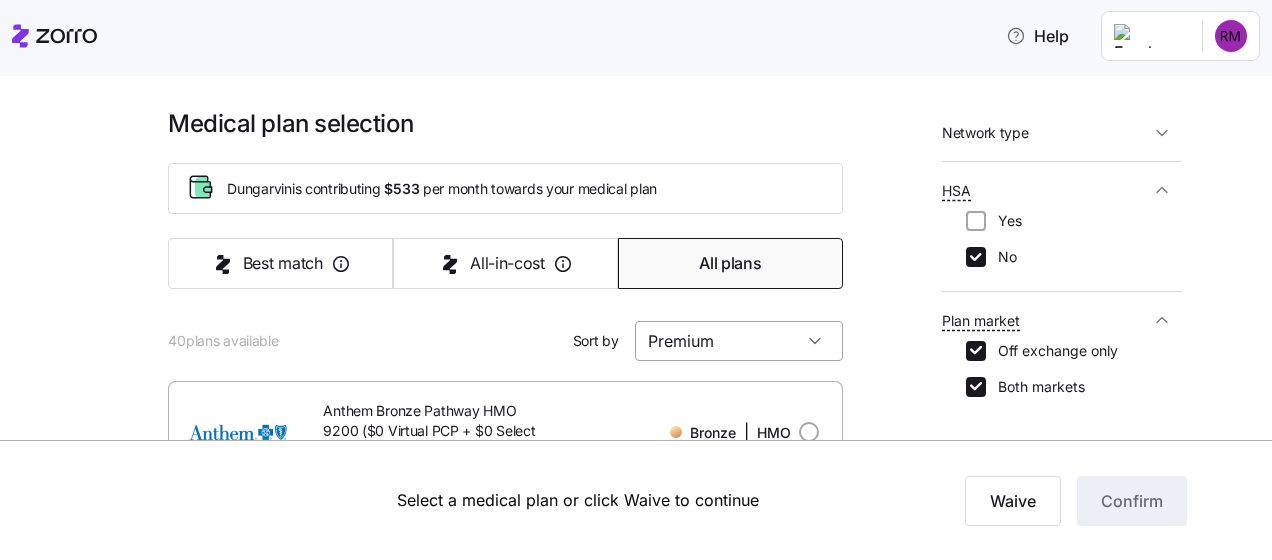 click on "Premium" at bounding box center (739, 341) 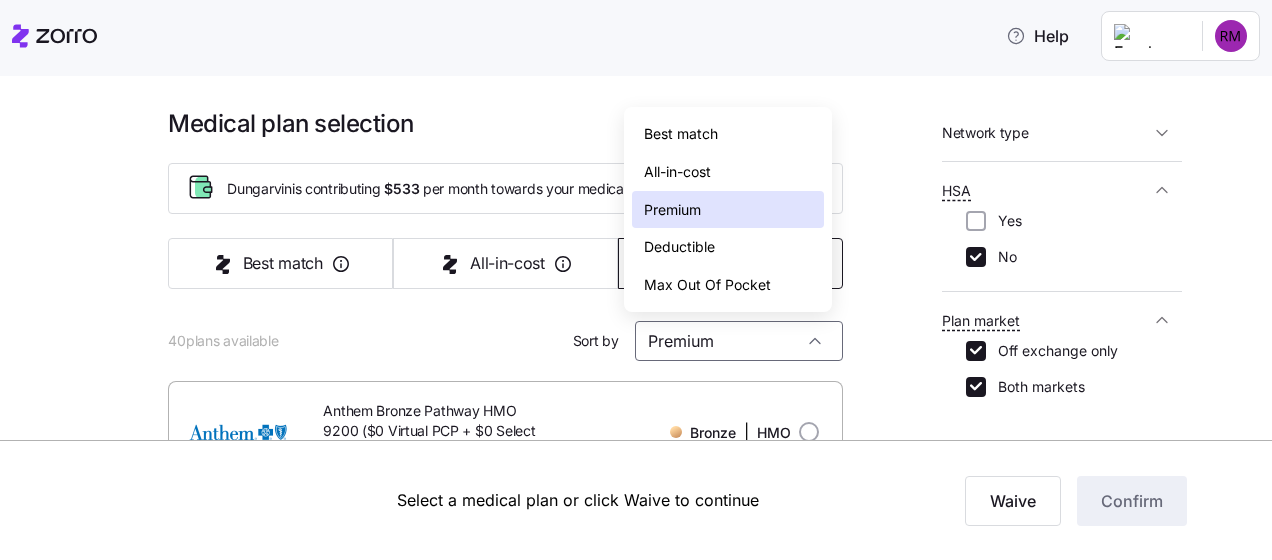 click on "Premium" at bounding box center [728, 210] 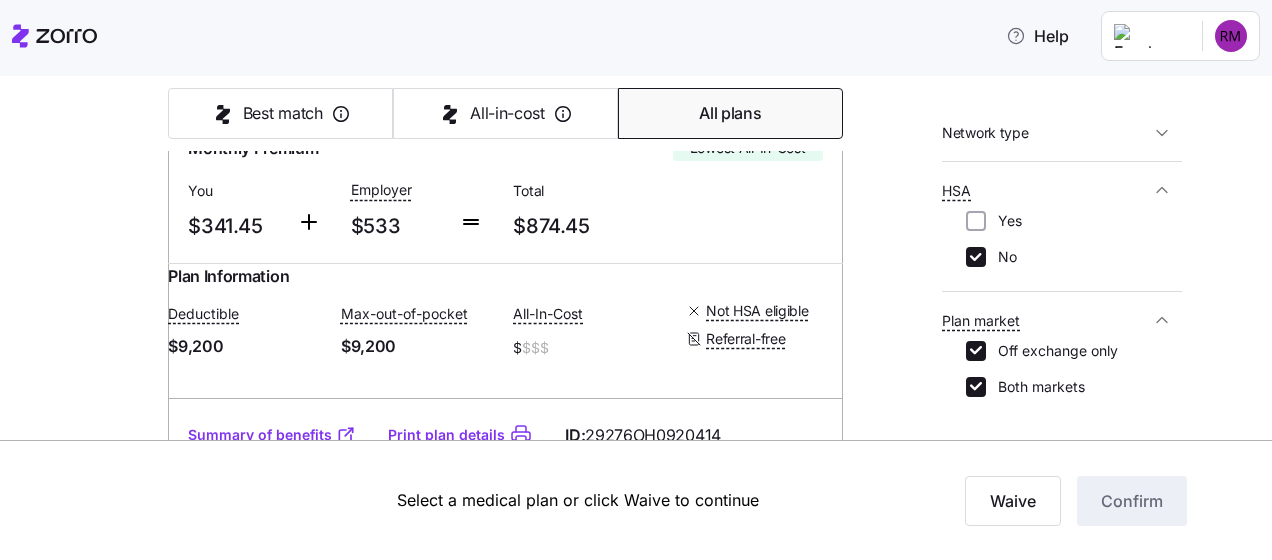 scroll, scrollTop: 400, scrollLeft: 0, axis: vertical 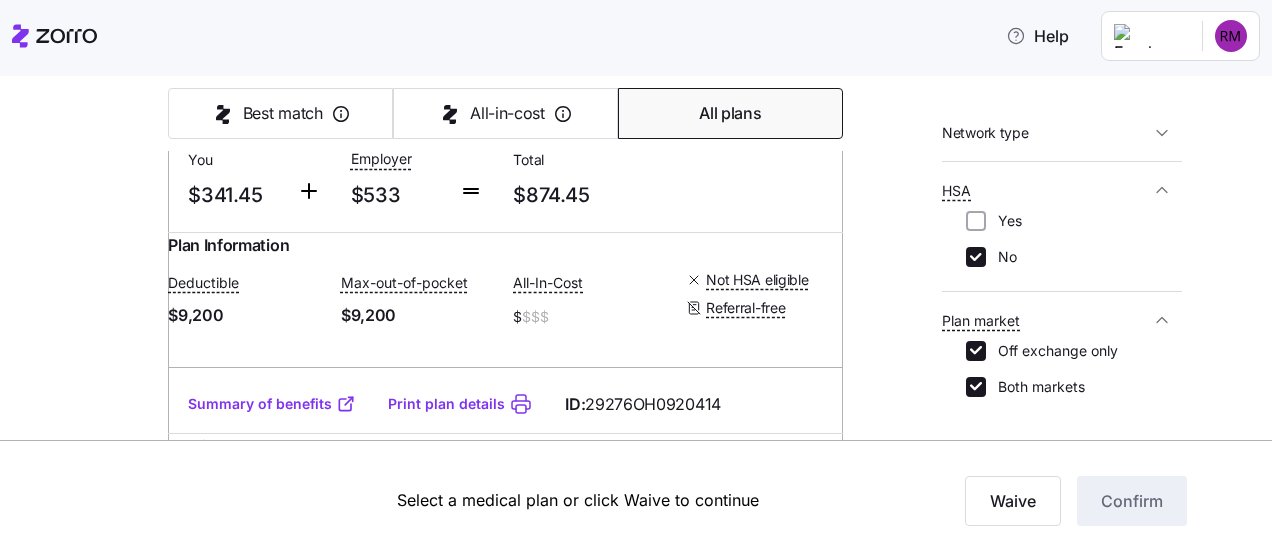 click on "Summary of benefits" at bounding box center [272, 404] 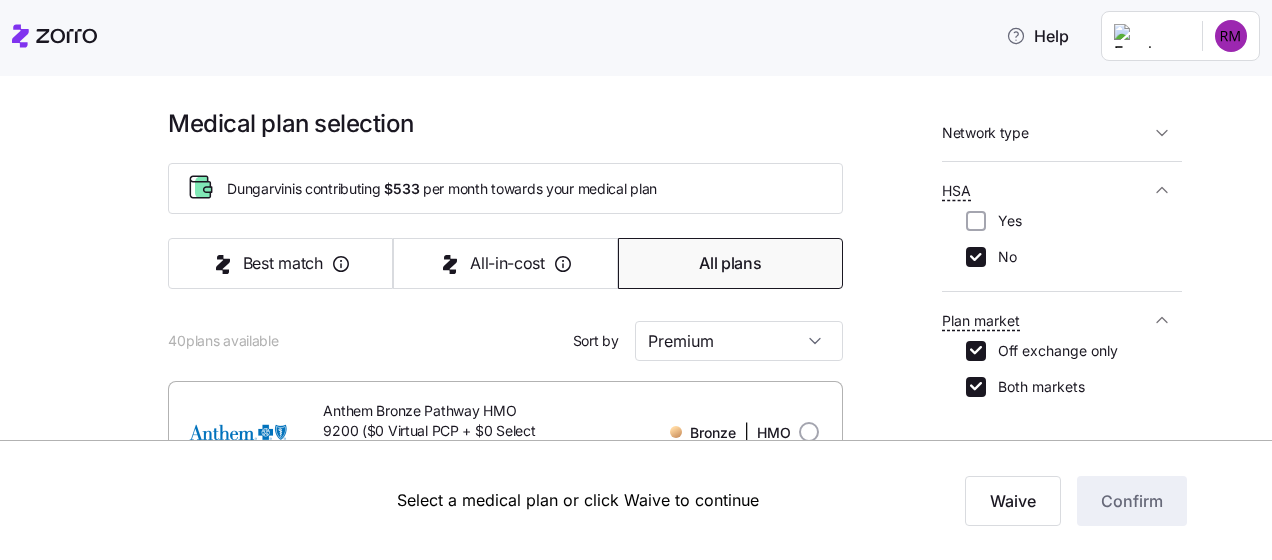 scroll, scrollTop: 500, scrollLeft: 0, axis: vertical 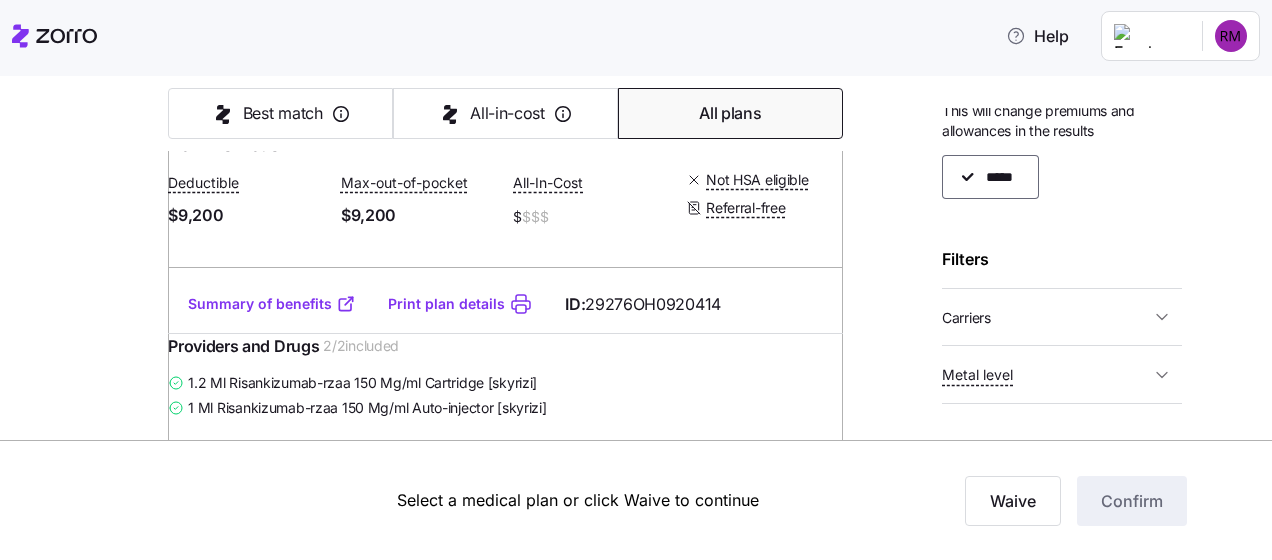 click 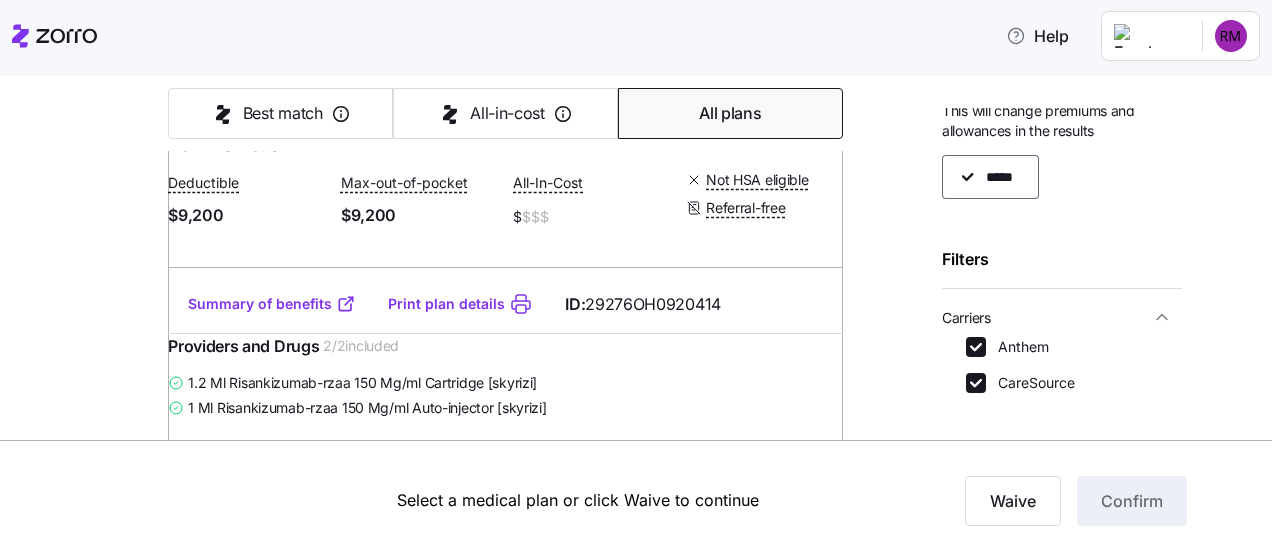 click 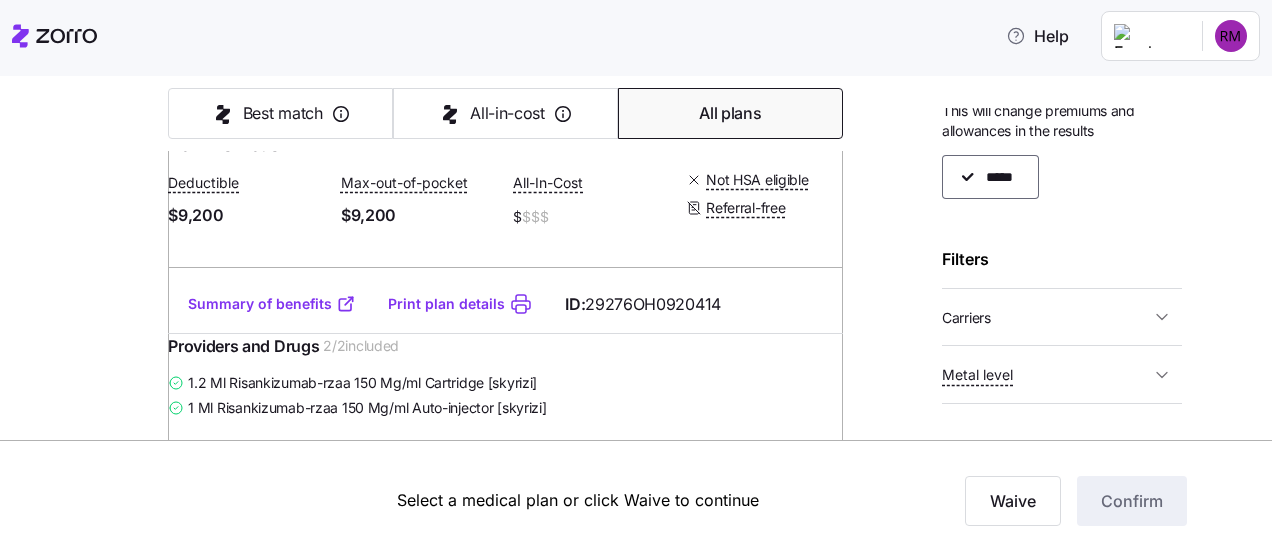 scroll, scrollTop: 132, scrollLeft: 0, axis: vertical 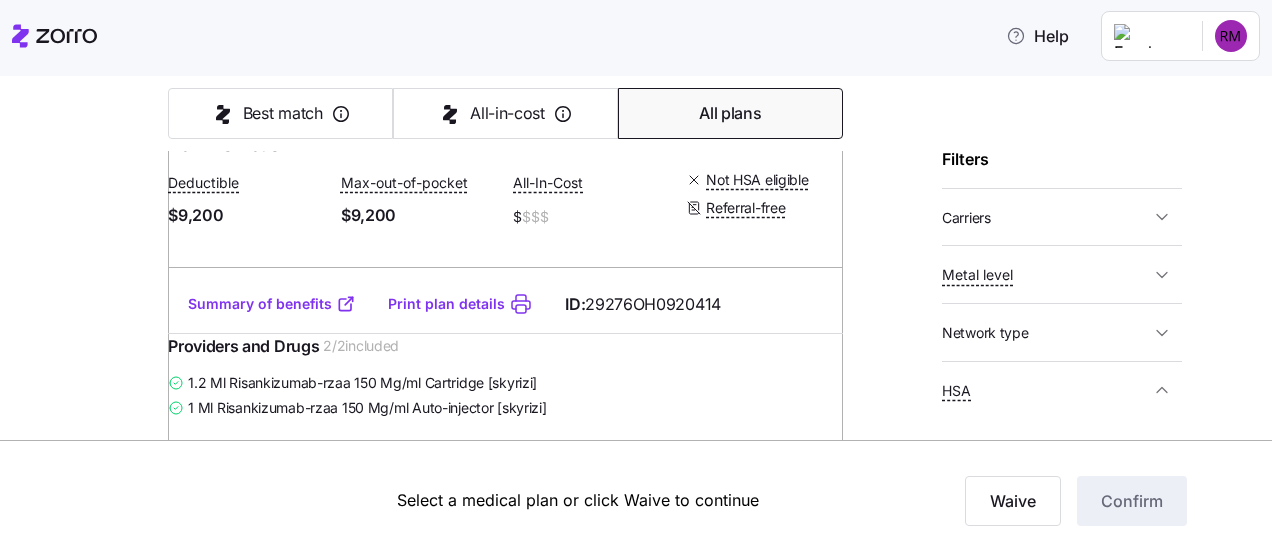 click 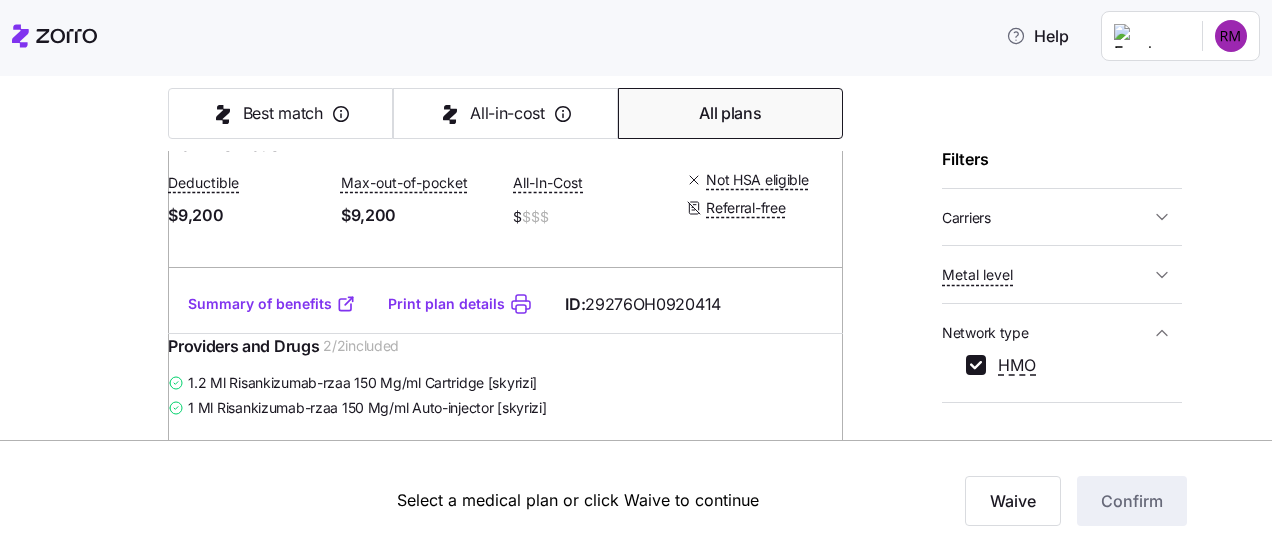 click 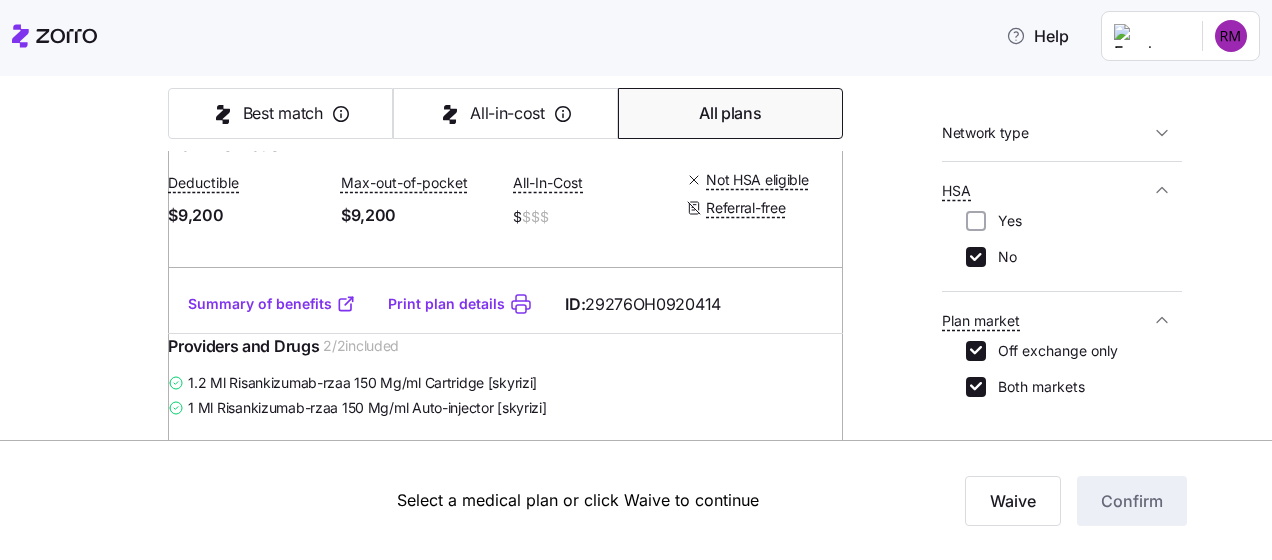 scroll, scrollTop: 404, scrollLeft: 0, axis: vertical 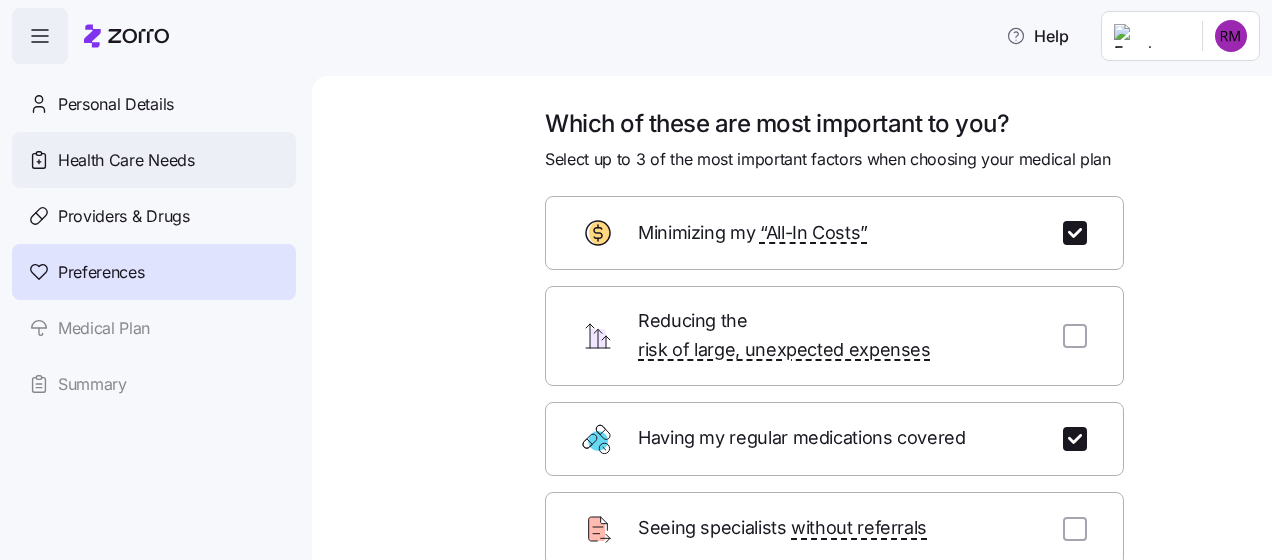 click on "Health Care Needs" at bounding box center (126, 160) 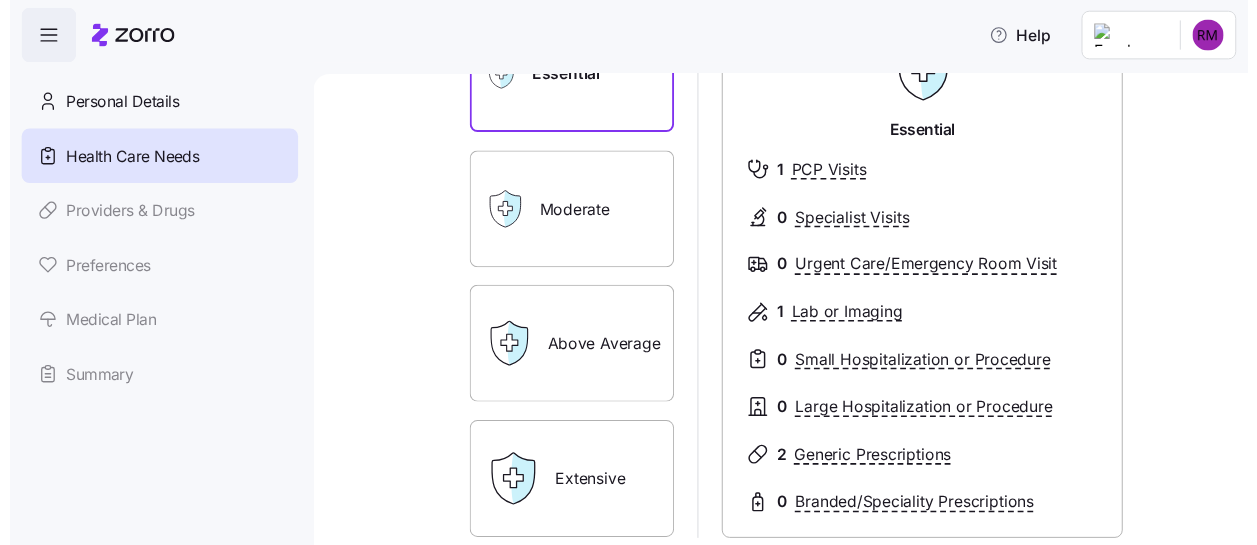 scroll, scrollTop: 300, scrollLeft: 0, axis: vertical 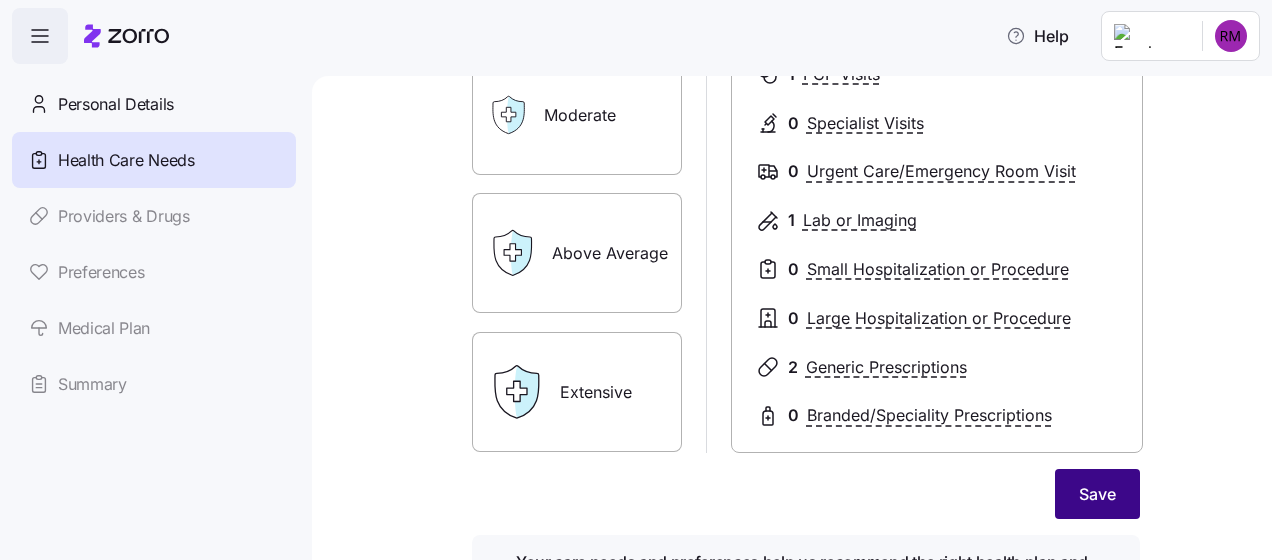 drag, startPoint x: 1073, startPoint y: 502, endPoint x: 1082, endPoint y: 484, distance: 20.12461 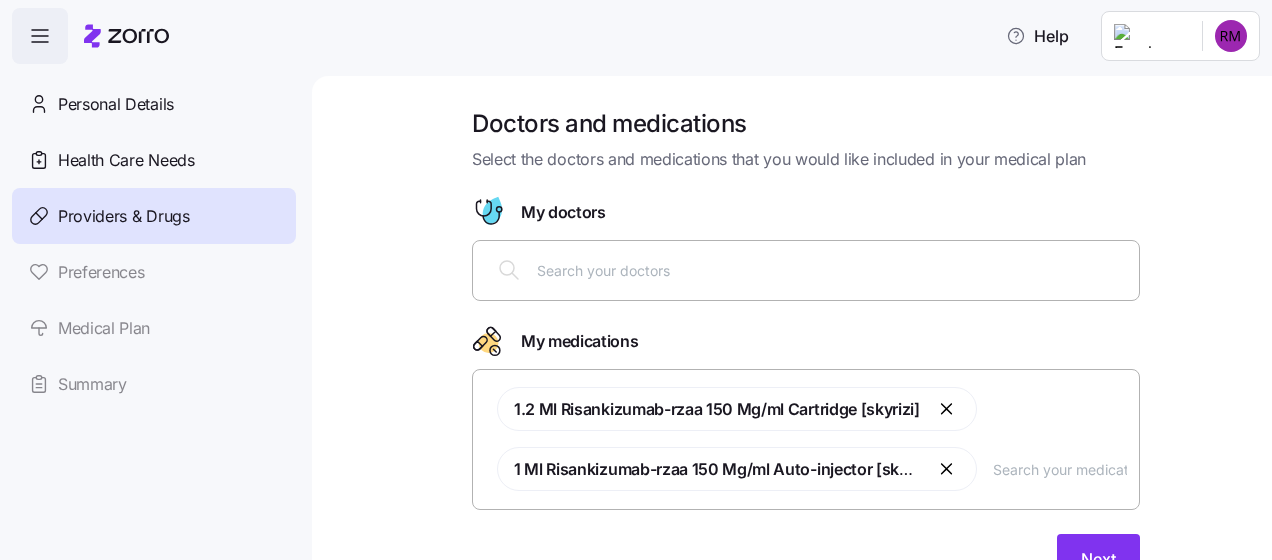 click at bounding box center [832, 270] 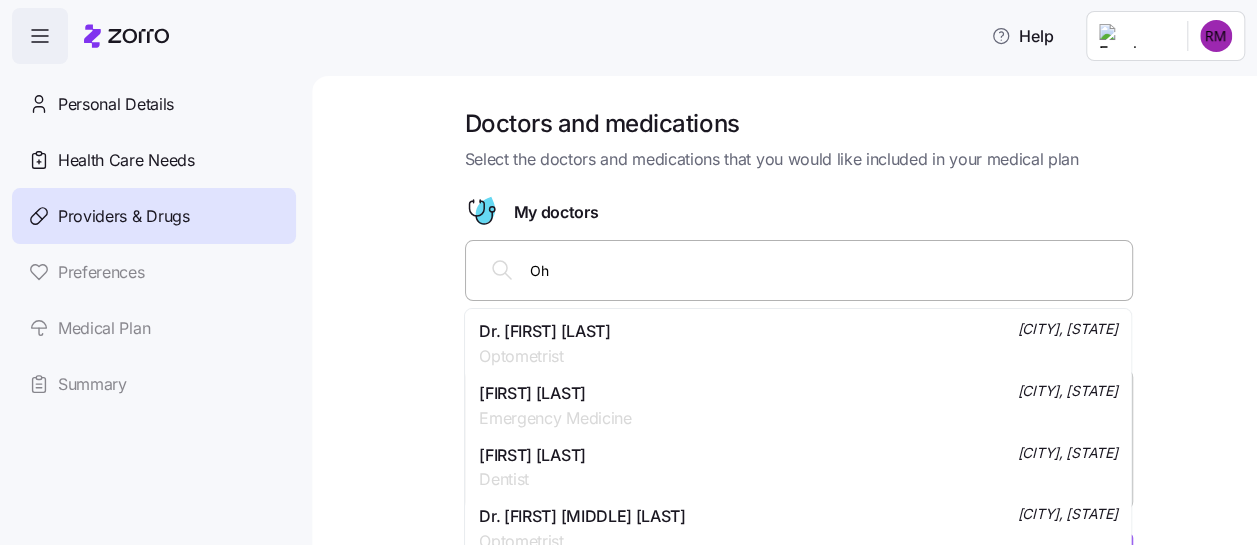 type on "O" 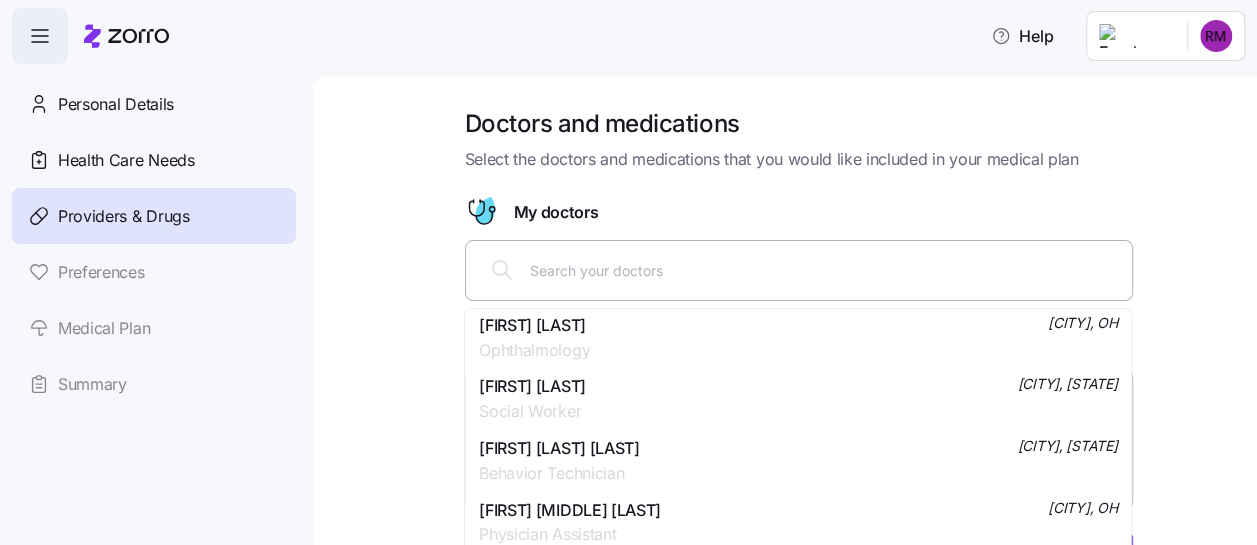 scroll, scrollTop: 4400, scrollLeft: 0, axis: vertical 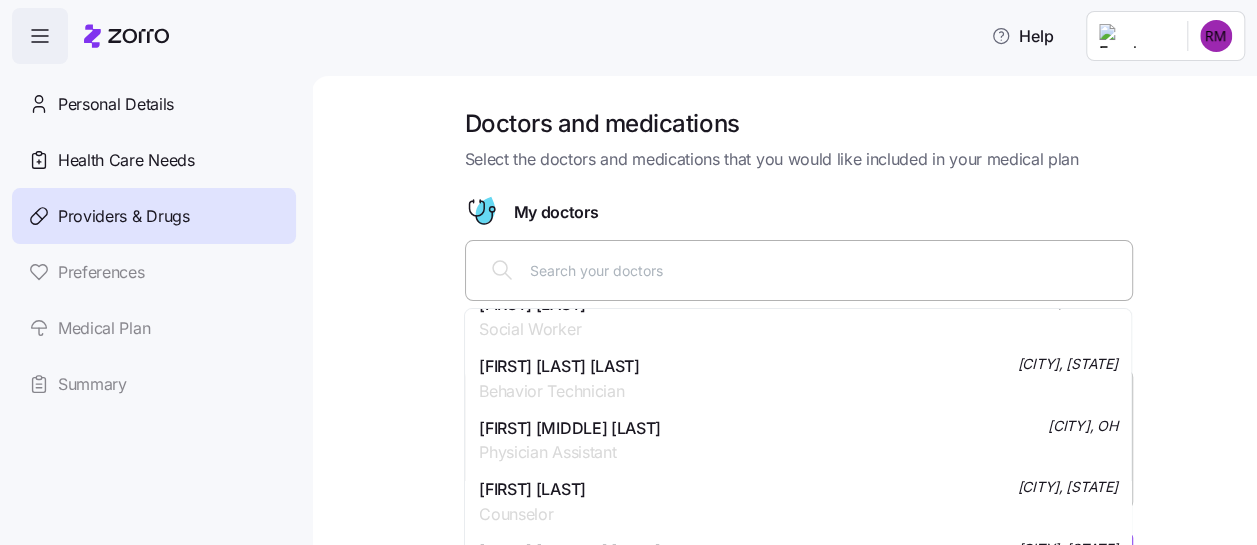 click at bounding box center [799, 270] 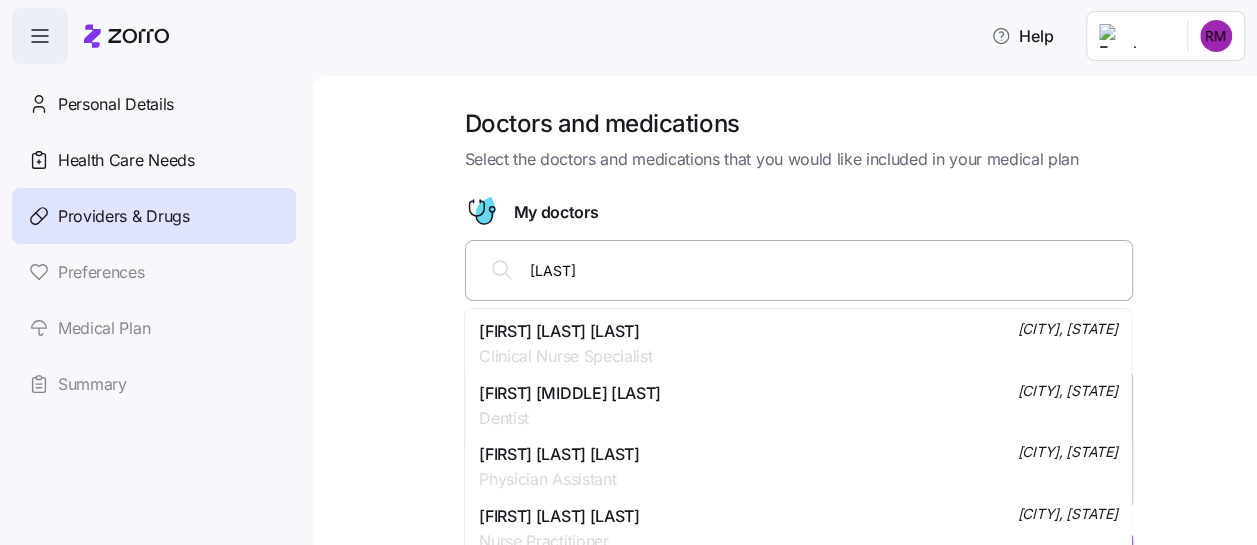 scroll, scrollTop: 8982, scrollLeft: 0, axis: vertical 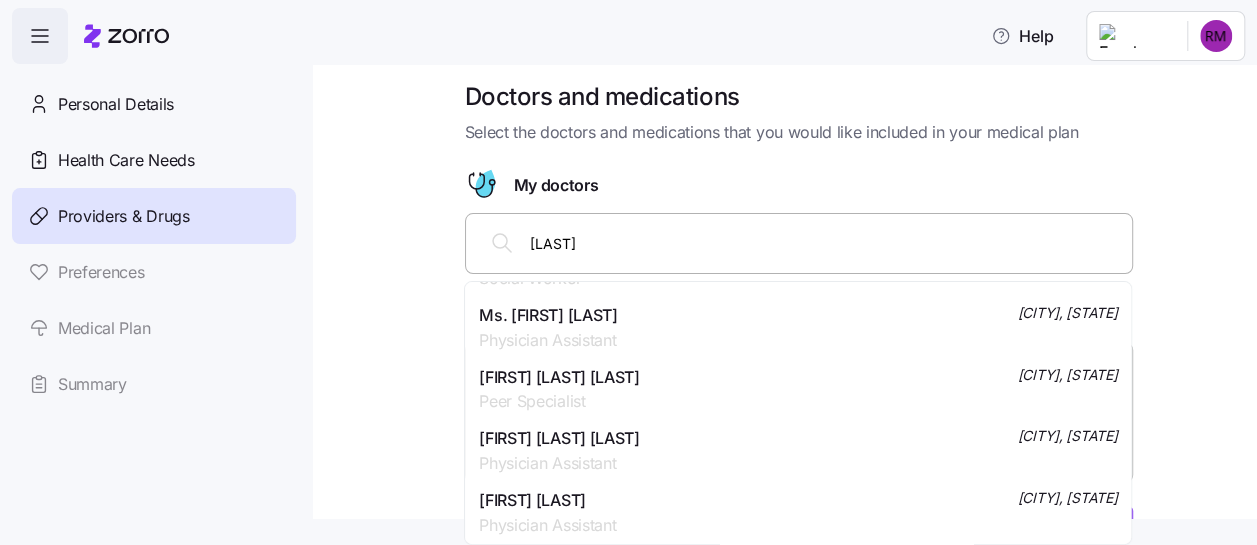 click on "[LAST]" at bounding box center [799, 243] 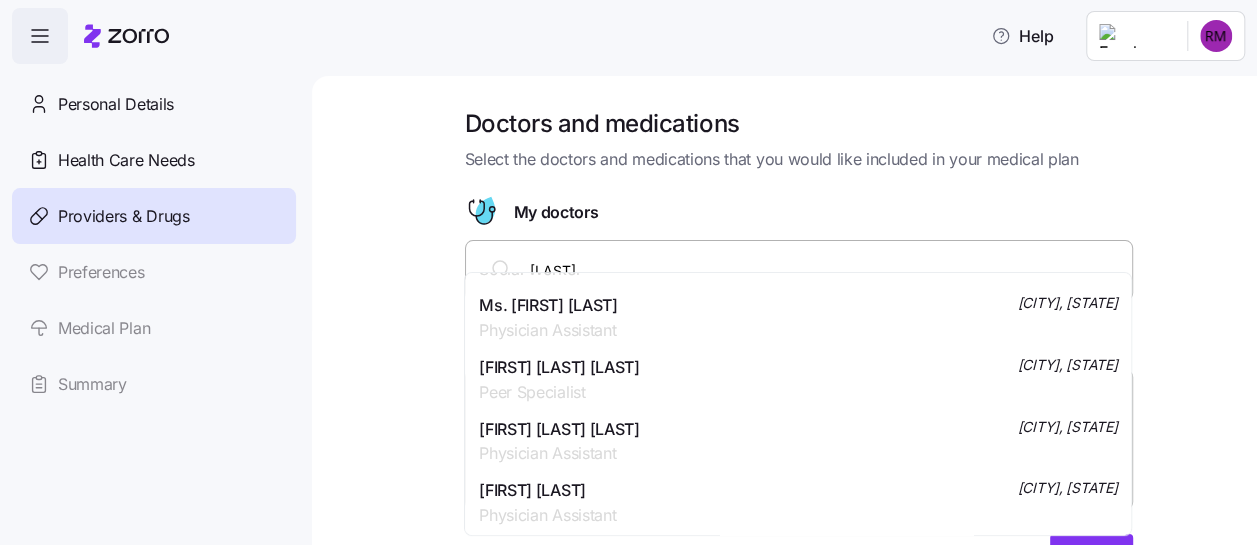 scroll, scrollTop: 94, scrollLeft: 0, axis: vertical 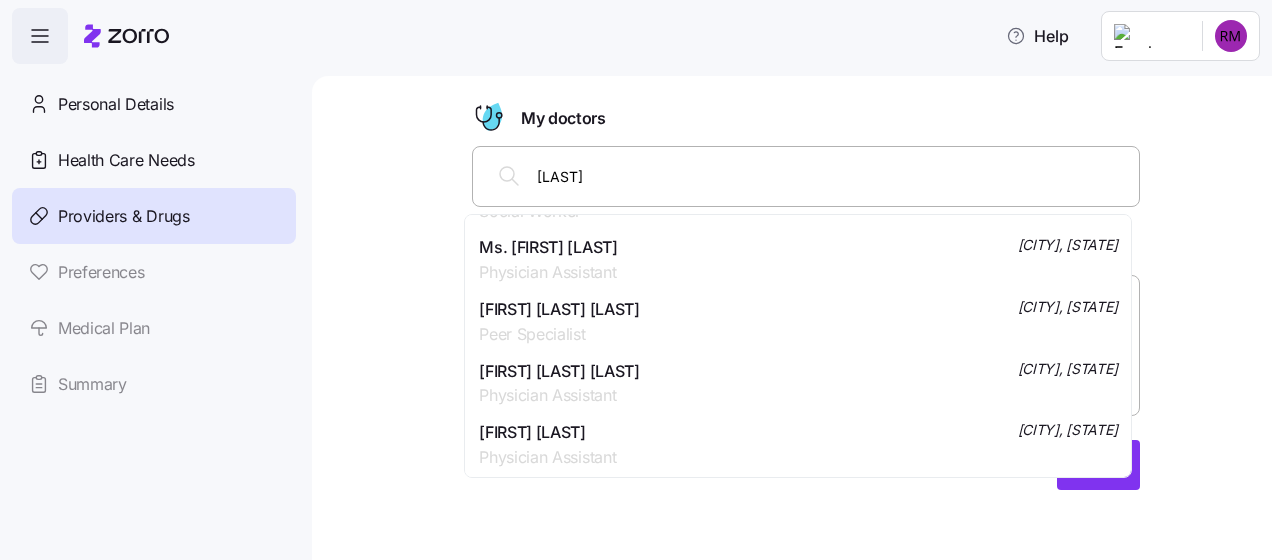 drag, startPoint x: 644, startPoint y: 166, endPoint x: 380, endPoint y: 166, distance: 264 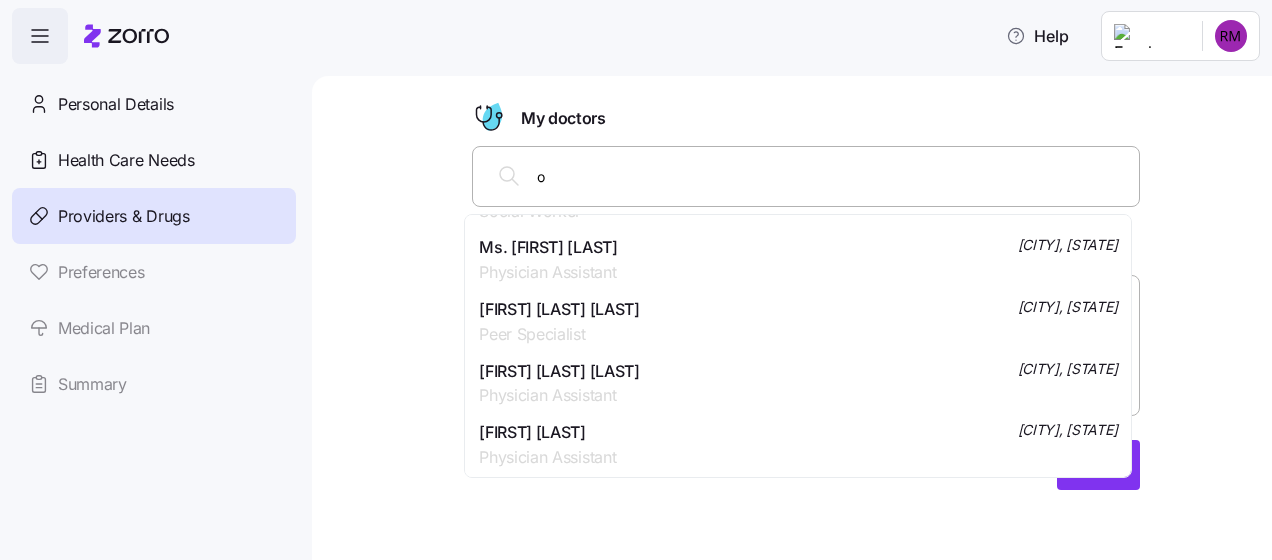 scroll, scrollTop: 0, scrollLeft: 0, axis: both 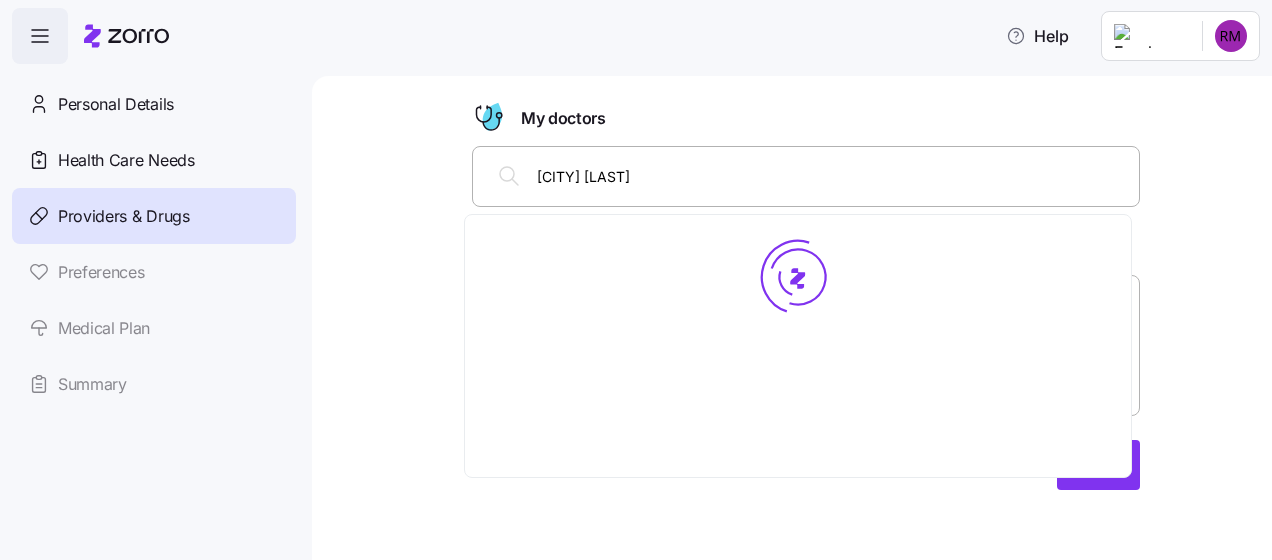 type on "osu wexner" 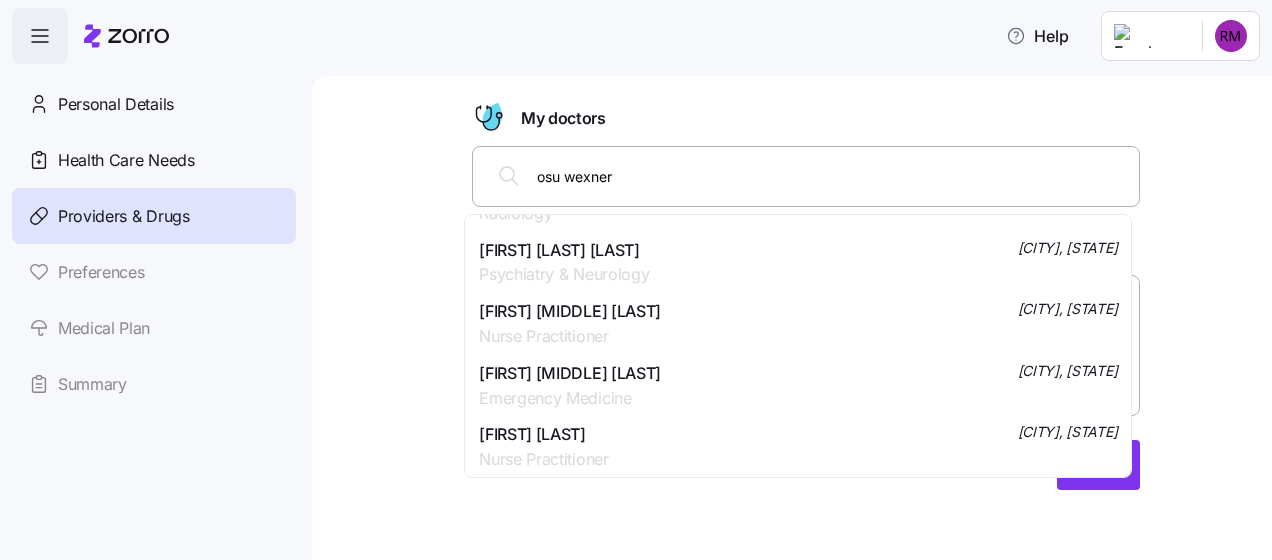 scroll, scrollTop: 3200, scrollLeft: 0, axis: vertical 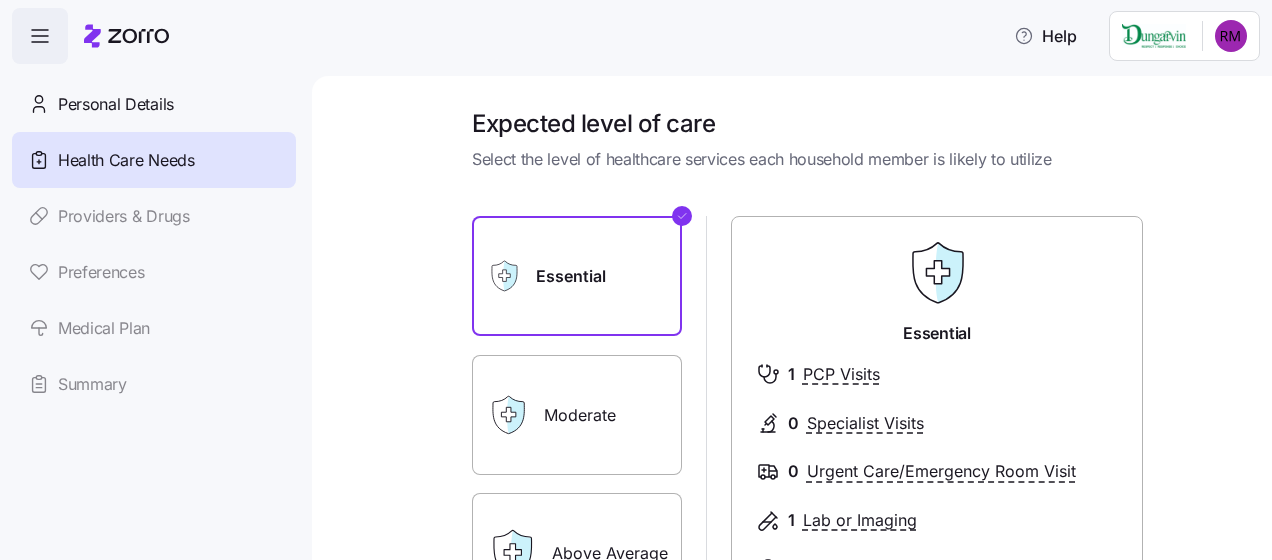 drag, startPoint x: 546, startPoint y: 416, endPoint x: 557, endPoint y: 418, distance: 11.18034 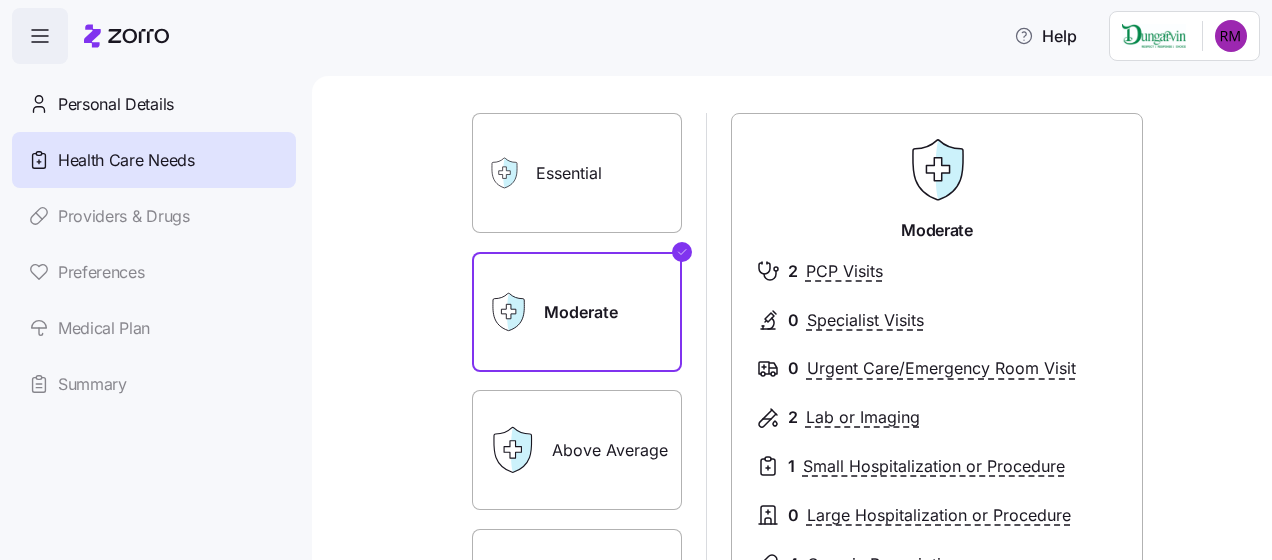 scroll, scrollTop: 200, scrollLeft: 0, axis: vertical 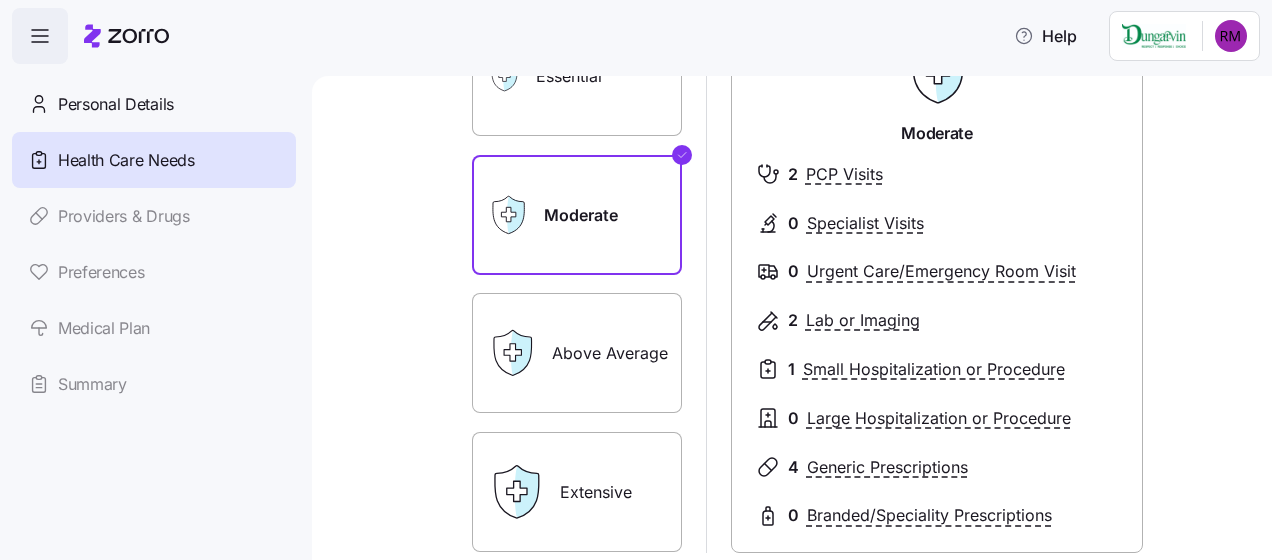 click on "Above Average" at bounding box center (577, 353) 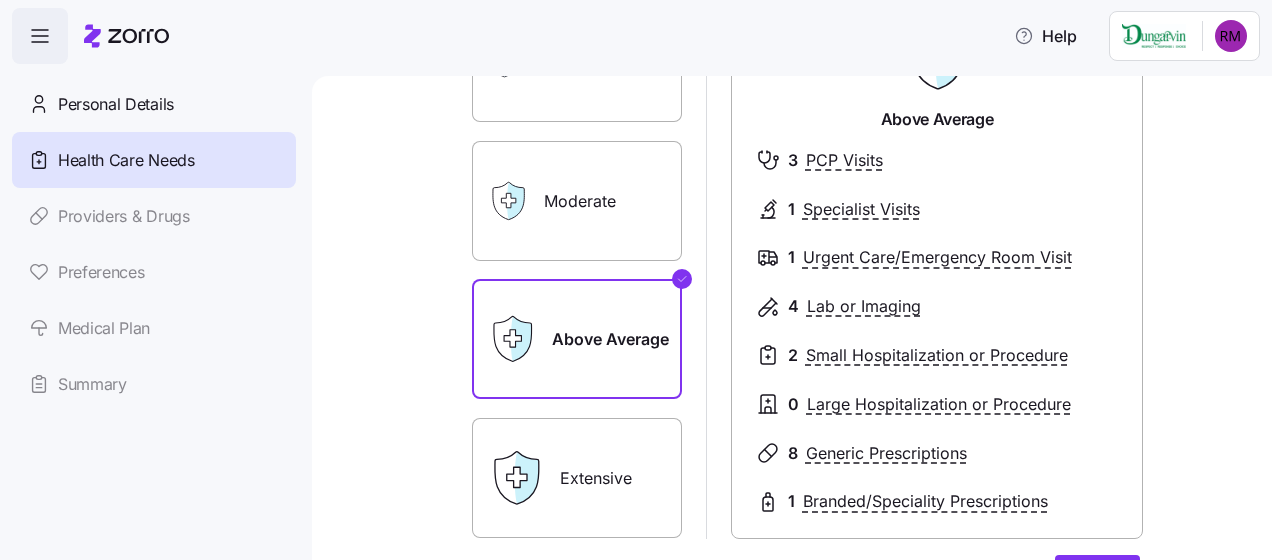 scroll, scrollTop: 200, scrollLeft: 0, axis: vertical 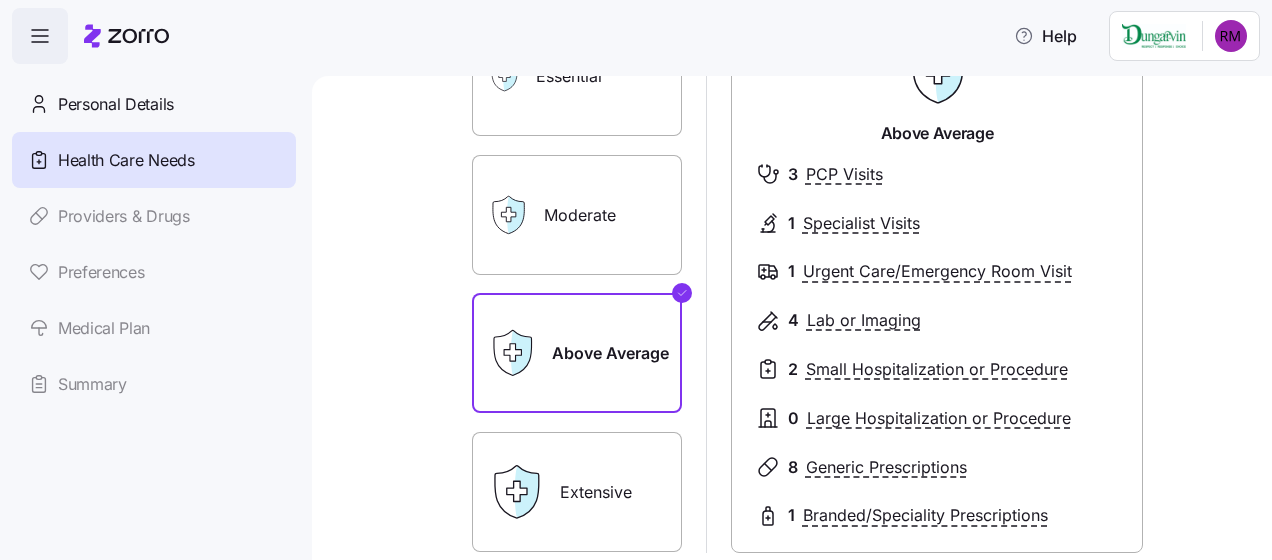 click on "Essential" at bounding box center [577, 76] 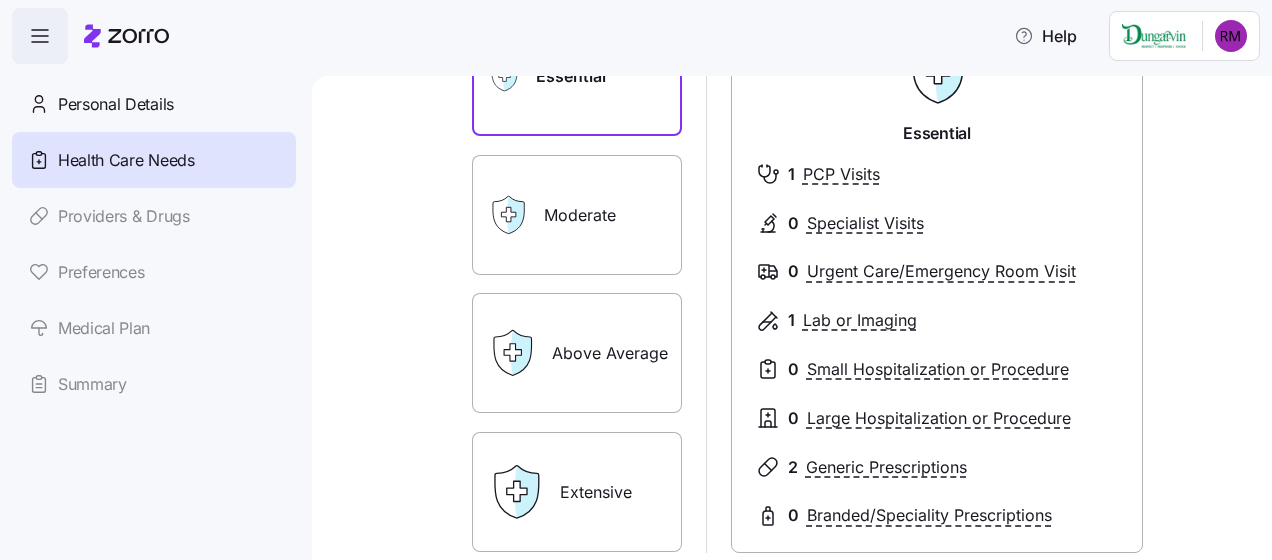 click on "Moderate" at bounding box center (577, 215) 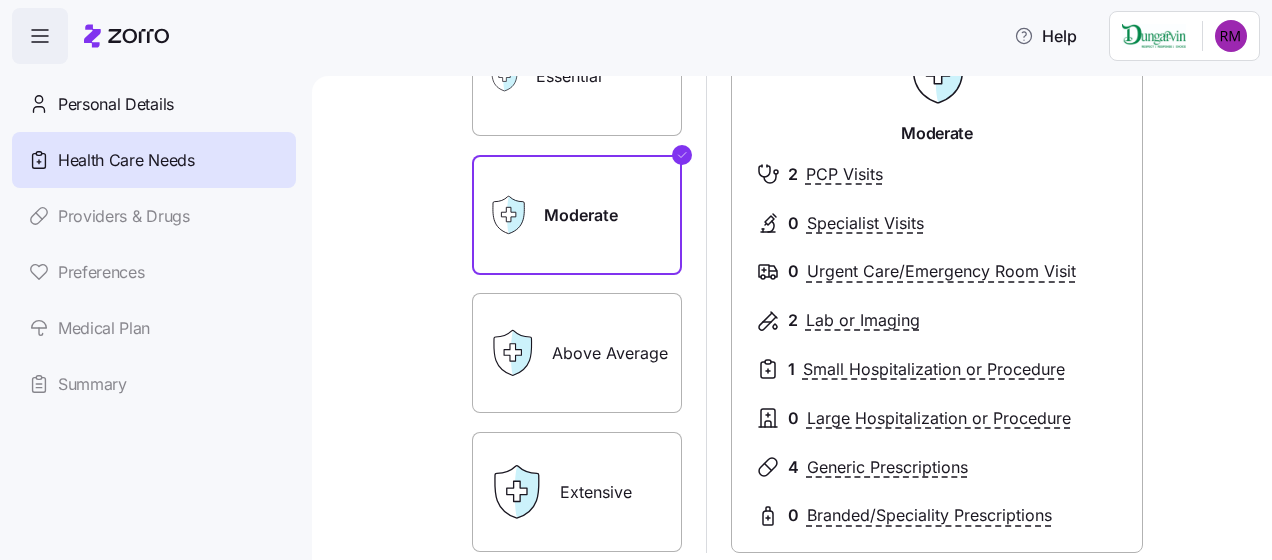click on "Essential" at bounding box center (577, 76) 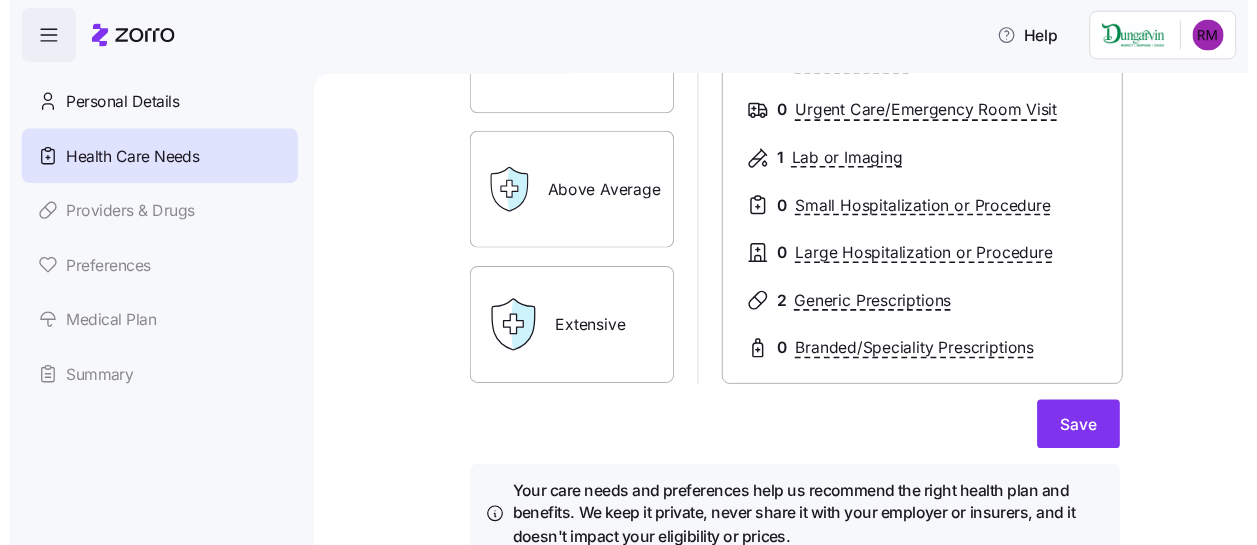 scroll, scrollTop: 400, scrollLeft: 0, axis: vertical 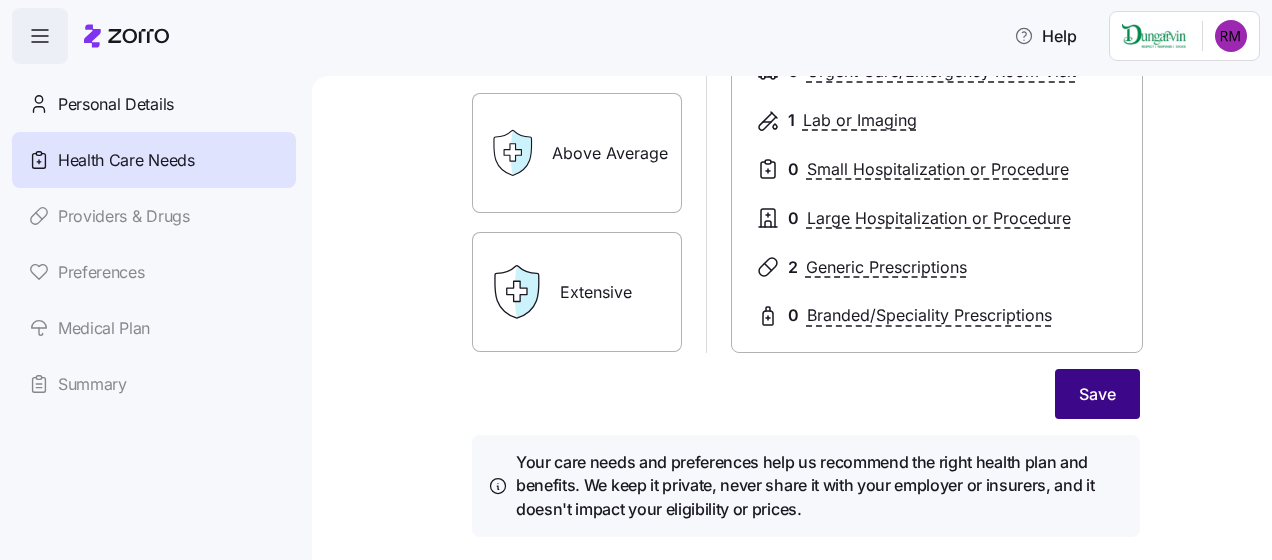 click on "Save" at bounding box center (1097, 394) 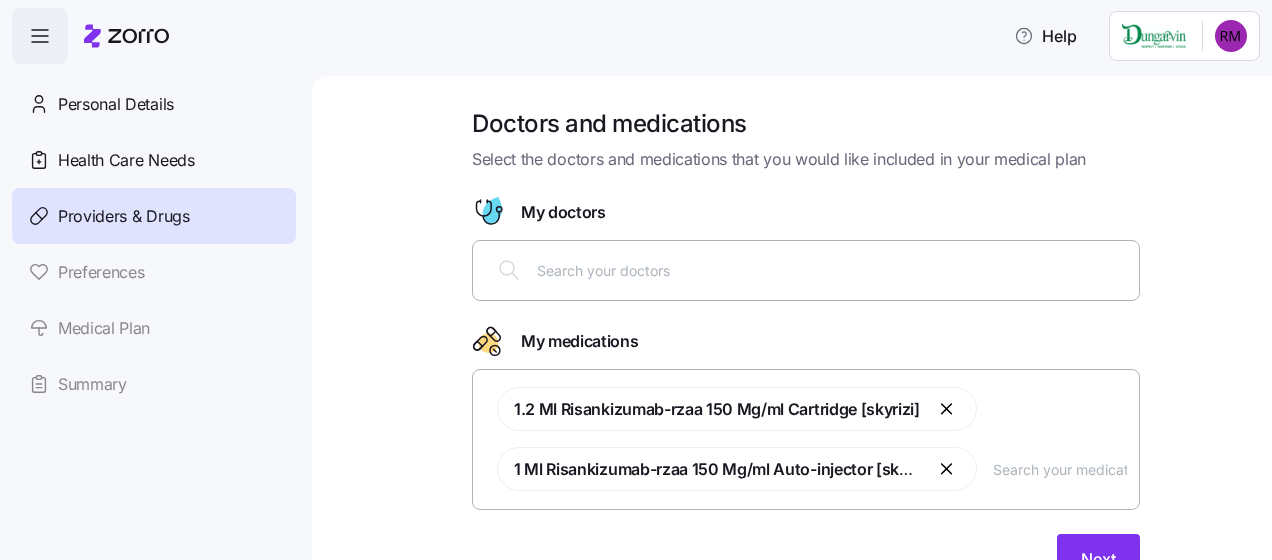 click at bounding box center [832, 270] 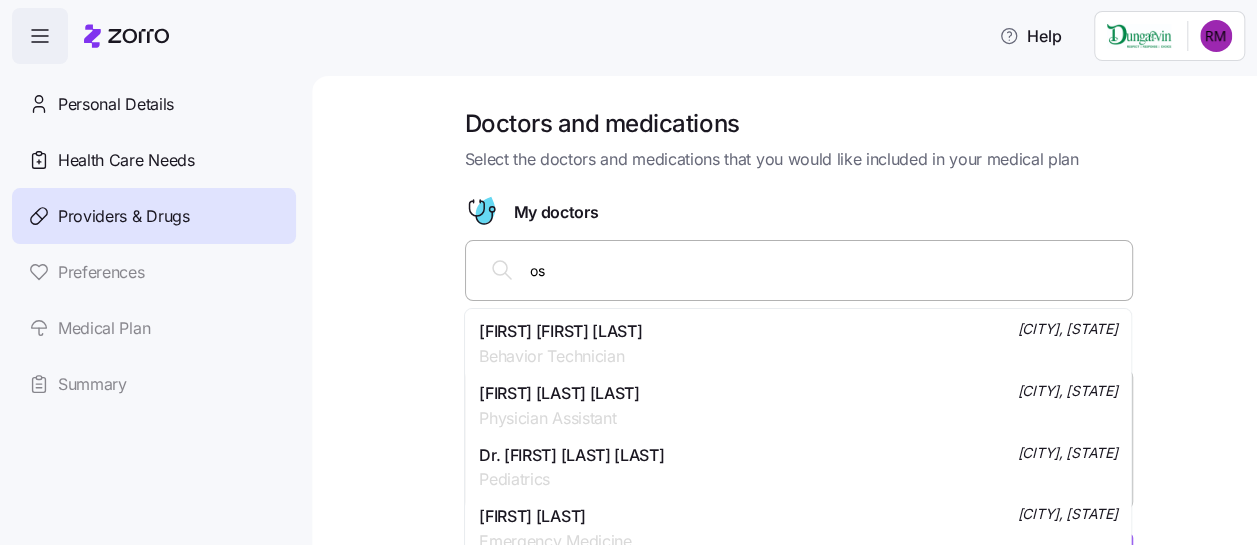 type on "o" 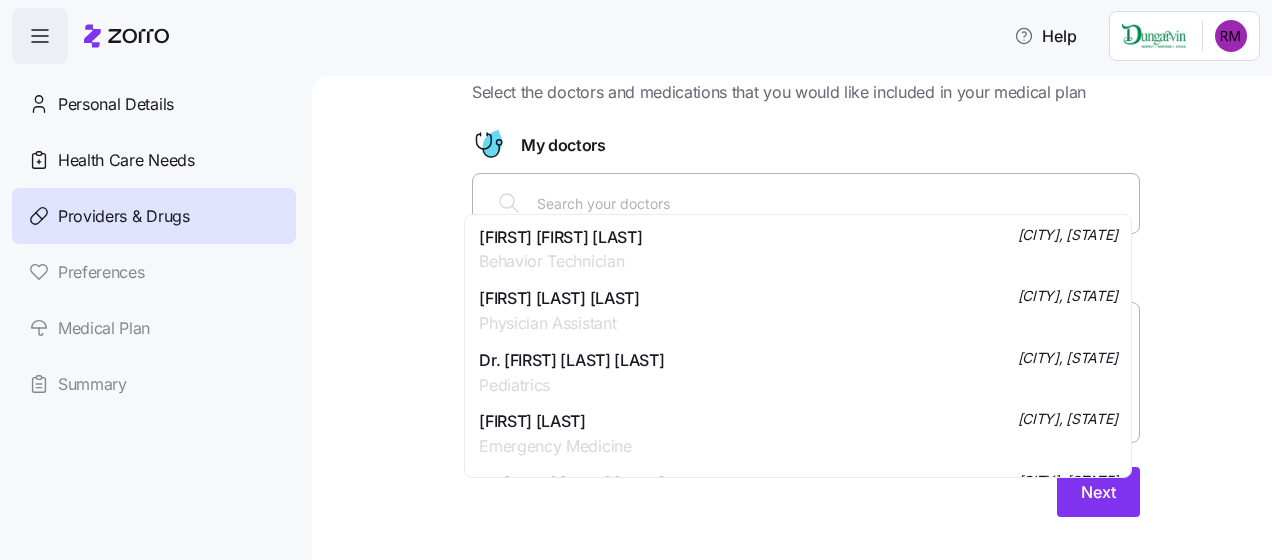 scroll, scrollTop: 94, scrollLeft: 0, axis: vertical 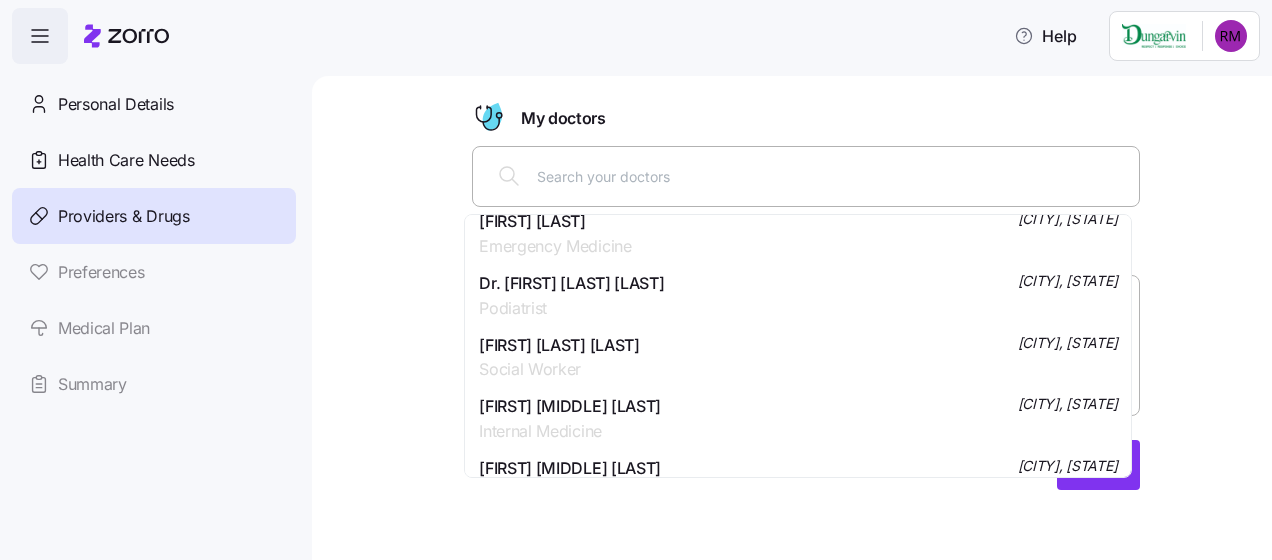 click at bounding box center (832, 176) 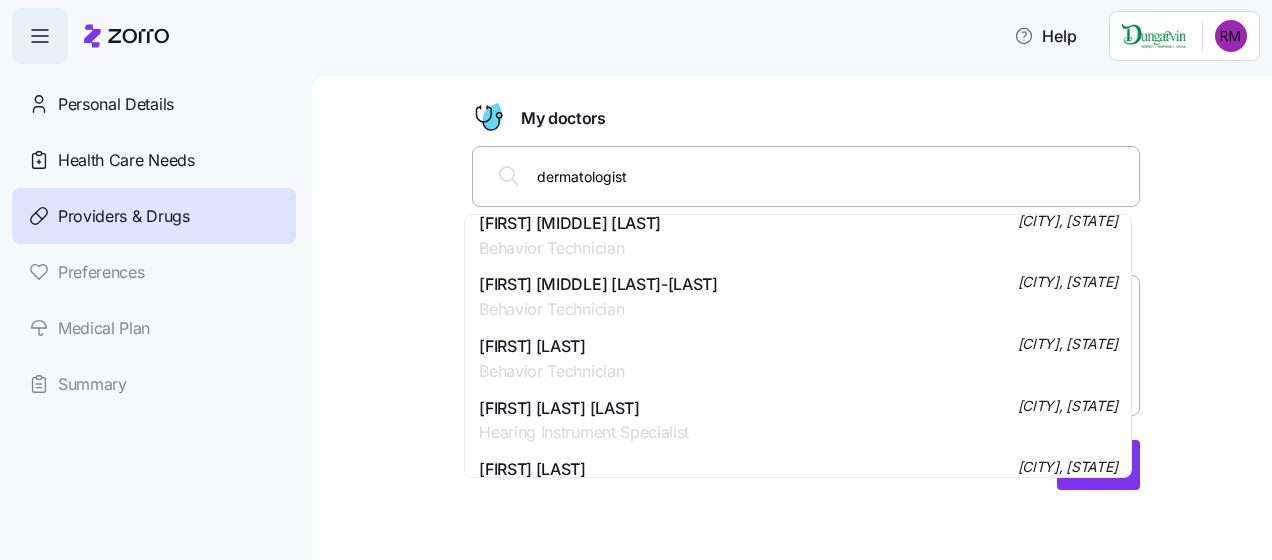 scroll, scrollTop: 2000, scrollLeft: 0, axis: vertical 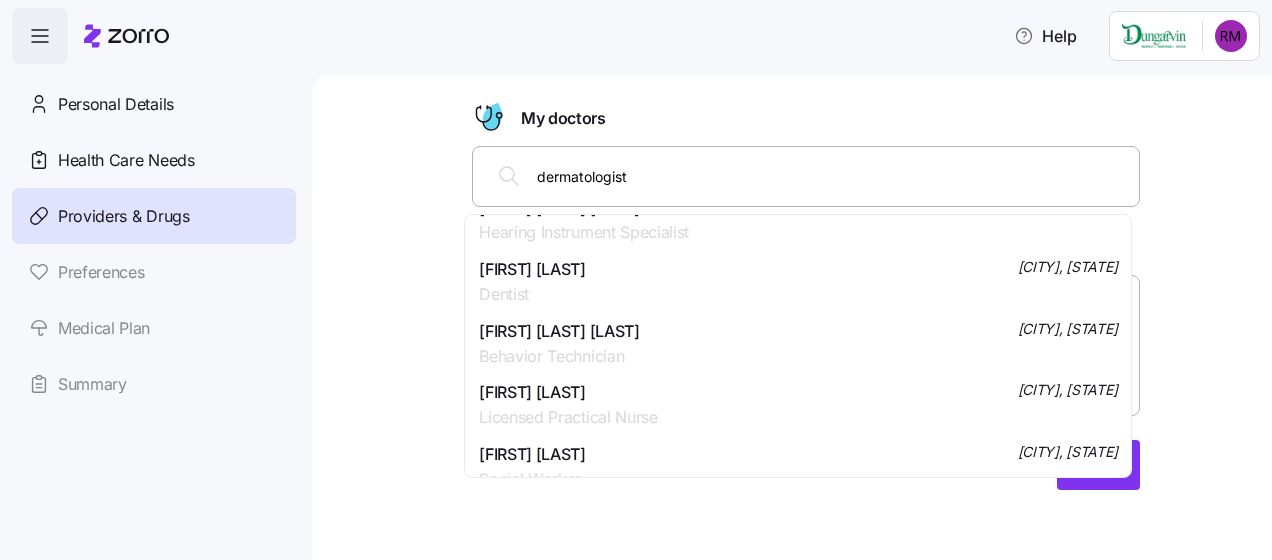 type on "dermatologist" 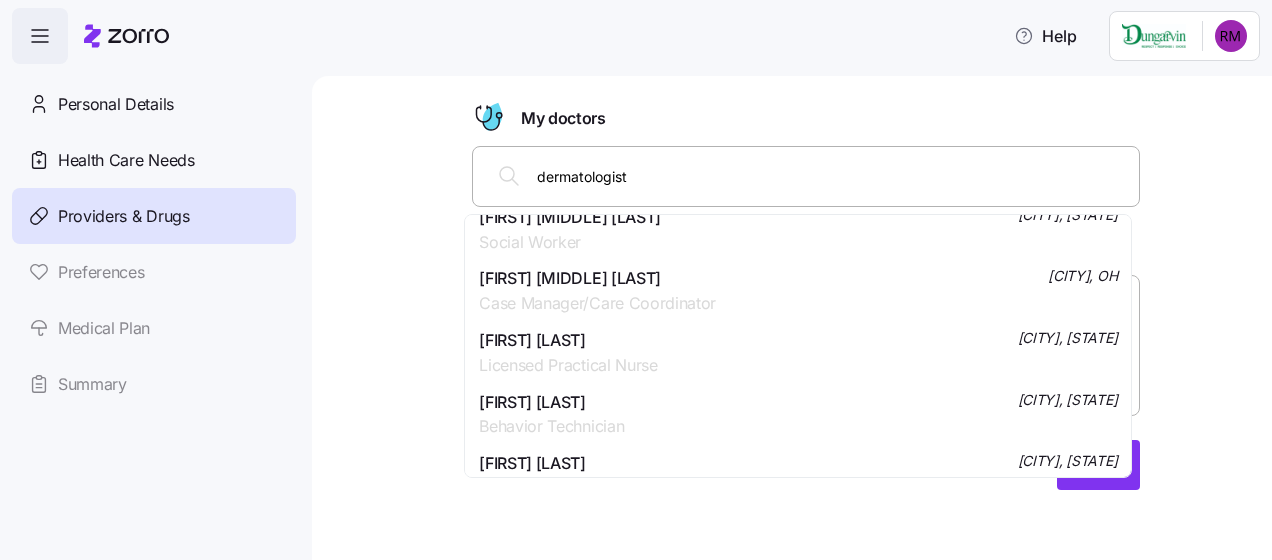 scroll, scrollTop: 2600, scrollLeft: 0, axis: vertical 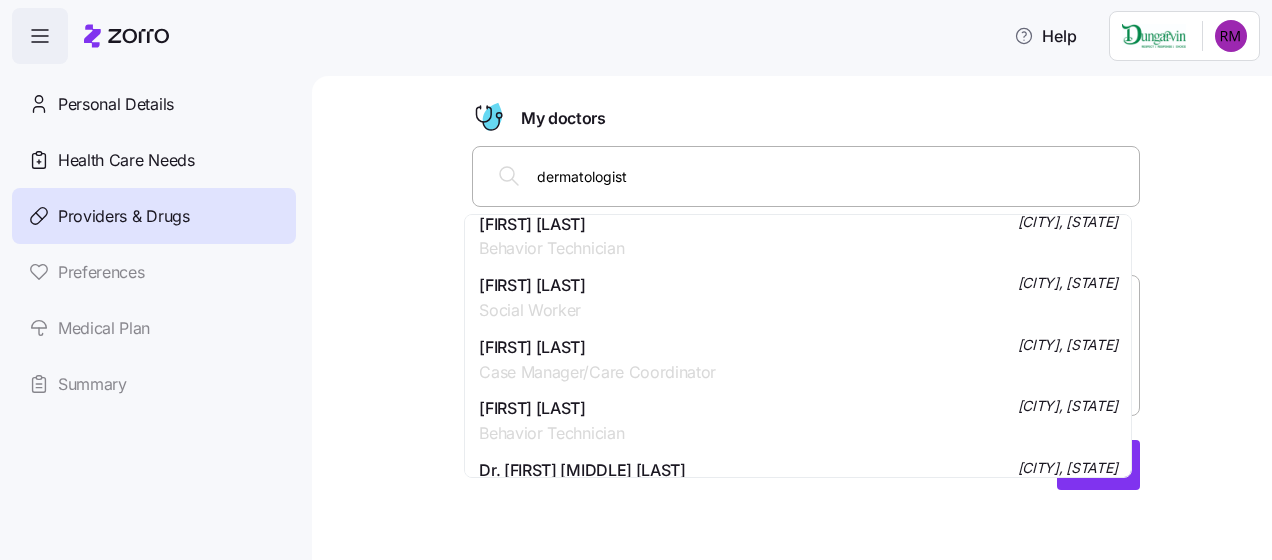 click on "dermatologist" at bounding box center (806, 176) 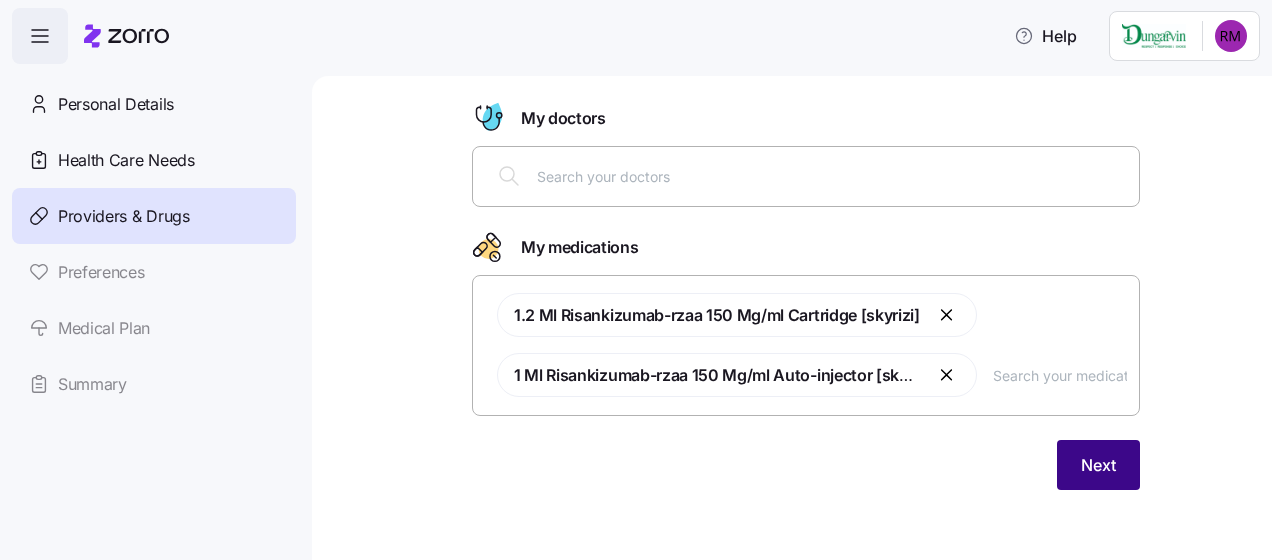 type 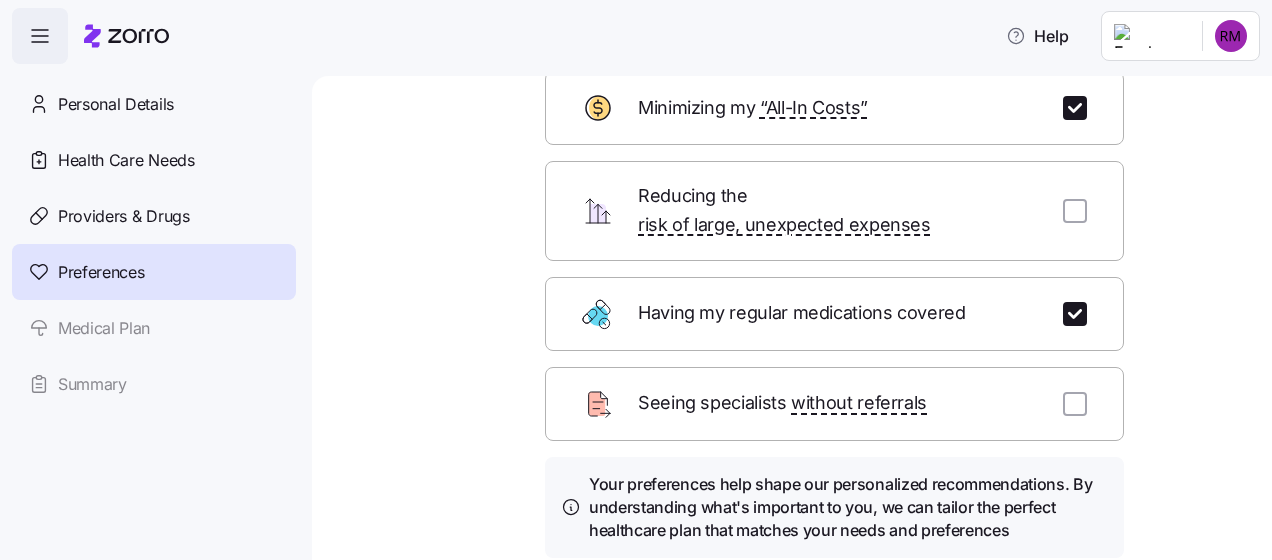 scroll, scrollTop: 260, scrollLeft: 0, axis: vertical 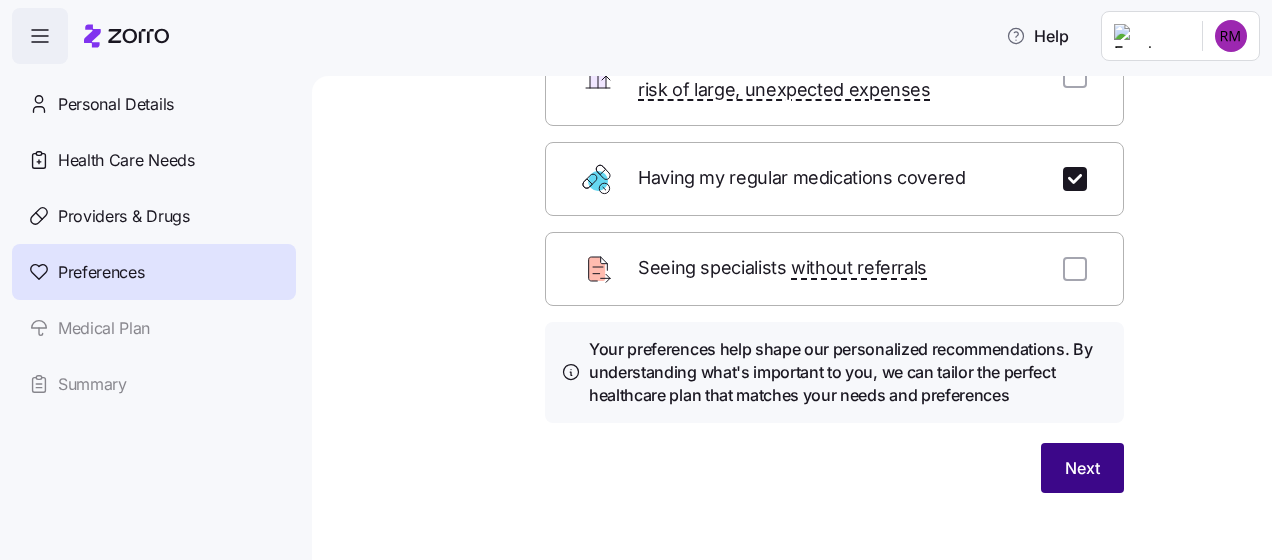 click on "Next" at bounding box center (1082, 468) 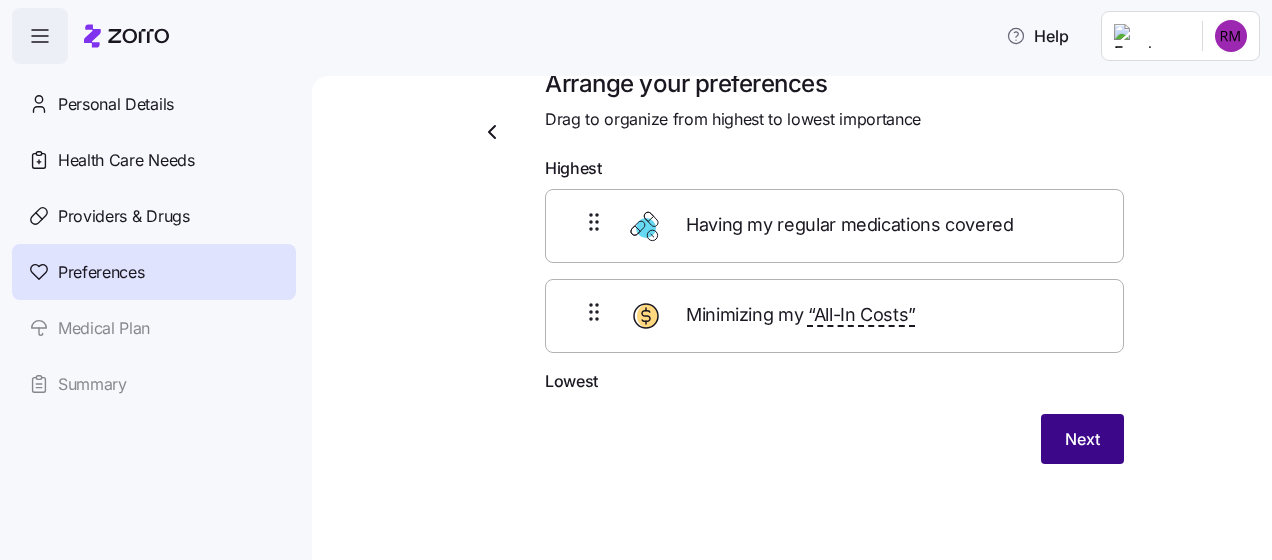 scroll, scrollTop: 38, scrollLeft: 0, axis: vertical 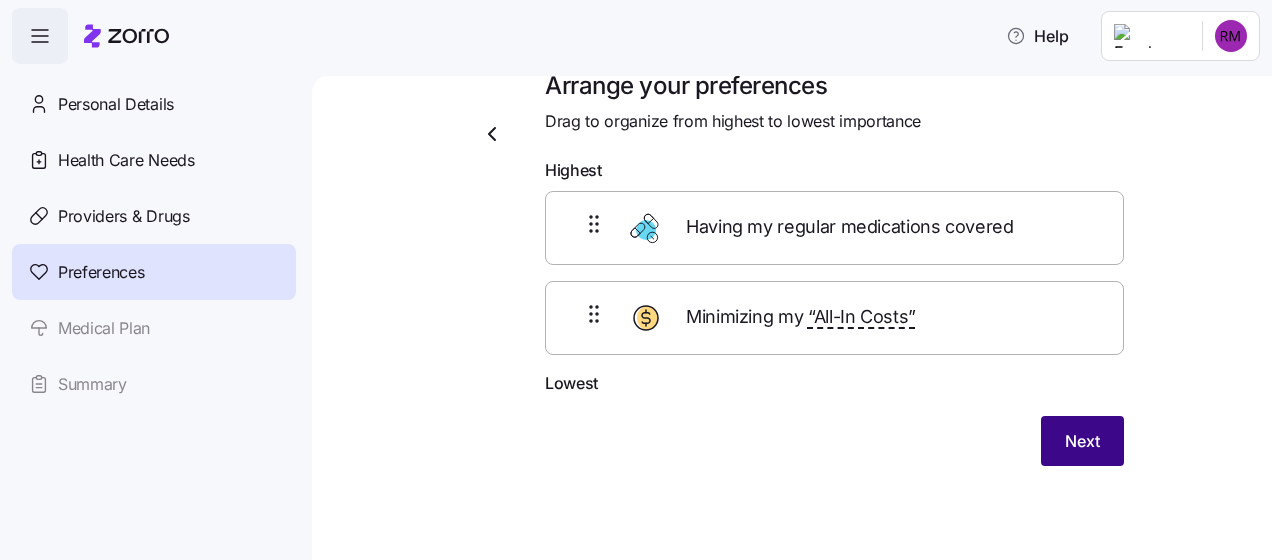 click on "Next" at bounding box center [1082, 441] 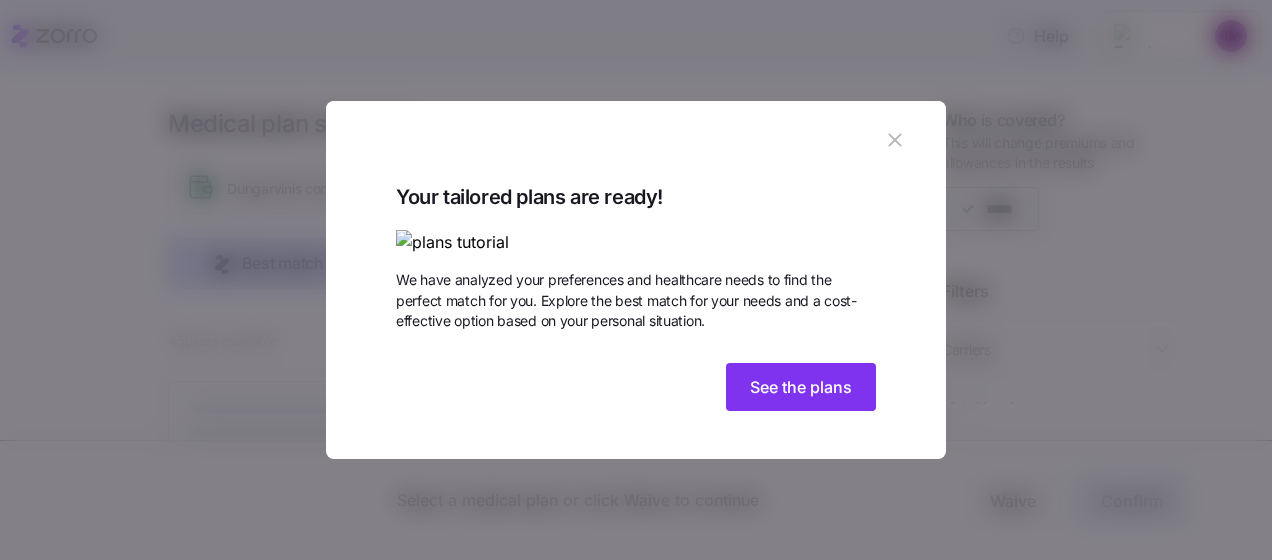 click 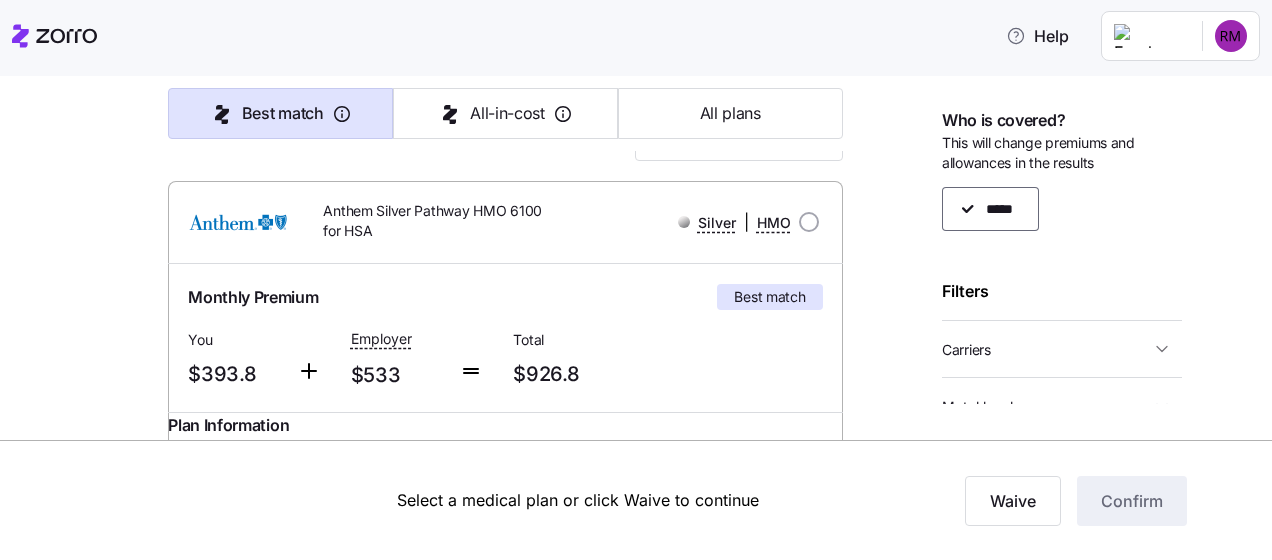 scroll, scrollTop: 100, scrollLeft: 0, axis: vertical 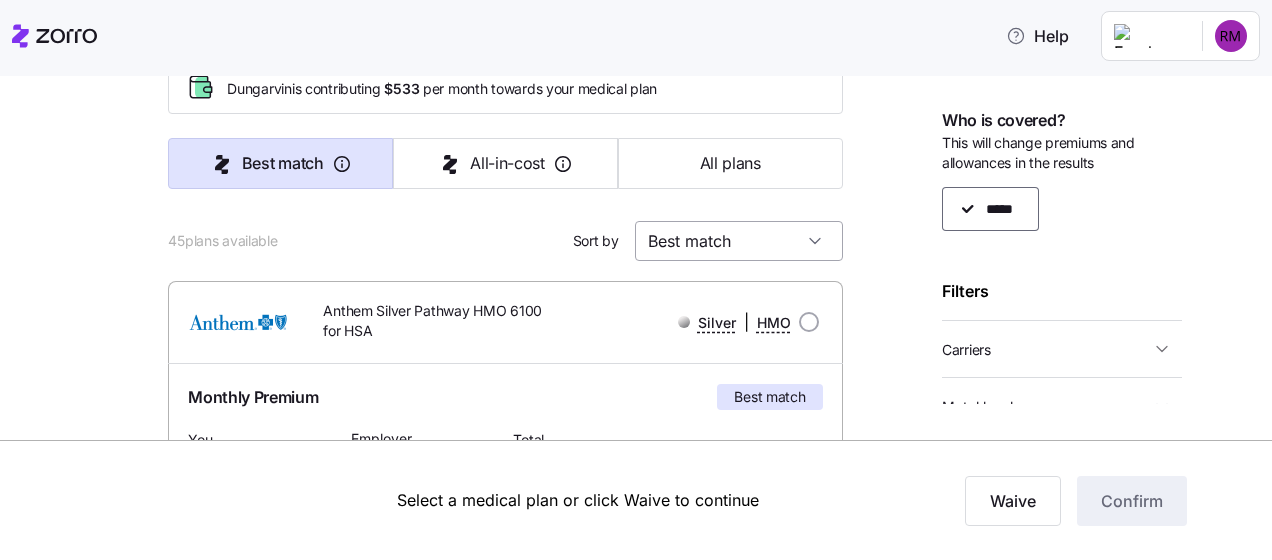 click on "Best match" at bounding box center (739, 241) 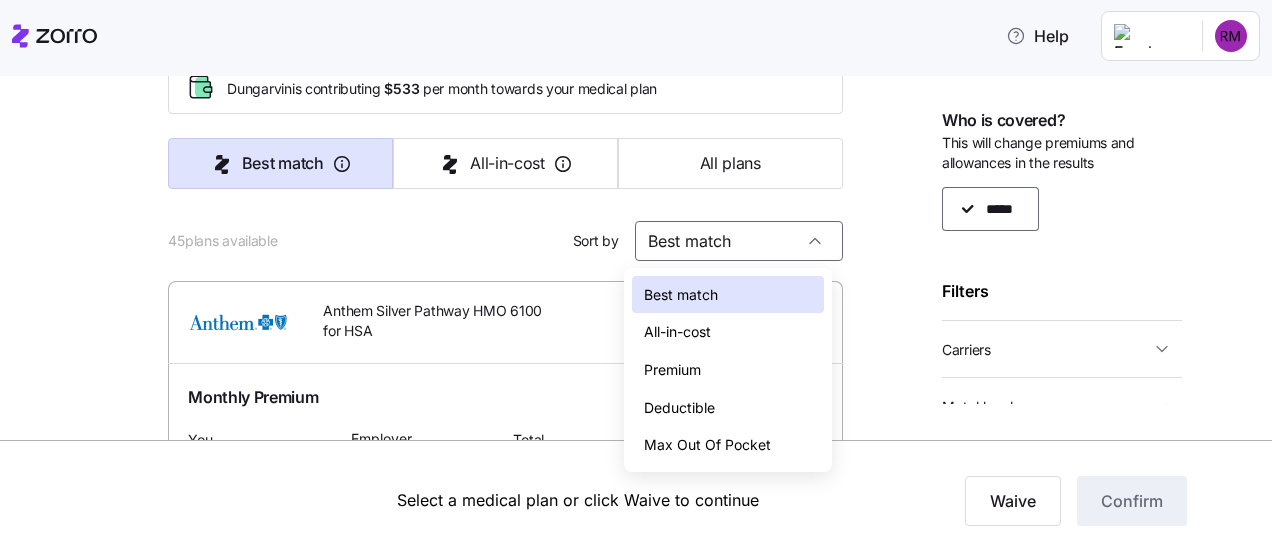 click on "Premium" at bounding box center [672, 370] 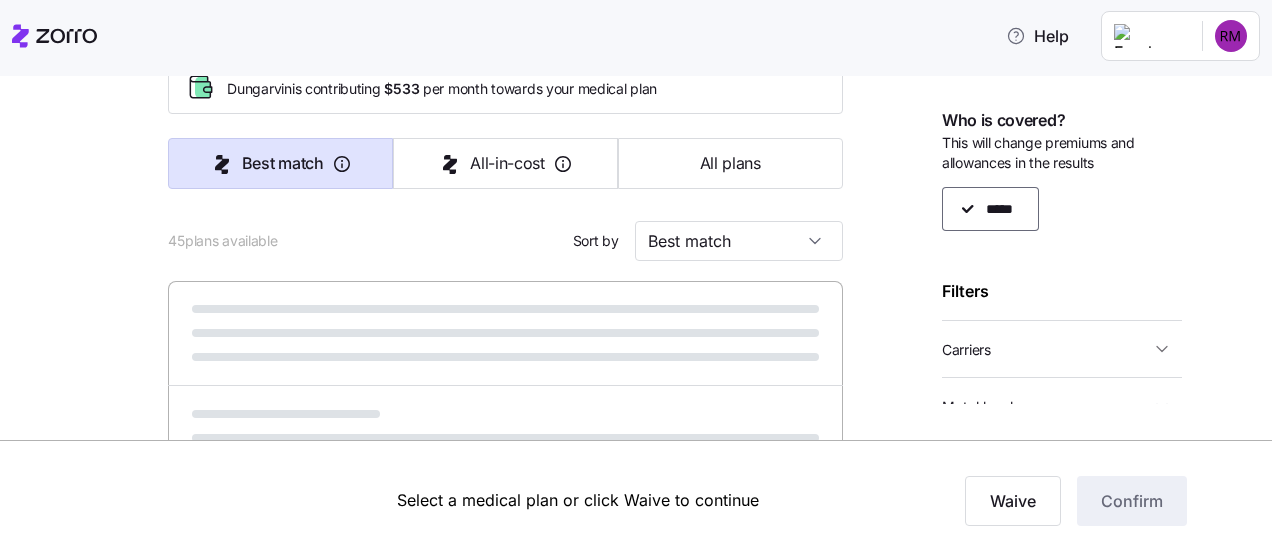 type on "Premium" 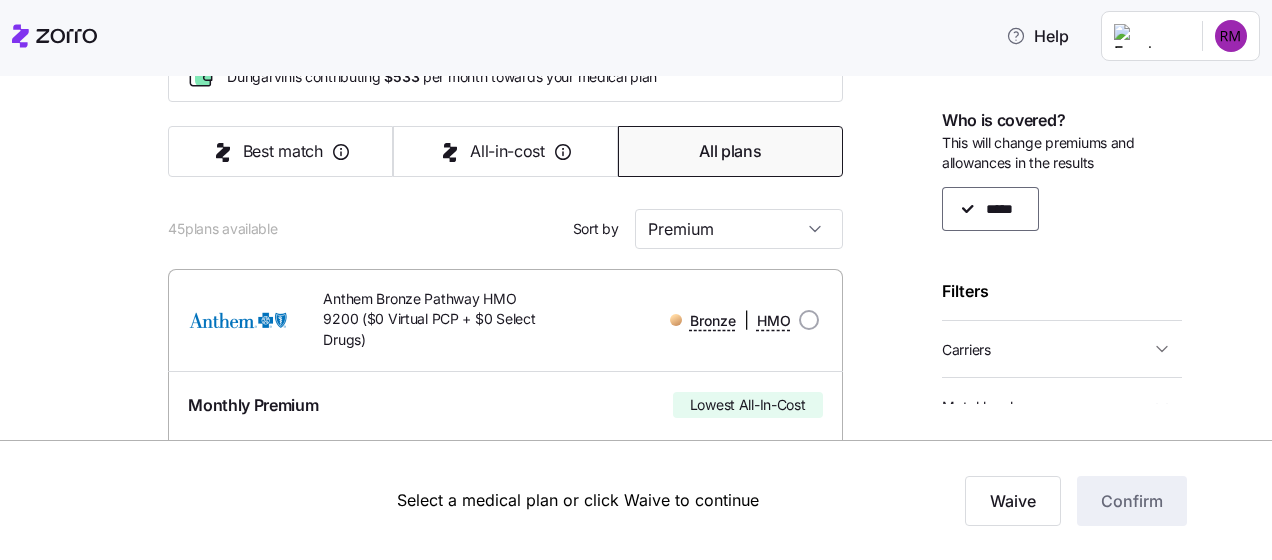 scroll, scrollTop: 100, scrollLeft: 0, axis: vertical 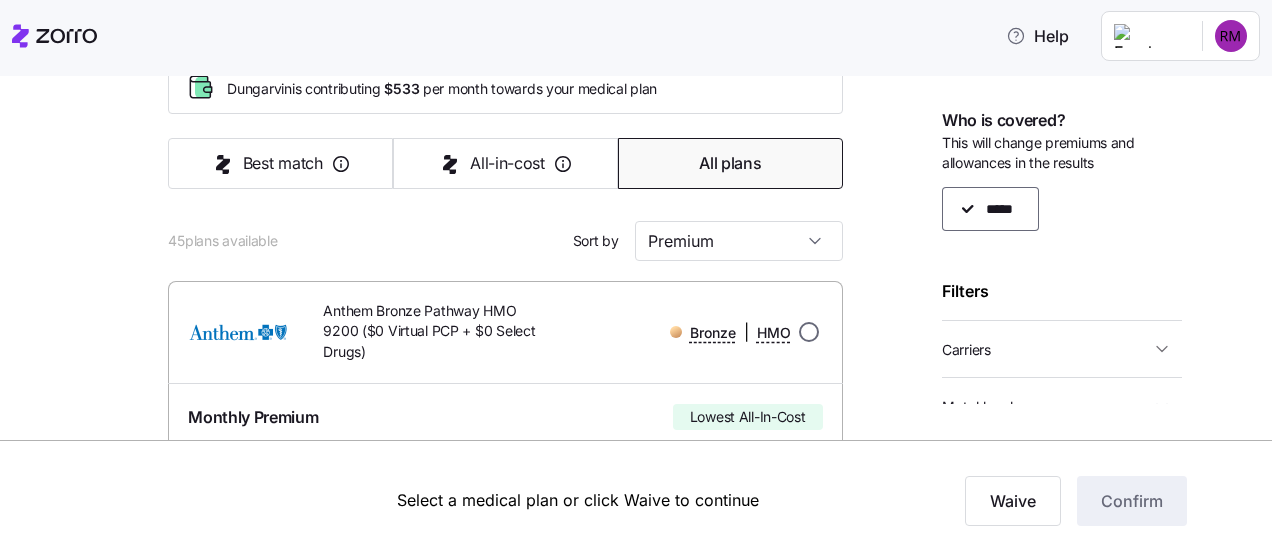 click at bounding box center (809, 332) 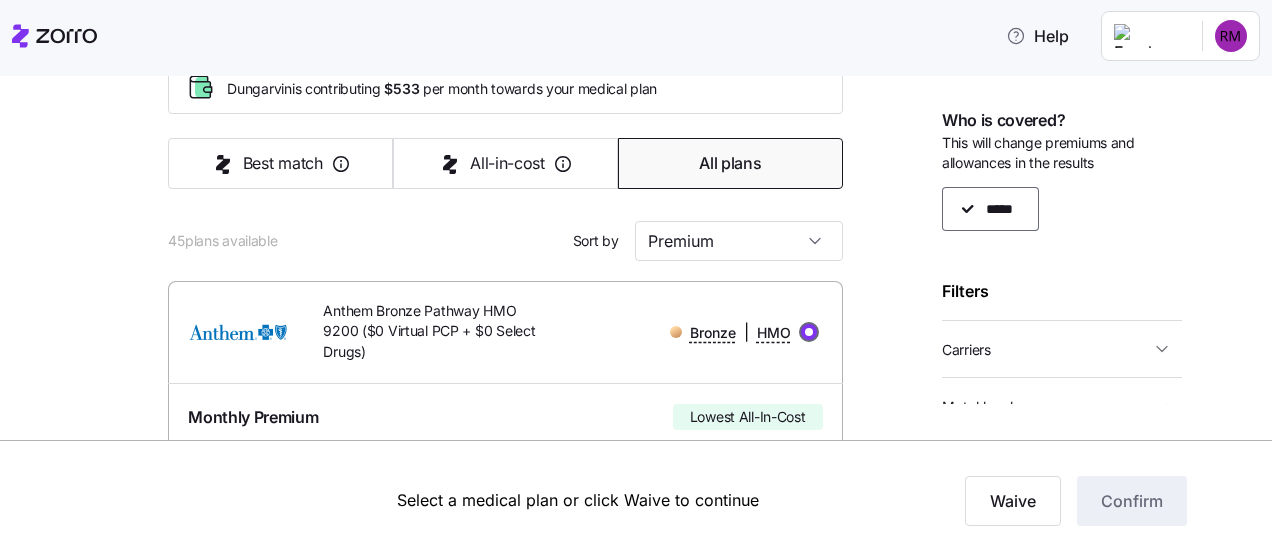 radio on "true" 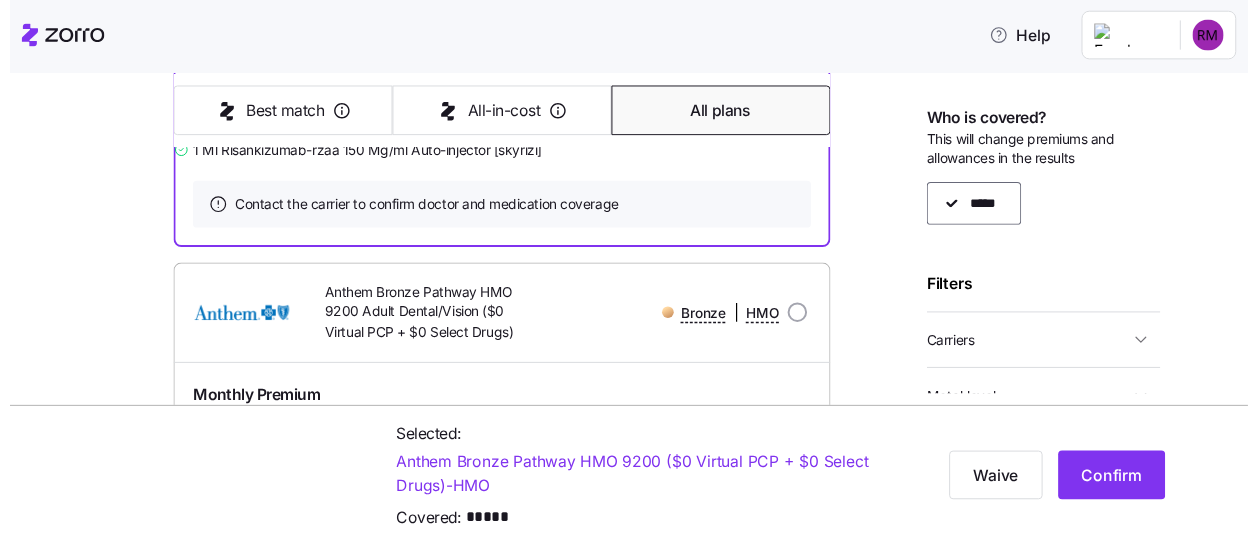 scroll, scrollTop: 800, scrollLeft: 0, axis: vertical 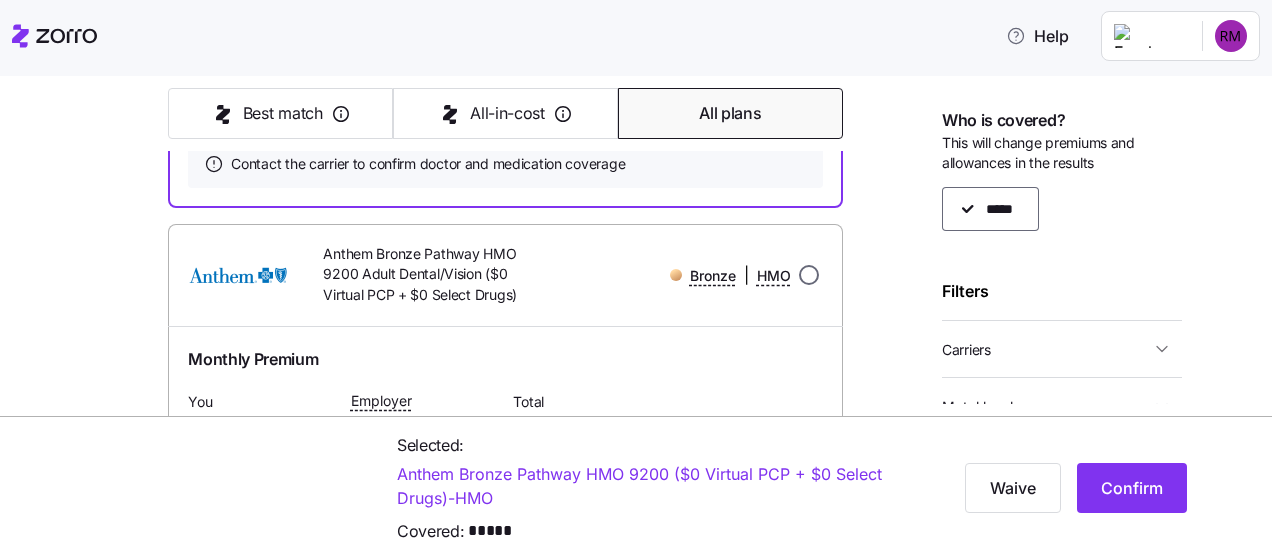 click at bounding box center (809, 275) 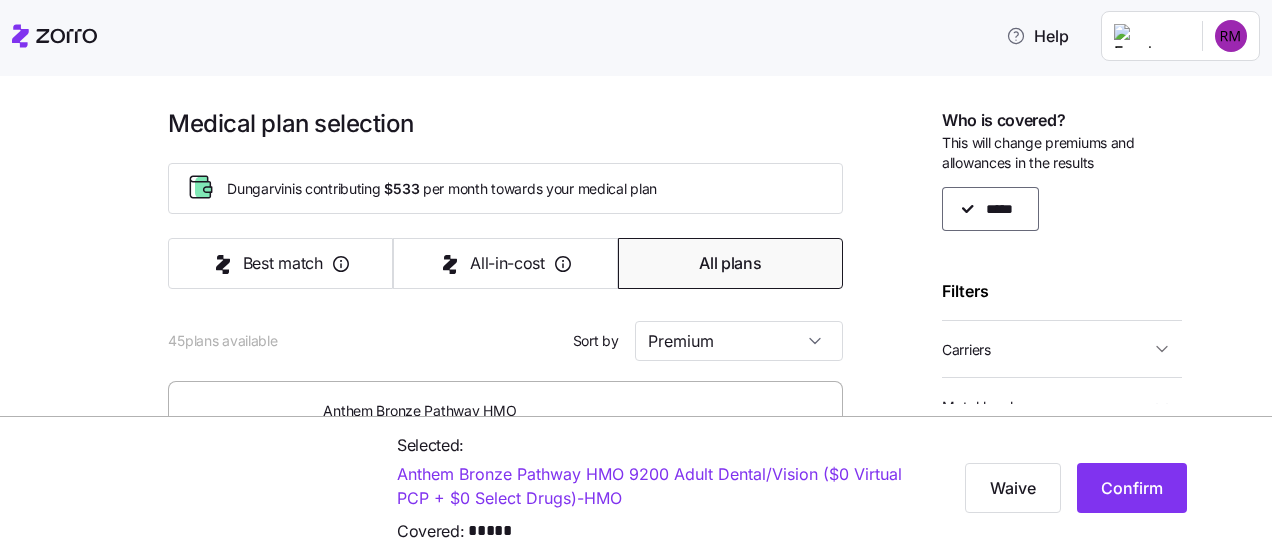 scroll, scrollTop: 200, scrollLeft: 0, axis: vertical 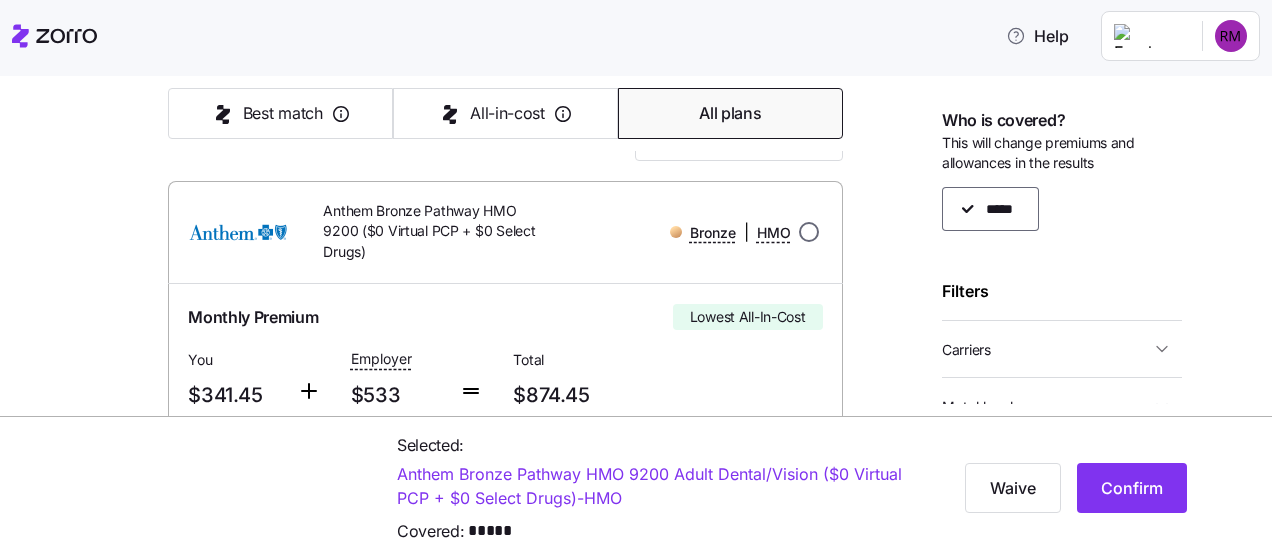 click at bounding box center (809, 232) 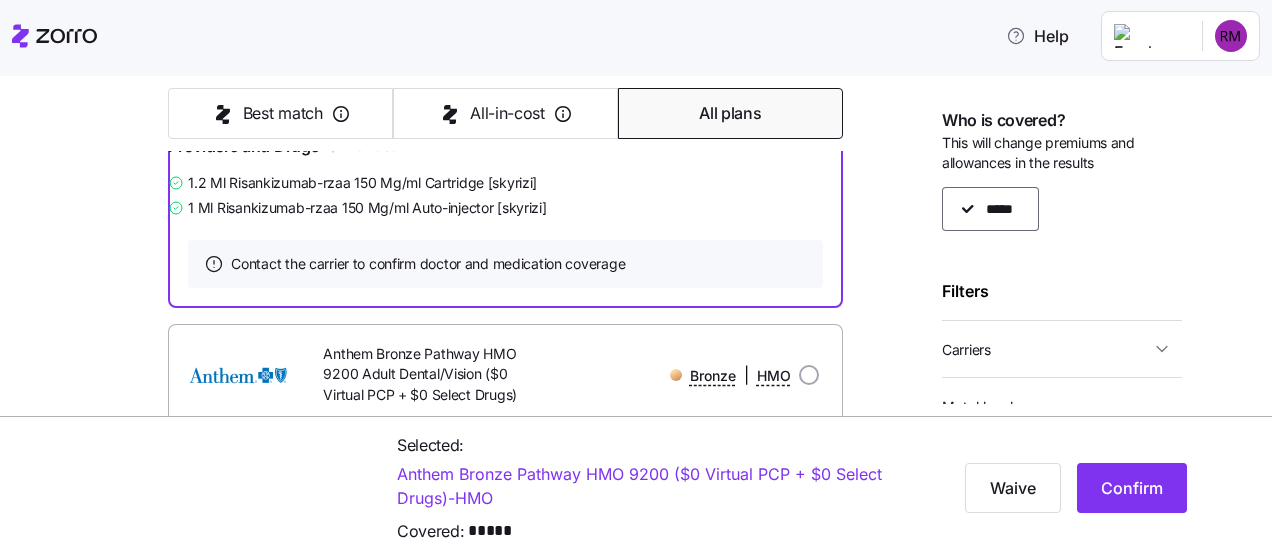 scroll, scrollTop: 800, scrollLeft: 0, axis: vertical 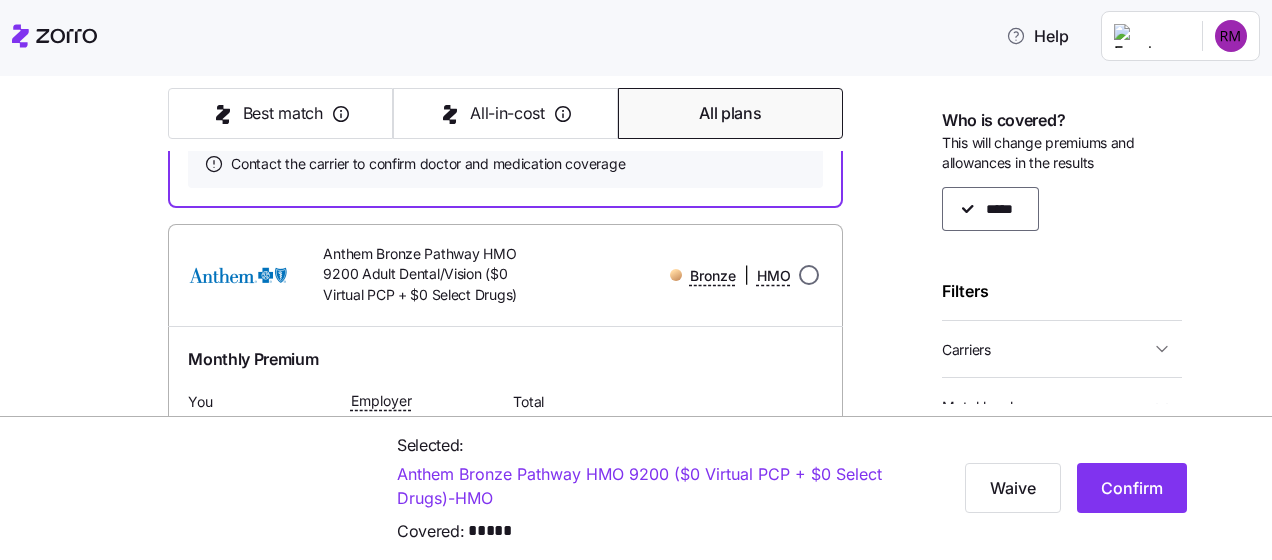 click at bounding box center [809, 275] 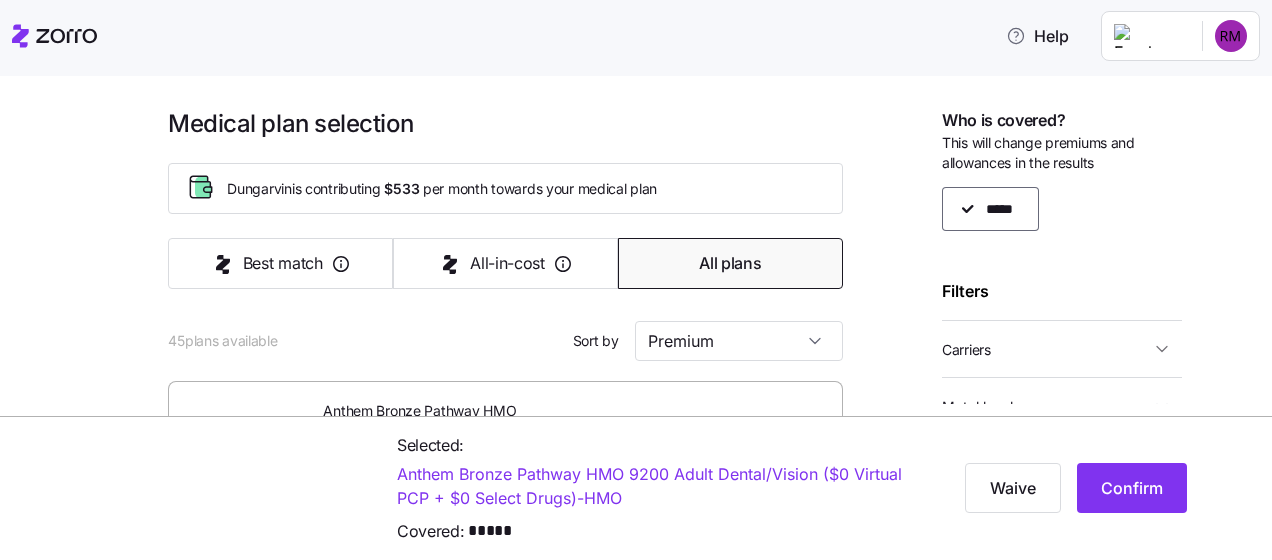 scroll, scrollTop: 100, scrollLeft: 0, axis: vertical 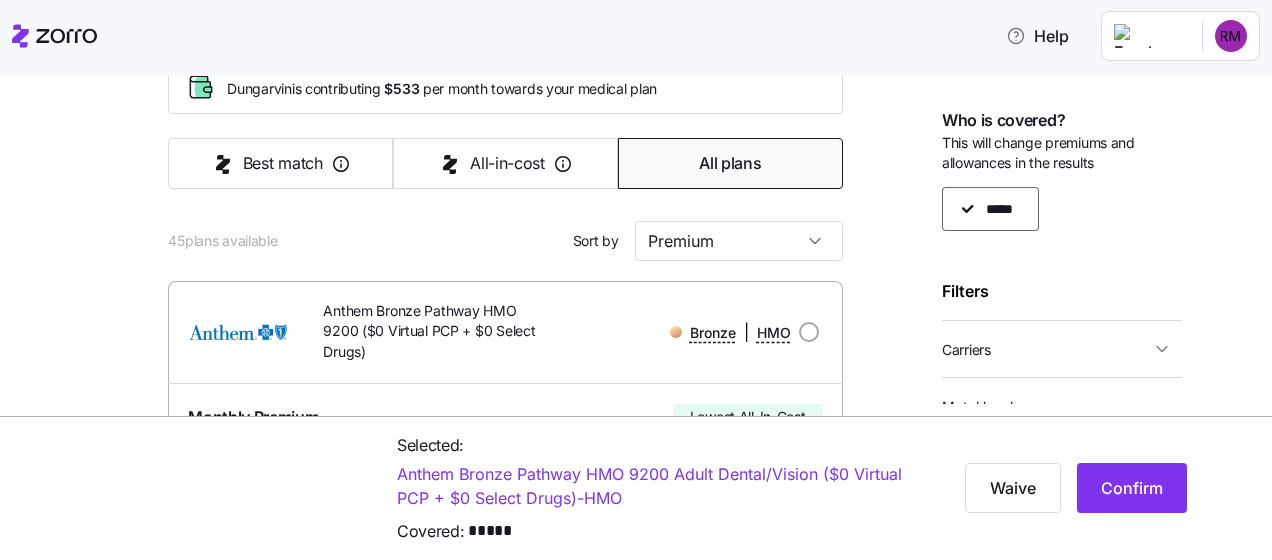 click at bounding box center (809, 332) 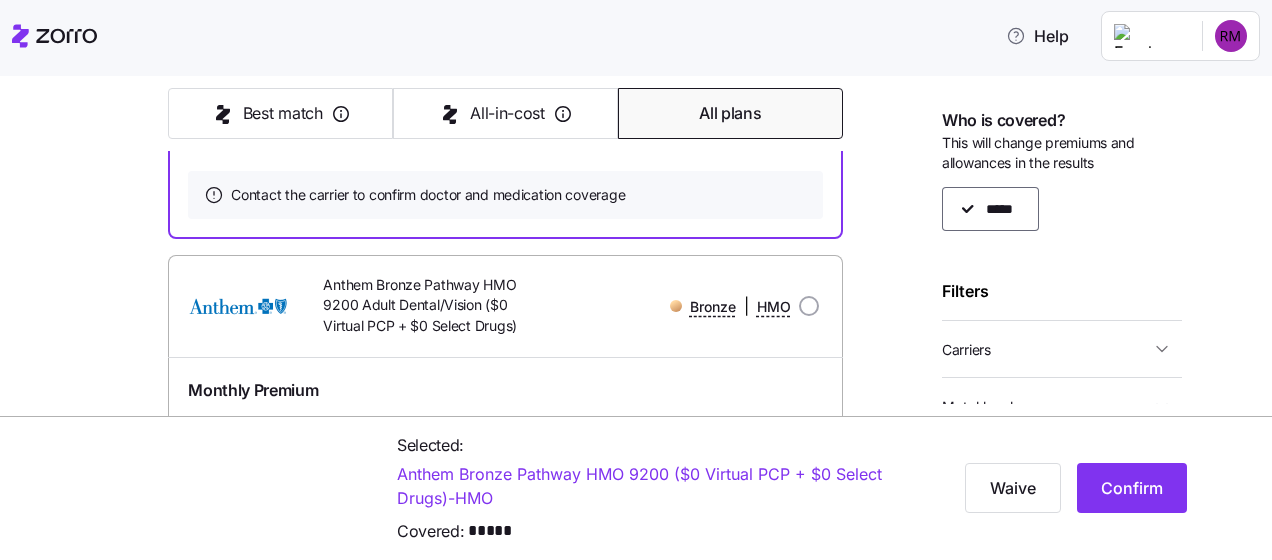 scroll, scrollTop: 800, scrollLeft: 0, axis: vertical 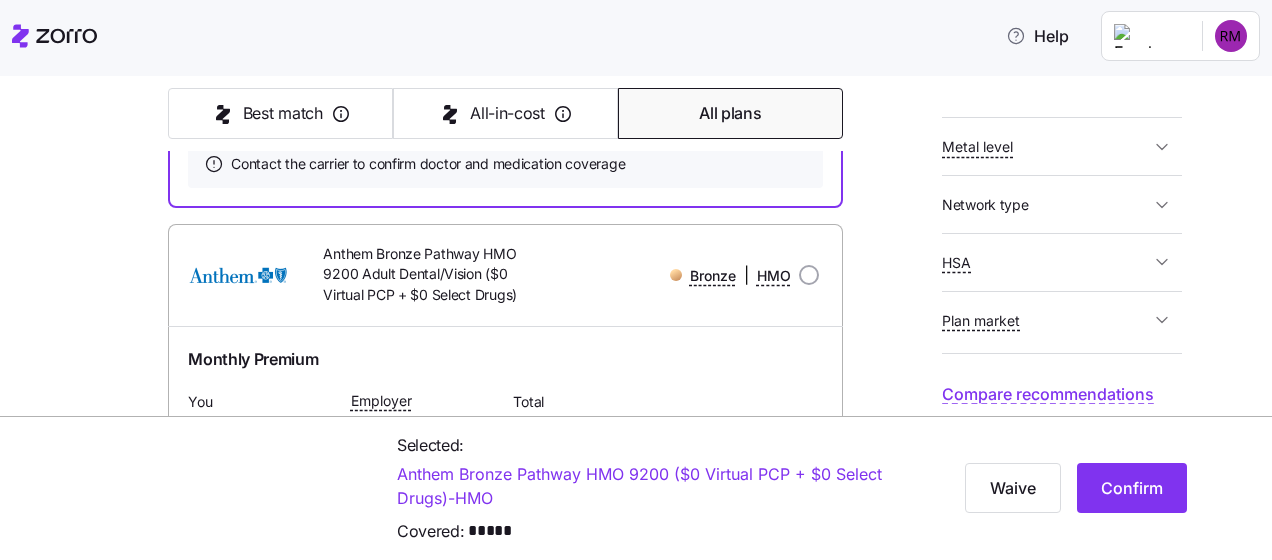 click on "Compare recommendations" at bounding box center (1048, 394) 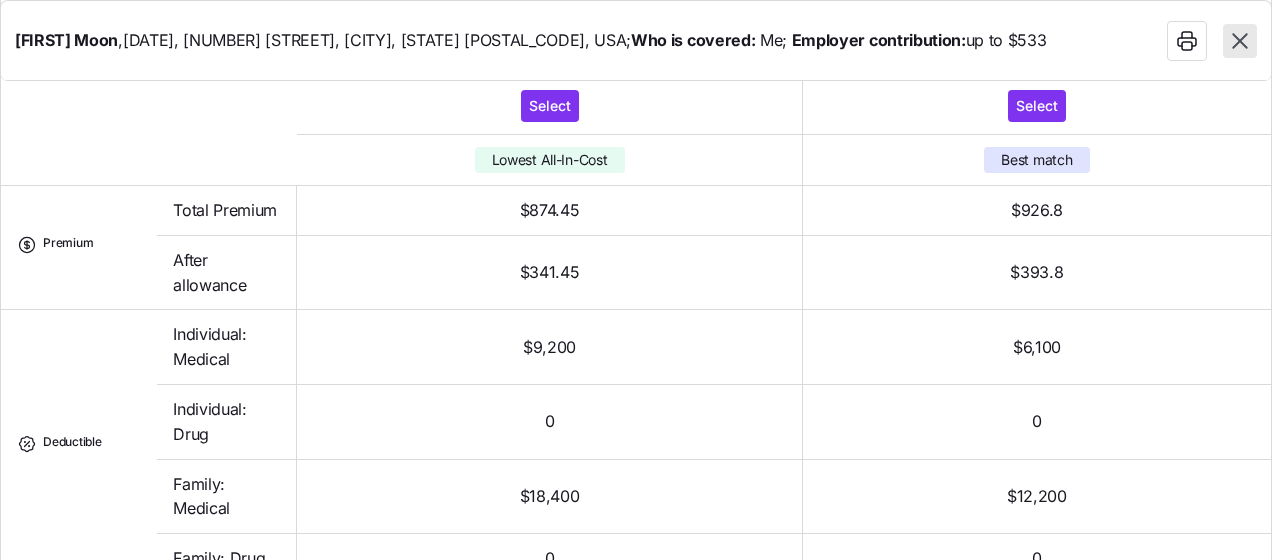 scroll, scrollTop: 69, scrollLeft: 0, axis: vertical 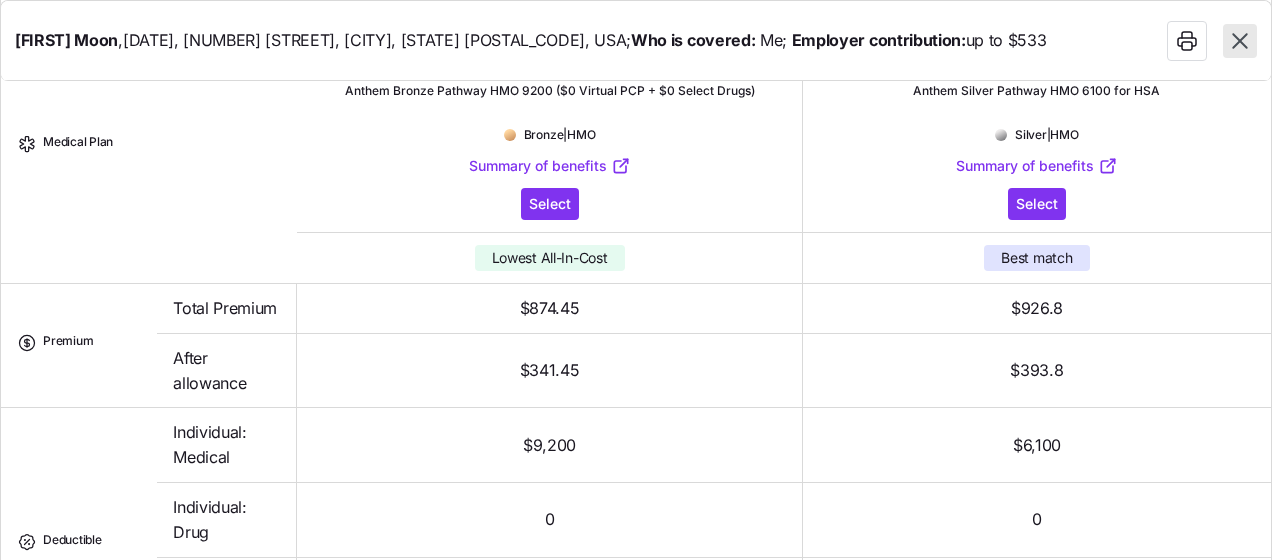 click 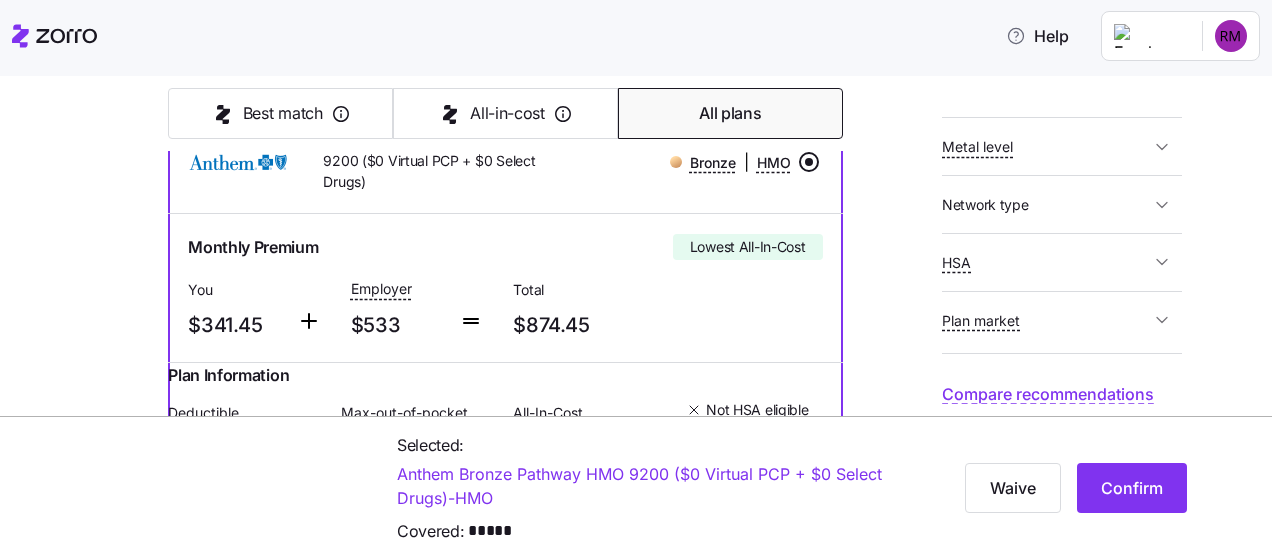 scroll, scrollTop: 300, scrollLeft: 0, axis: vertical 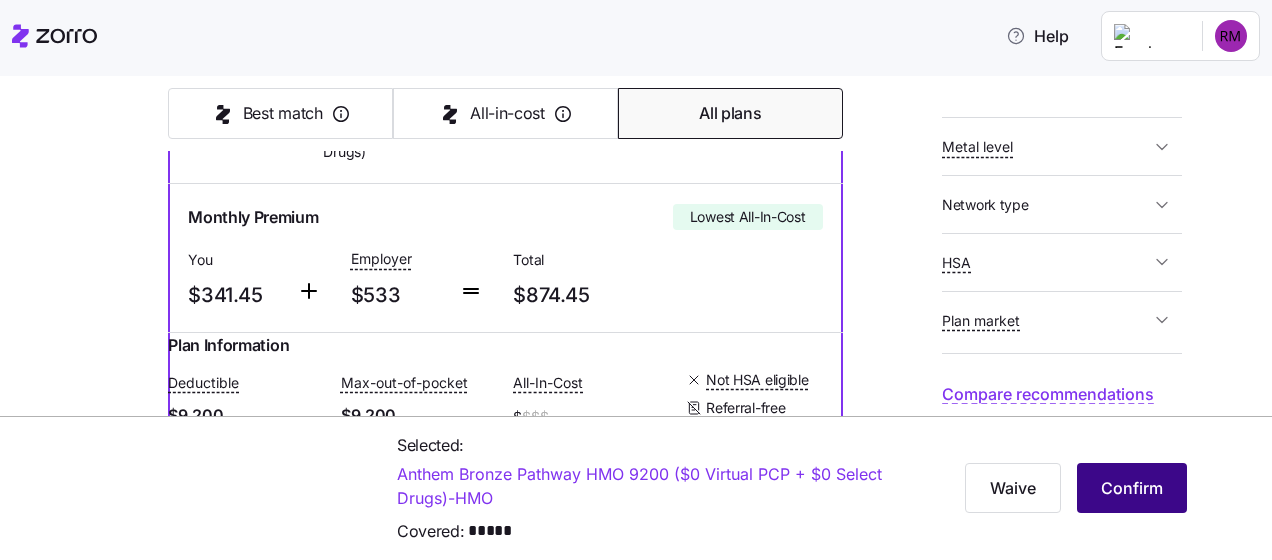 click on "Confirm" at bounding box center [1132, 488] 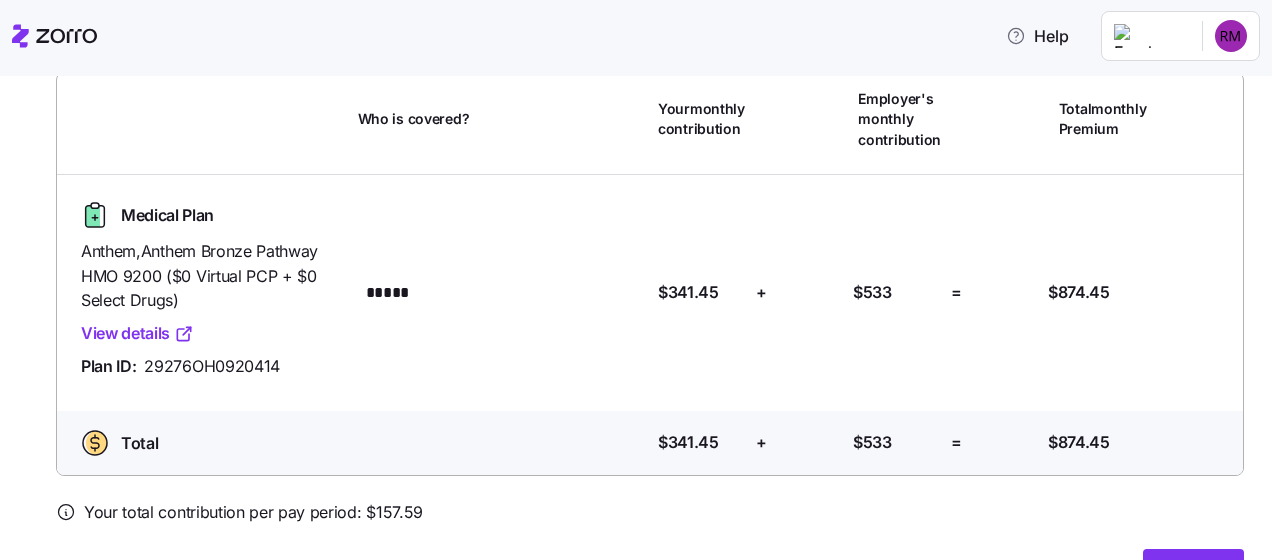 scroll, scrollTop: 200, scrollLeft: 0, axis: vertical 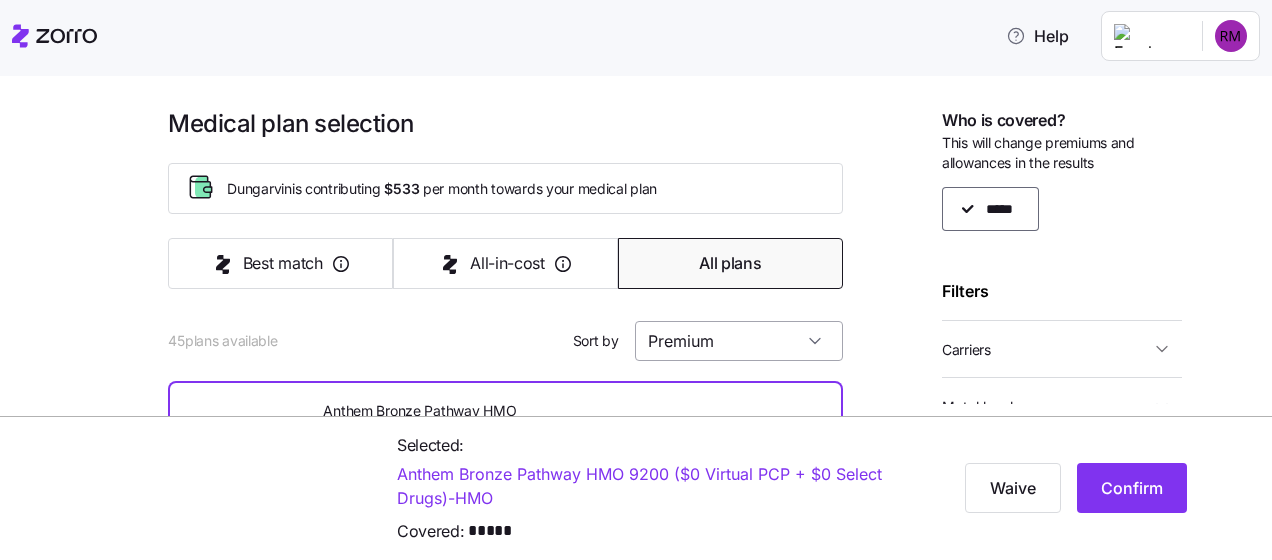 click on "Premium" at bounding box center (739, 341) 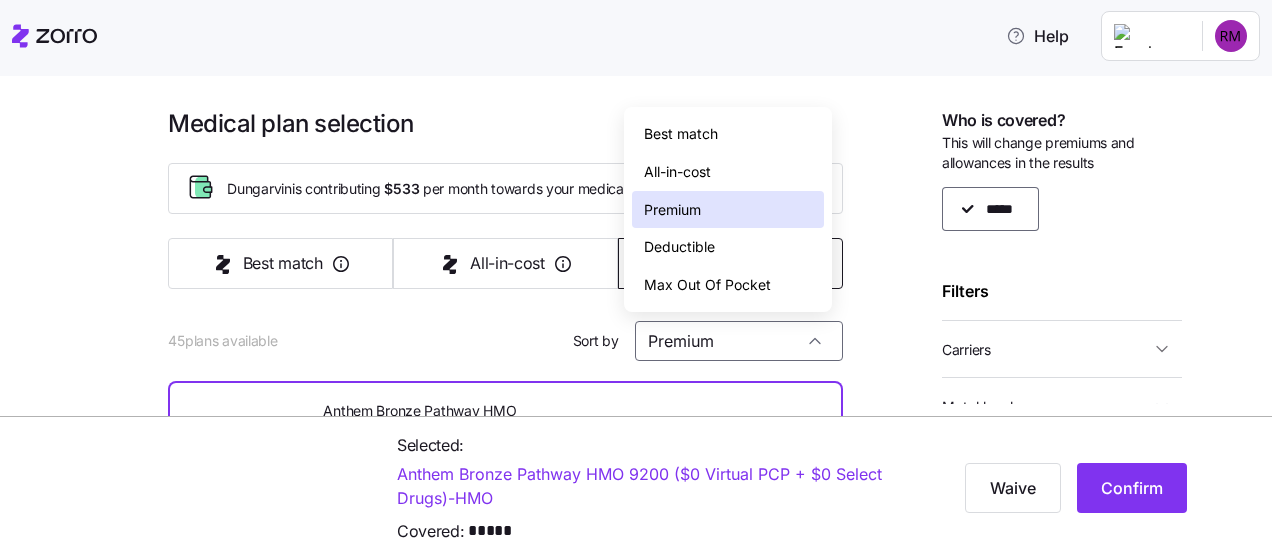 click on "All-in-cost" at bounding box center [677, 172] 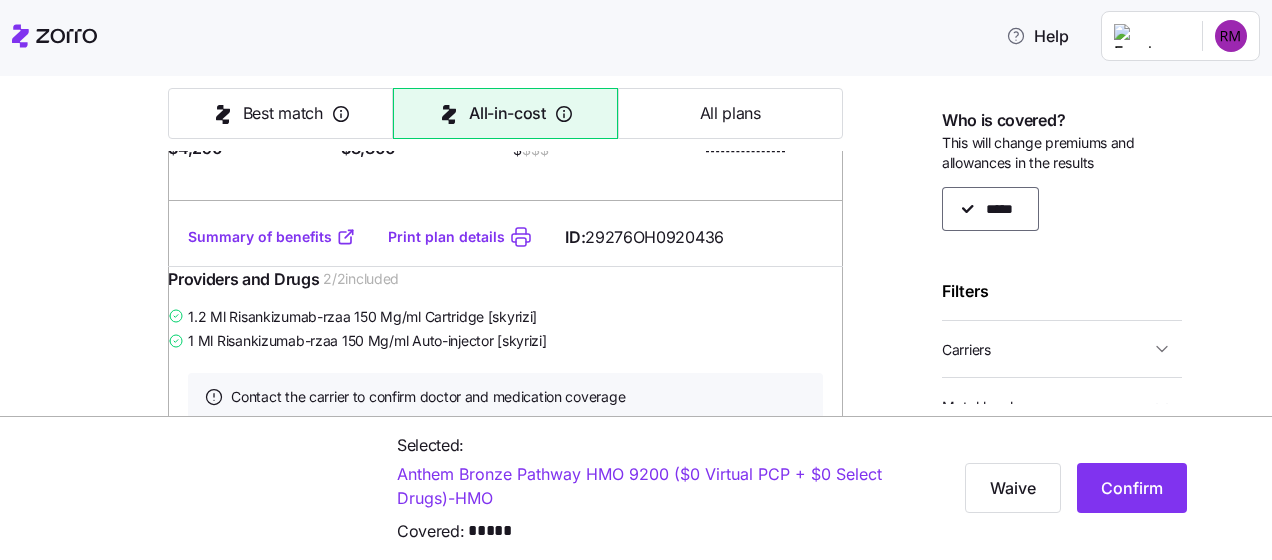 scroll, scrollTop: 1930, scrollLeft: 0, axis: vertical 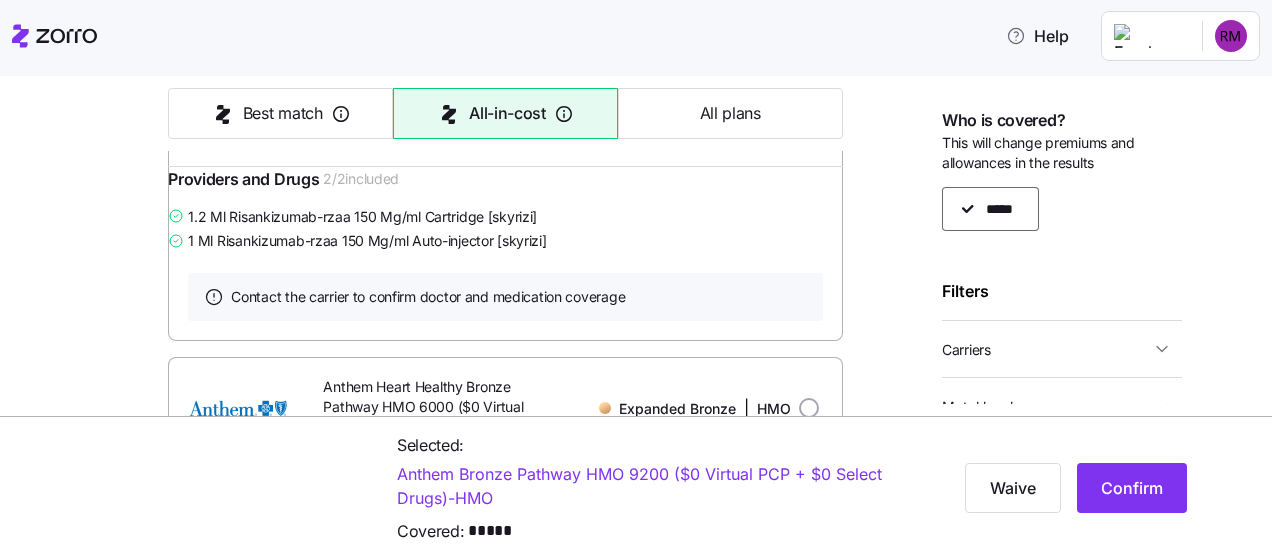 click on "Summary of benefits" at bounding box center (272, 137) 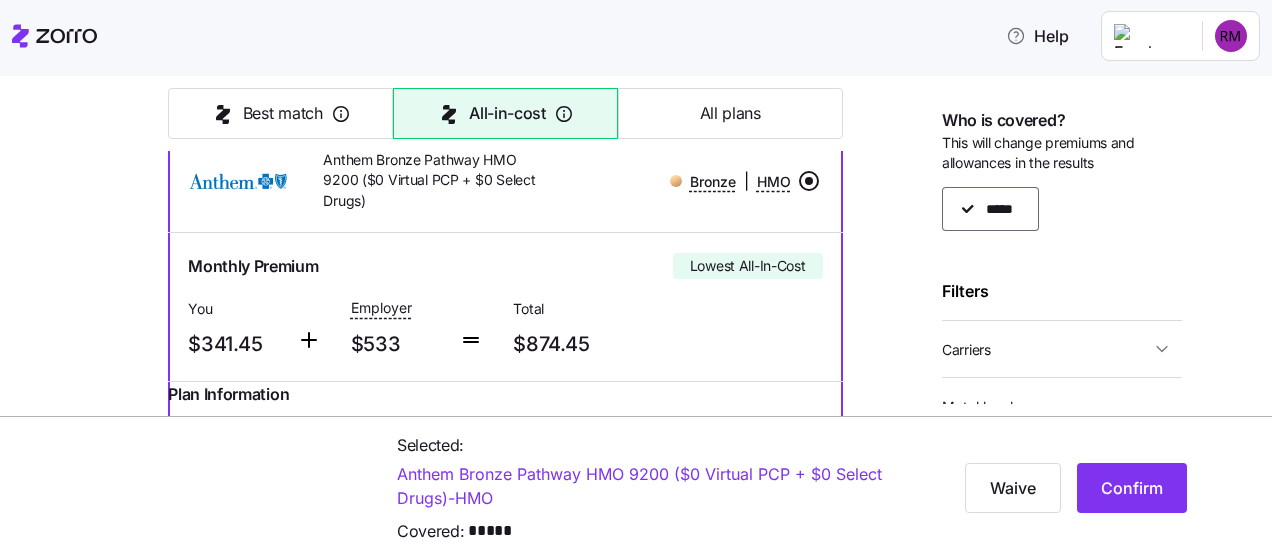scroll, scrollTop: 0, scrollLeft: 0, axis: both 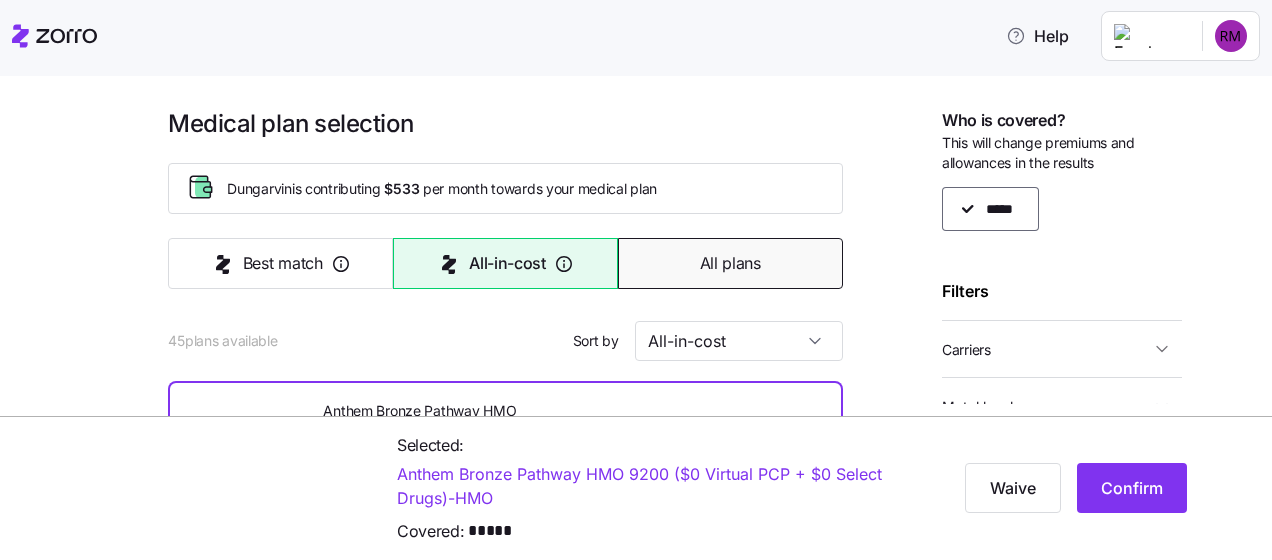 click on "All plans" at bounding box center (730, 263) 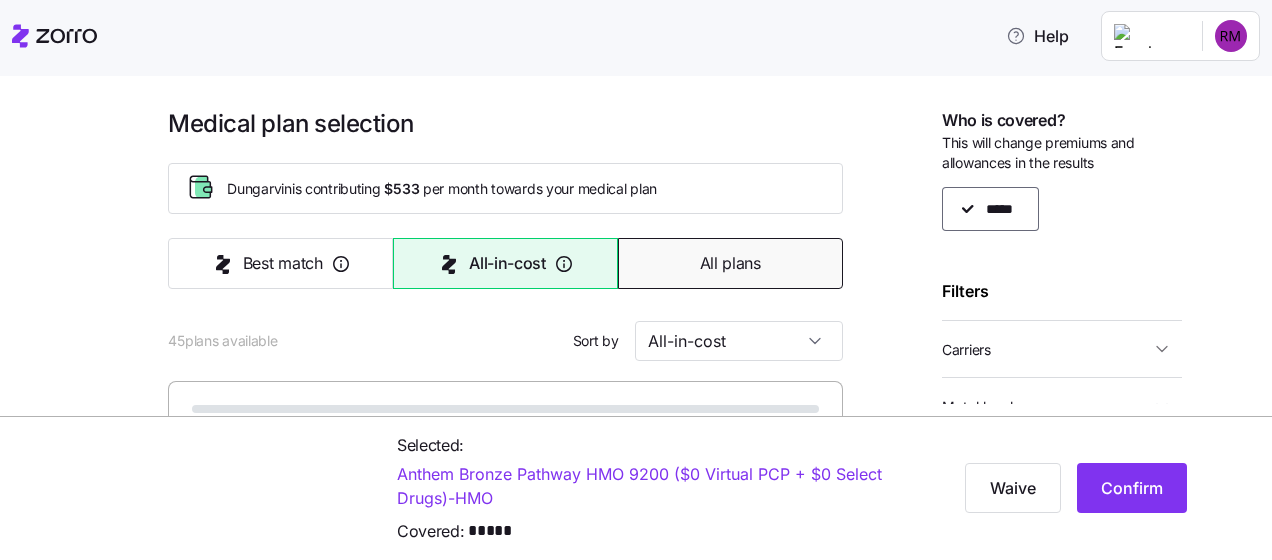 type on "Premium" 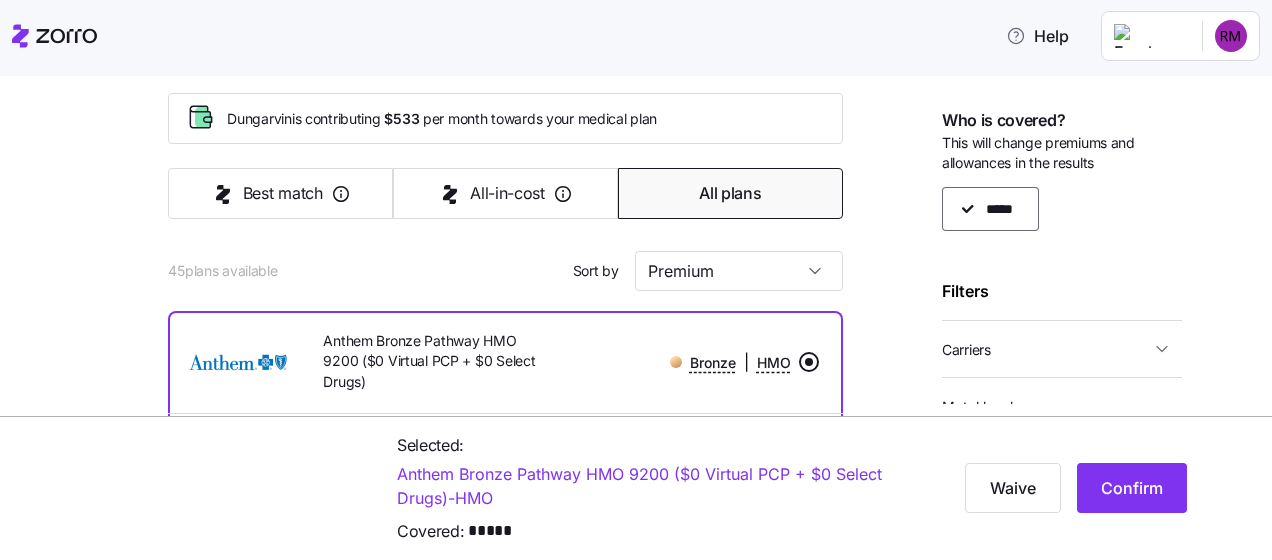 scroll, scrollTop: 0, scrollLeft: 0, axis: both 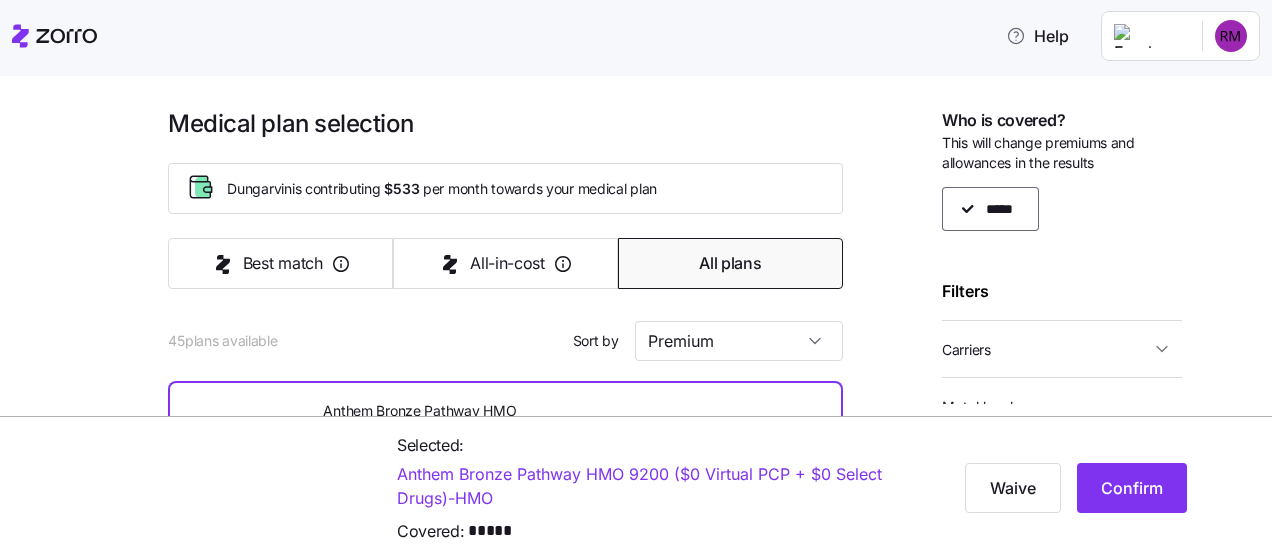 click at bounding box center (505, 371) 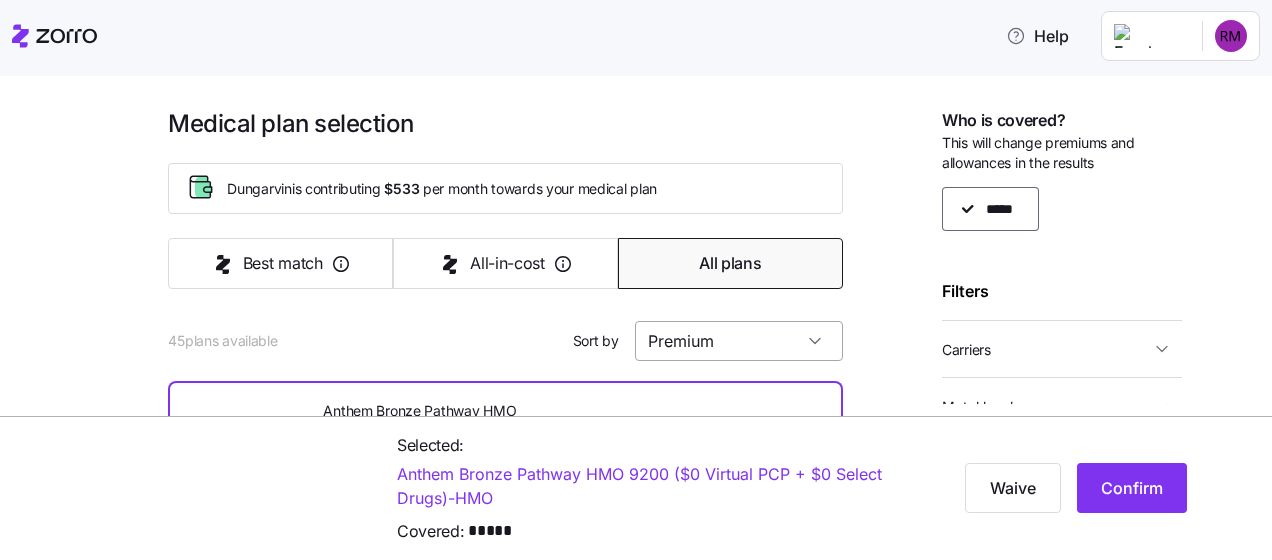click on "Premium" at bounding box center (739, 341) 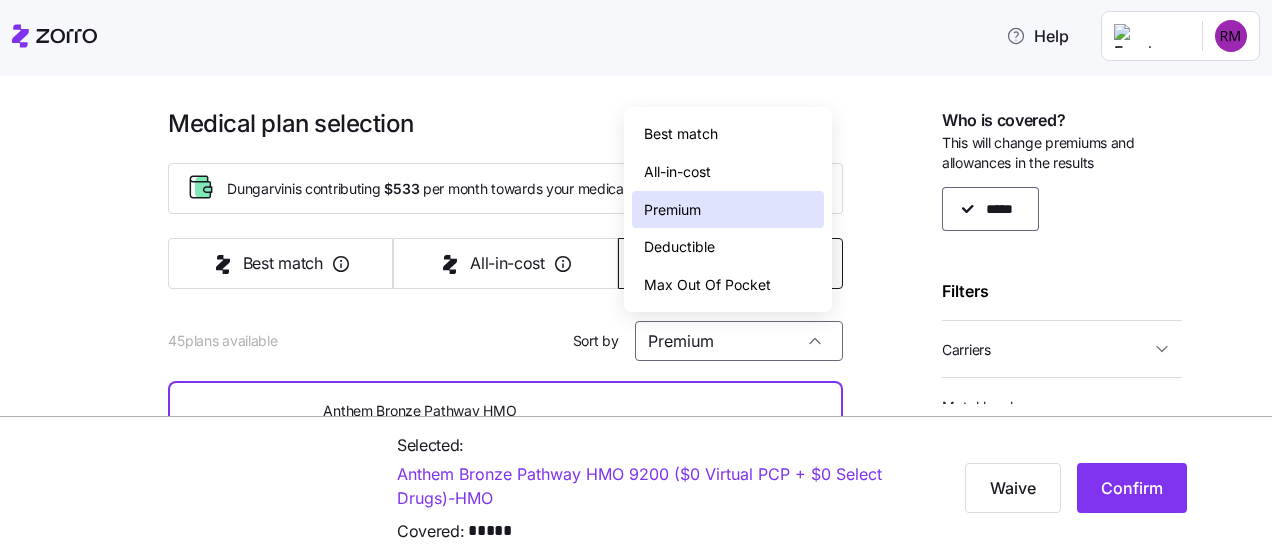 click on "Premium" at bounding box center [672, 210] 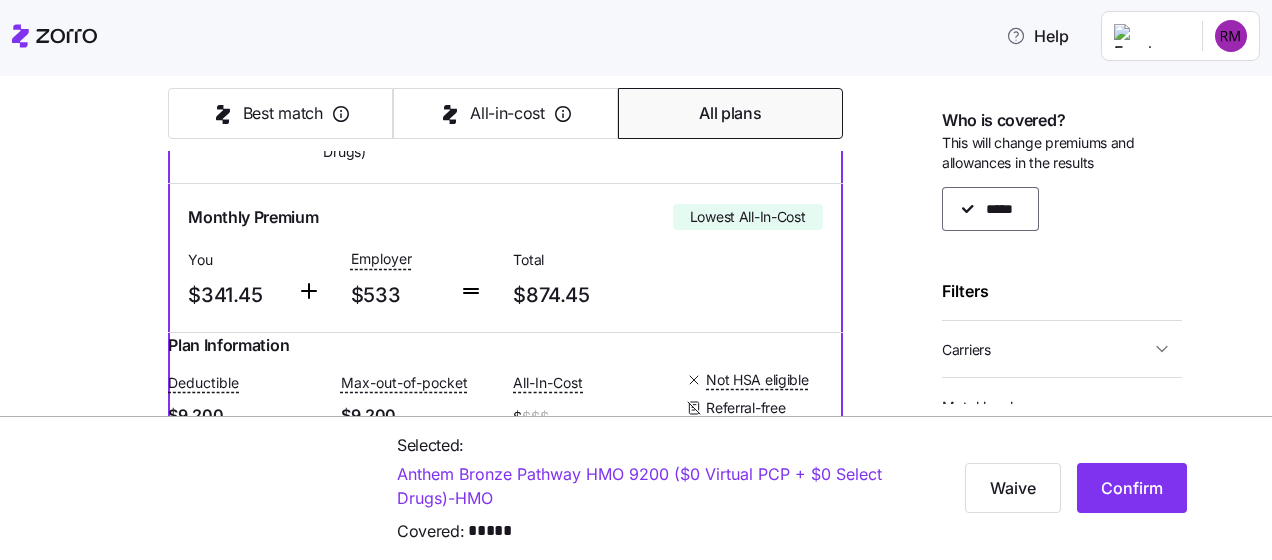 scroll, scrollTop: 400, scrollLeft: 0, axis: vertical 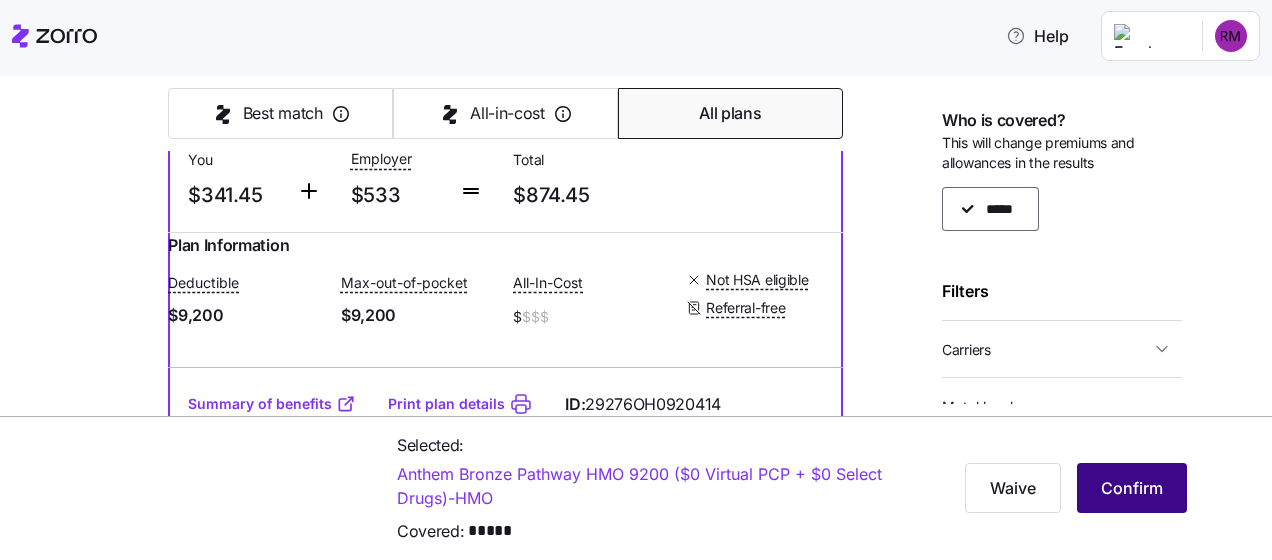 click on "Confirm" at bounding box center [1132, 488] 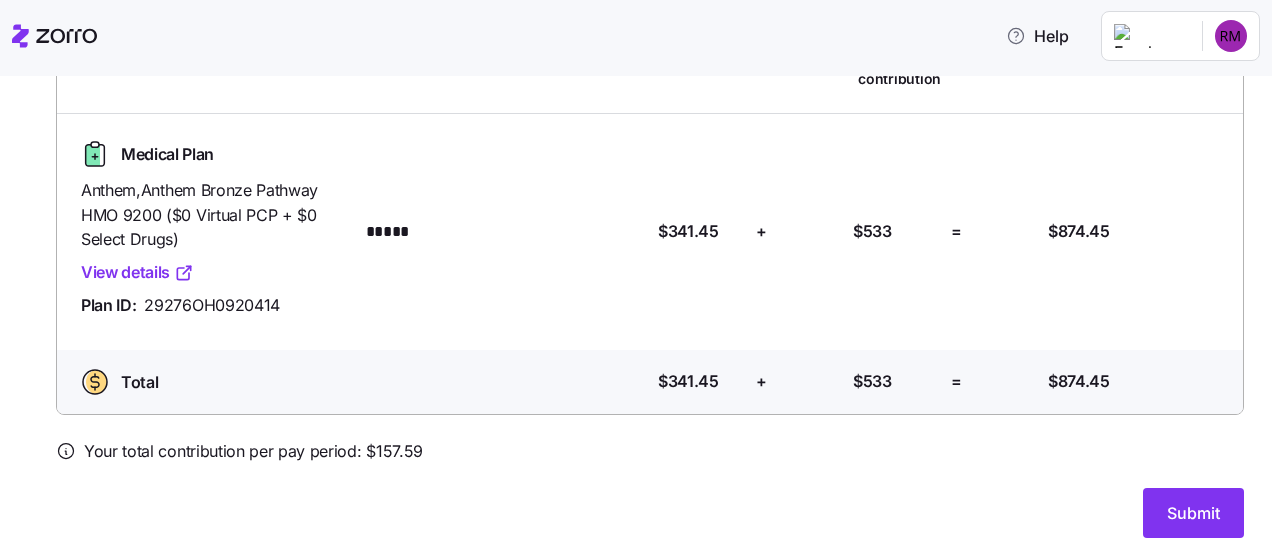 scroll, scrollTop: 213, scrollLeft: 0, axis: vertical 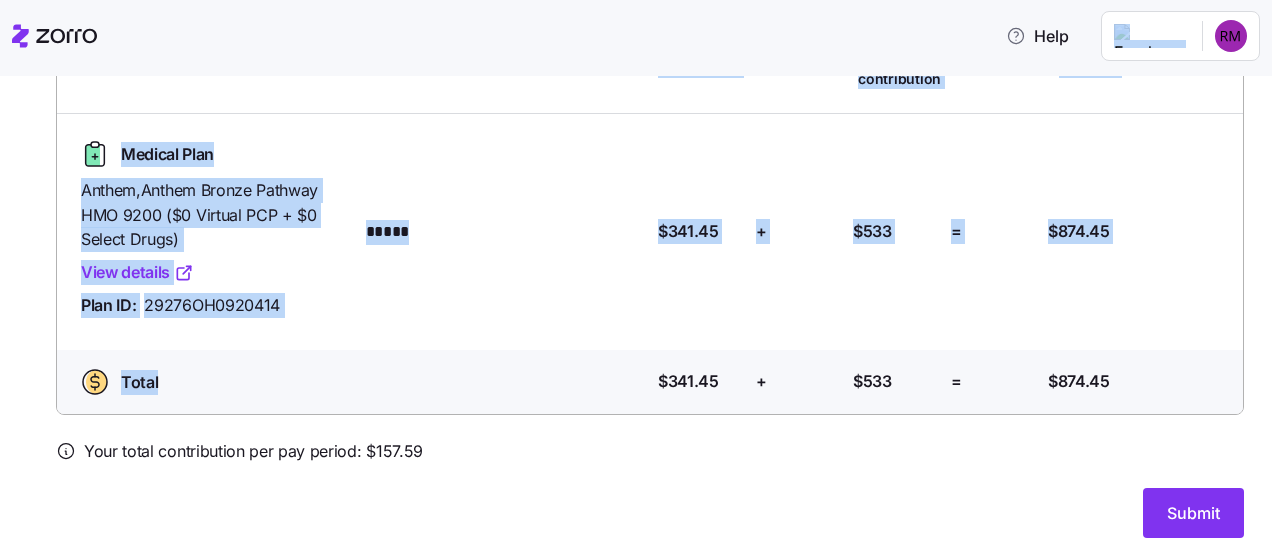 drag, startPoint x: 86, startPoint y: 56, endPoint x: 126, endPoint y: 394, distance: 340.35864 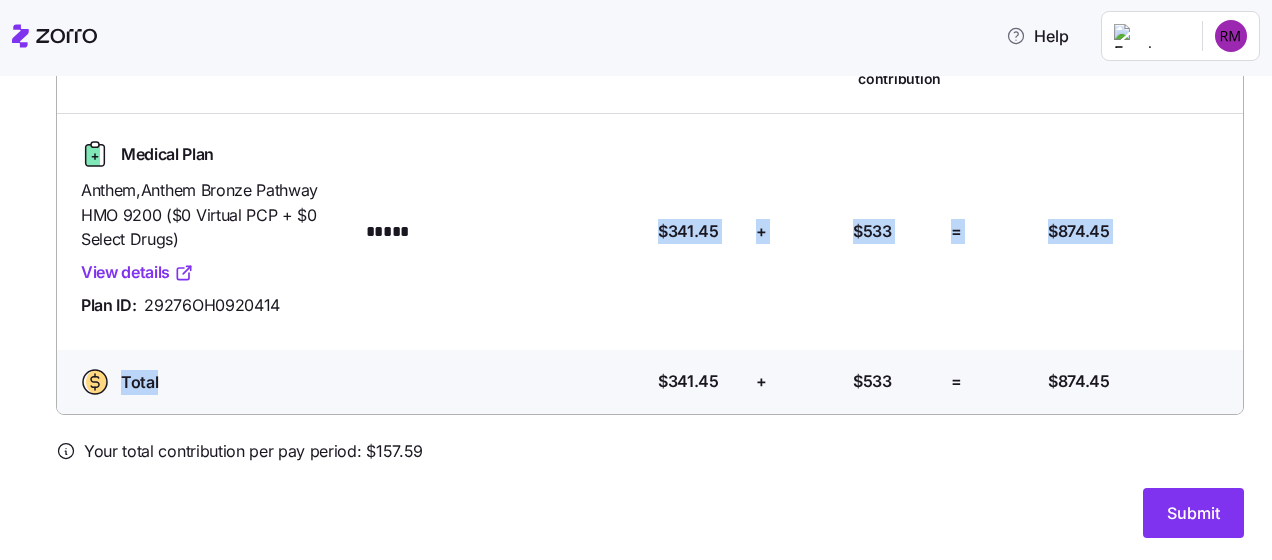 click on "Who is covered? Your monthly contribution Employer's monthly contribution Total monthly Premium Medical Plan Anthem , Anthem Bronze Pathway HMO 9200 ($0 Virtual PCP + $0 Select Drugs) View details Plan ID: 29276OH0920414 Who is covered? ***** Your contribution: $341.45 + Employer's contribution: $533 = Total Premium: $874.45 Total Who is covered? Your contribution: $341.45 + Employer's contribution: $533 = Total Premium: $874.45" at bounding box center (650, 213) 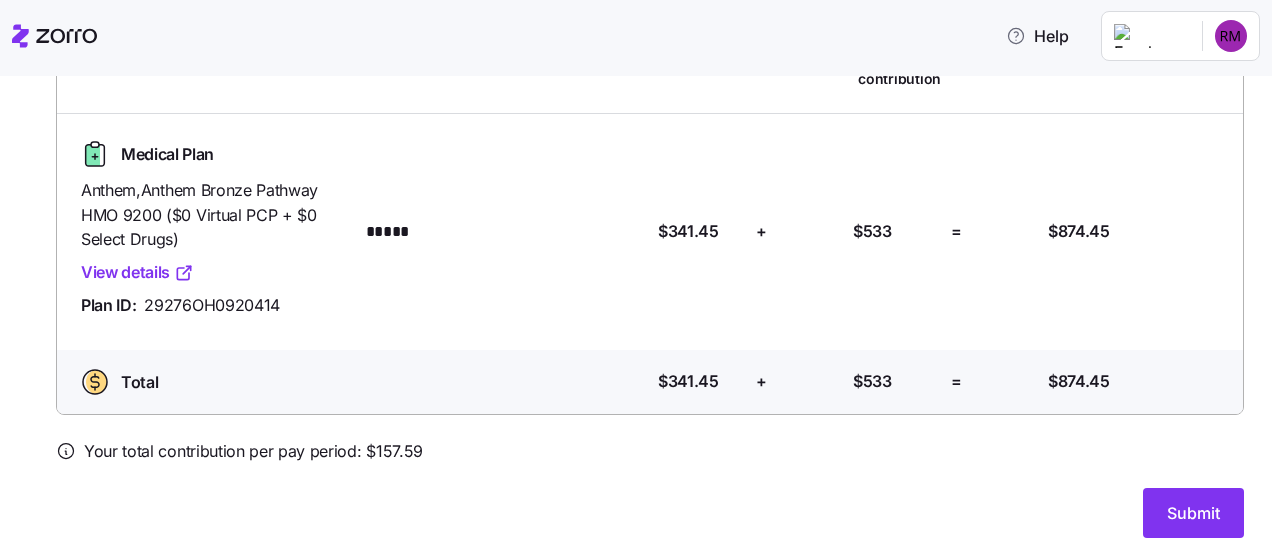 drag, startPoint x: 640, startPoint y: 348, endPoint x: 562, endPoint y: 6, distance: 350.78198 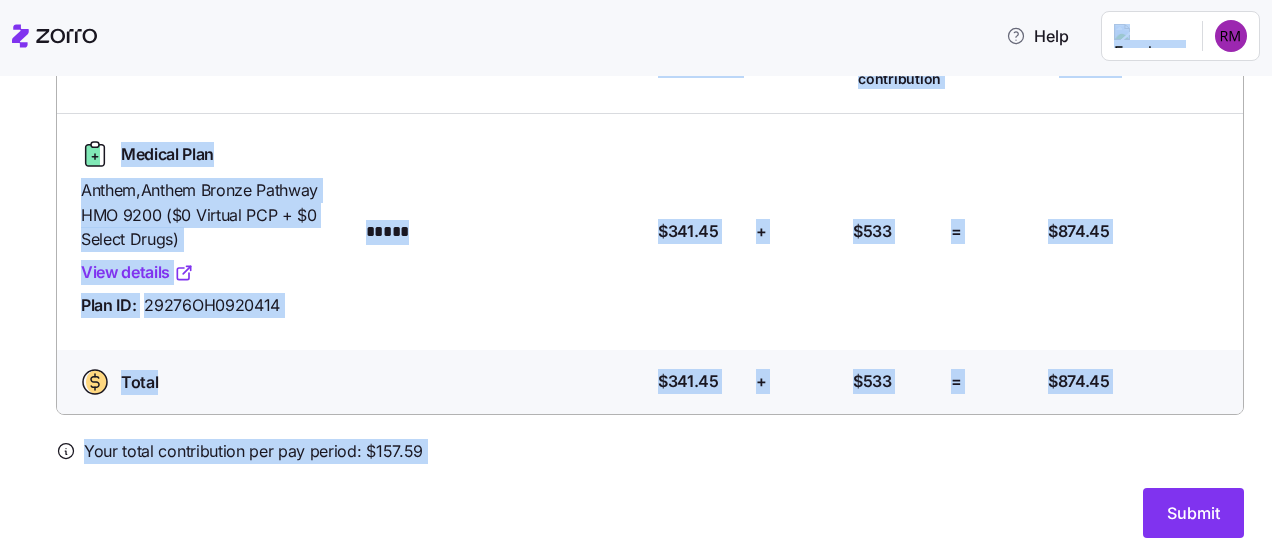 drag, startPoint x: 562, startPoint y: 6, endPoint x: 493, endPoint y: 92, distance: 110.25879 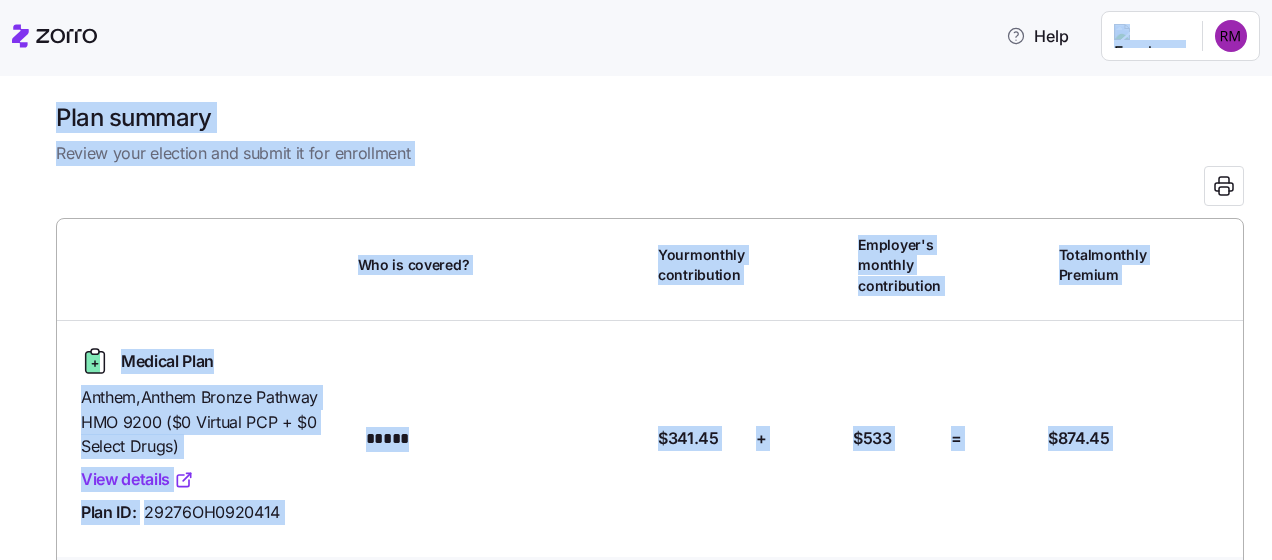 scroll, scrollTop: 0, scrollLeft: 0, axis: both 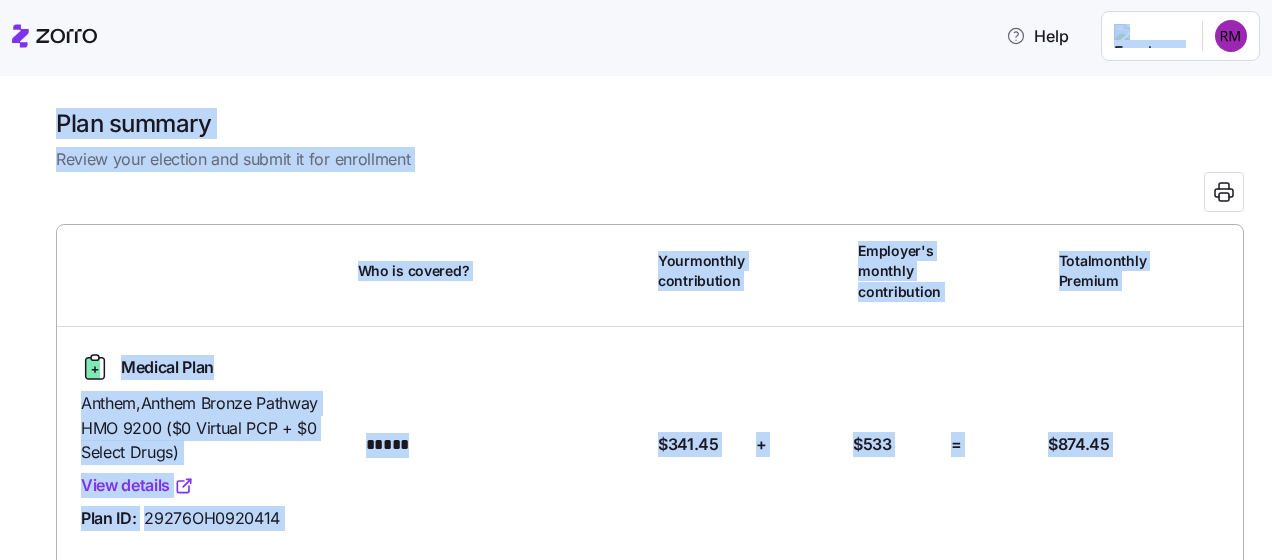 click on "Plan summary Review your election and submit it for enrollment Who is covered? Your monthly contribution Employer's monthly contribution Total monthly Premium Medical Plan Anthem , Anthem Bronze Pathway HMO 9200 ($0 Virtual PCP + $0 Select Drugs) View details Plan ID: 29276OH0920414 Who is covered? ***** Your contribution: $341.45 + Employer's contribution: $533 = Total Premium: $874.45 Total Who is covered? Your contribution: $341.45 + Employer's contribution: $533 = Total Premium: $874.45 Your total contribution per pay period: $ 157.59 Submit Summary | Zorro" at bounding box center [650, 140] 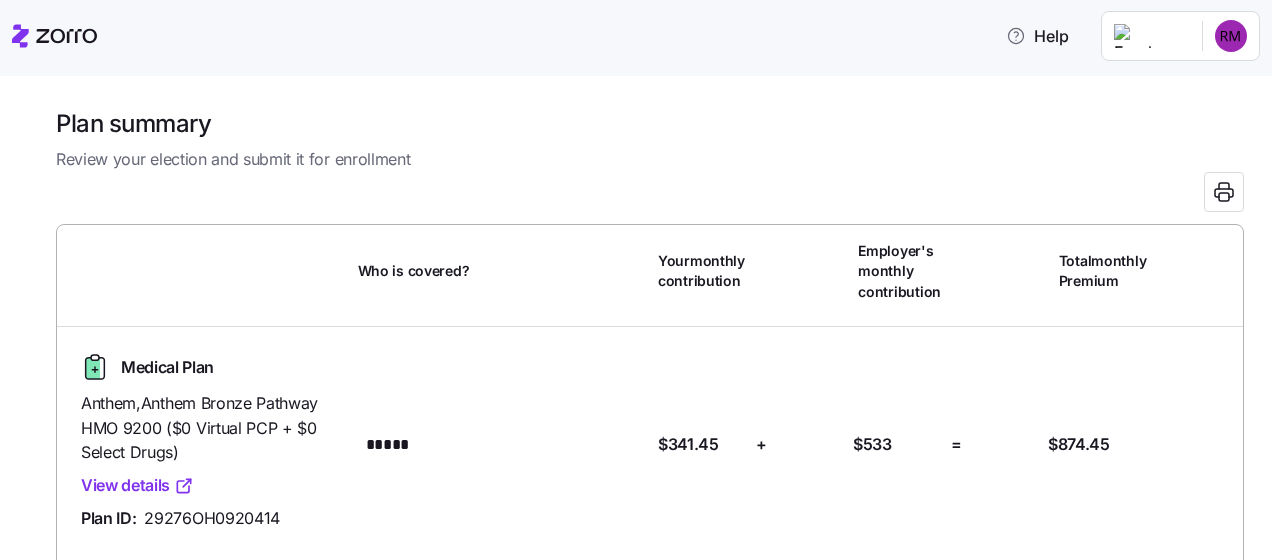 click on "Help" at bounding box center [636, 36] 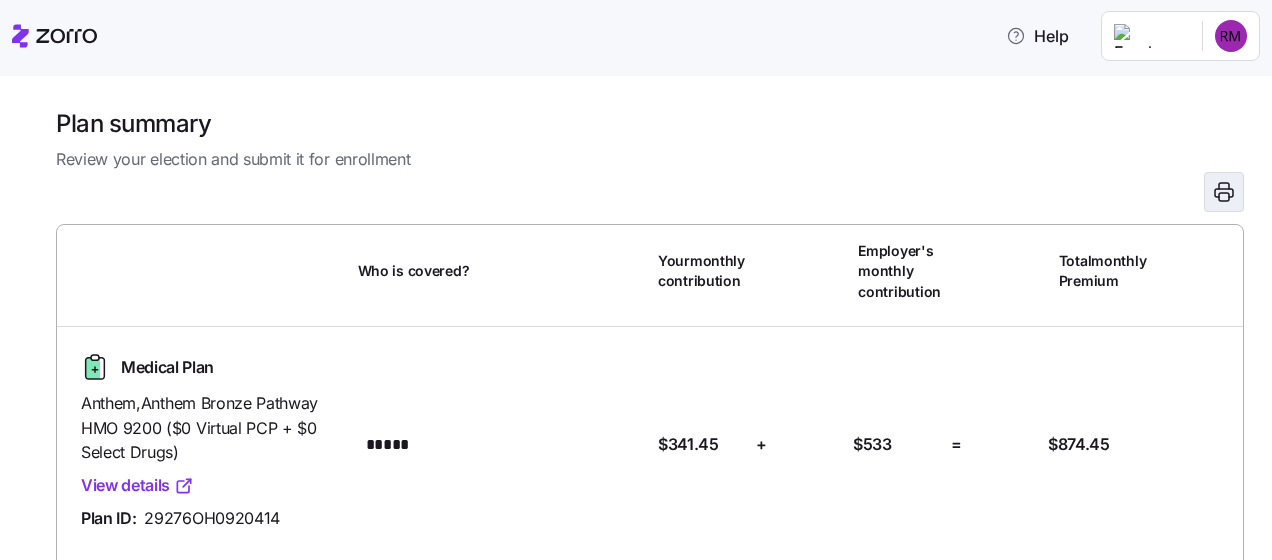 click 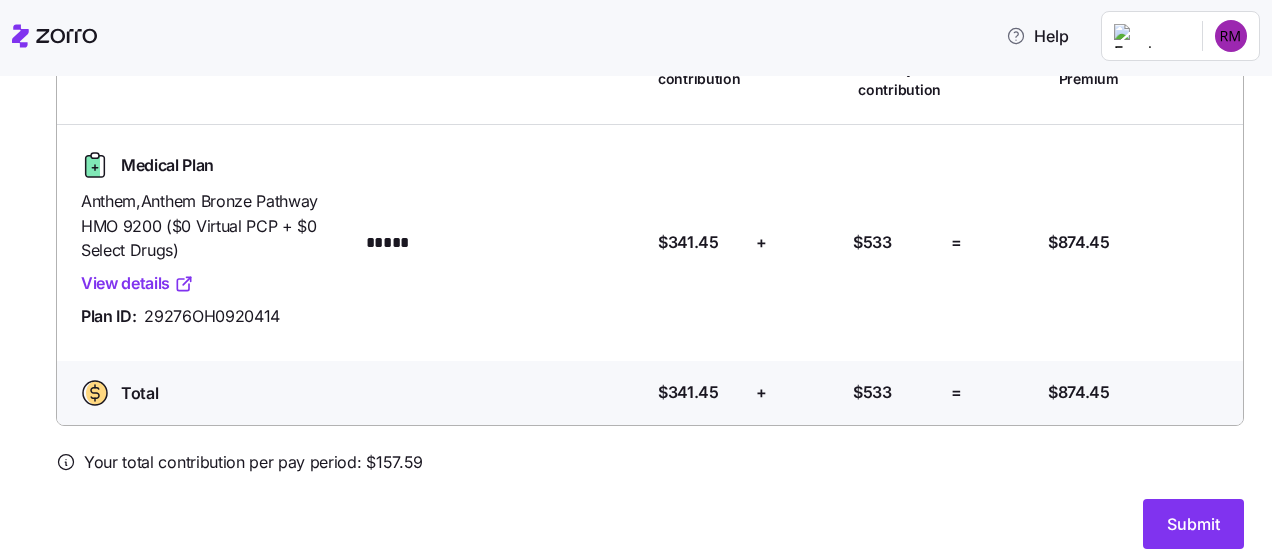 scroll, scrollTop: 213, scrollLeft: 0, axis: vertical 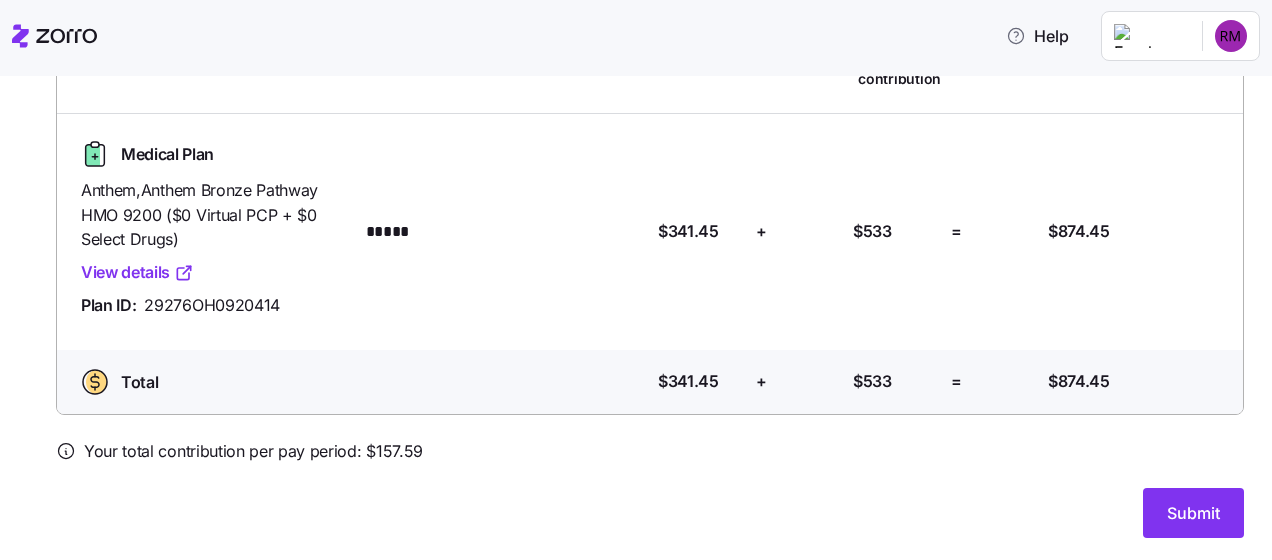 click on "Submit" at bounding box center (1193, 513) 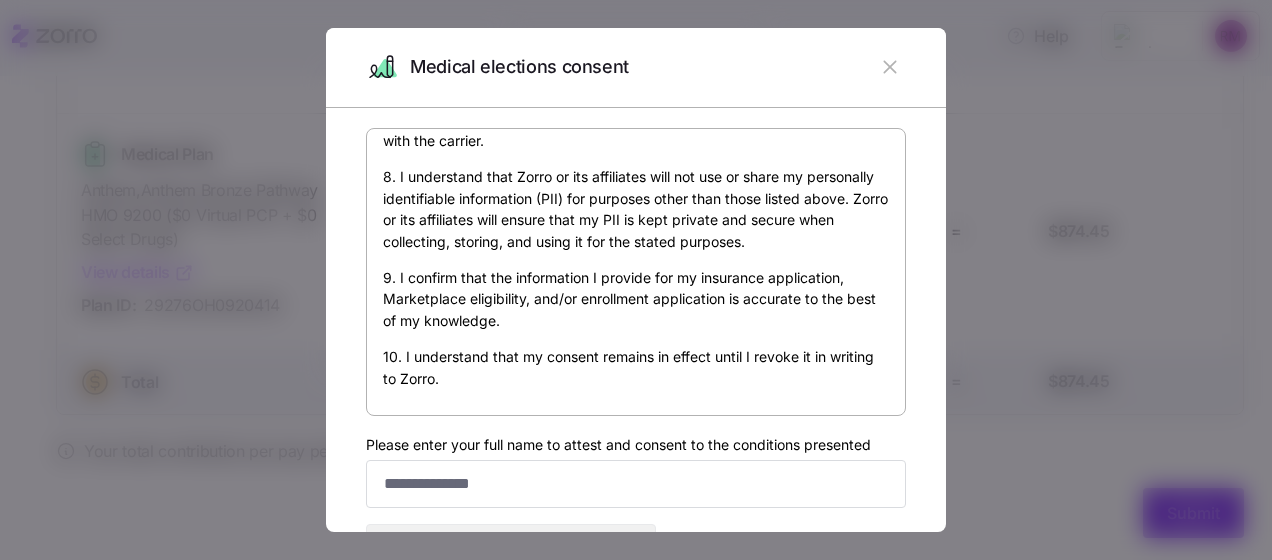 scroll, scrollTop: 1235, scrollLeft: 0, axis: vertical 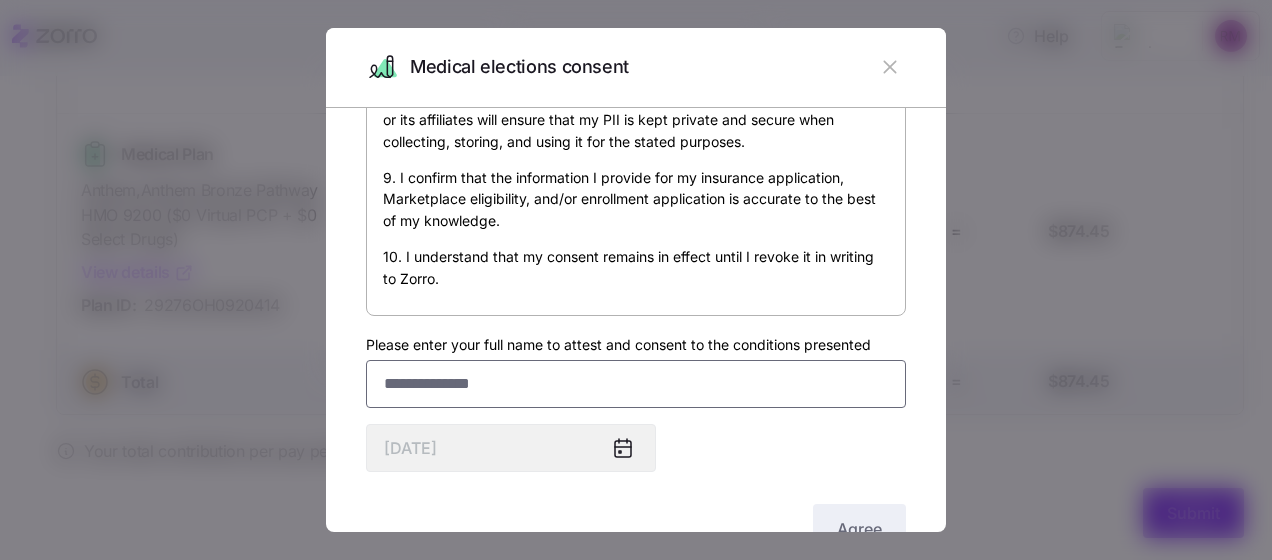 click on "Please enter your full name to attest and consent to the conditions presented" at bounding box center (636, 384) 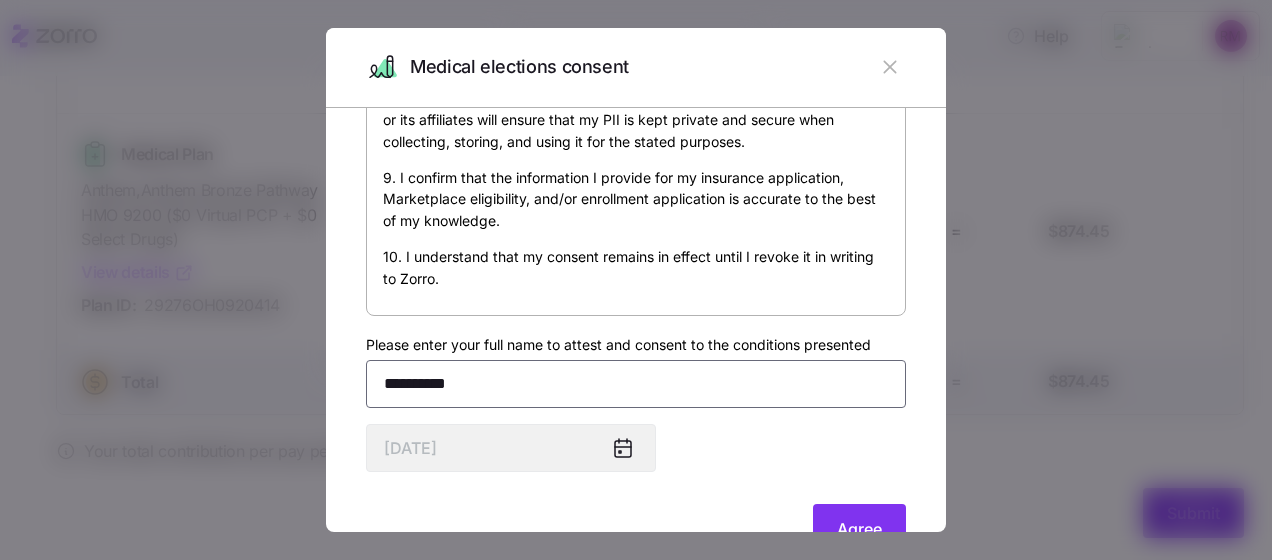 scroll, scrollTop: 166, scrollLeft: 0, axis: vertical 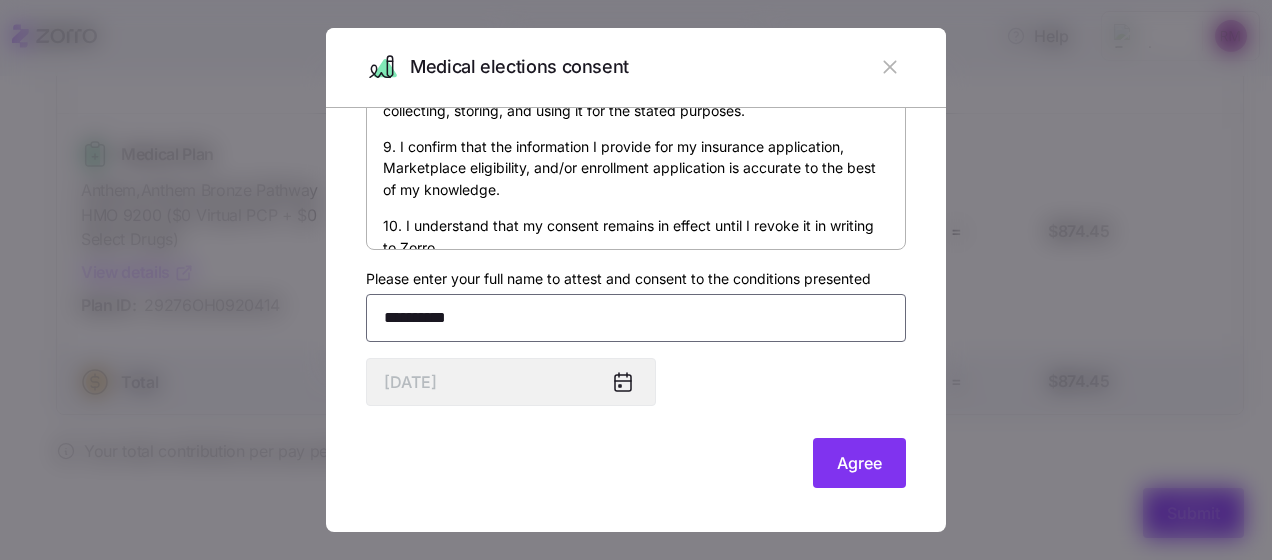 type on "**********" 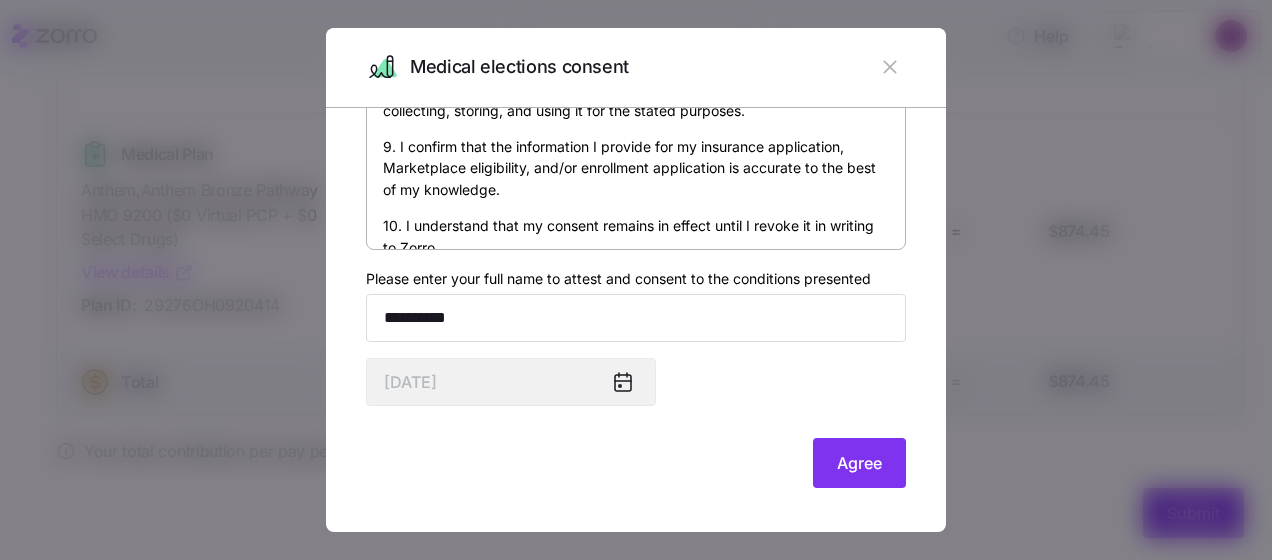 click on "Agree" at bounding box center (859, 463) 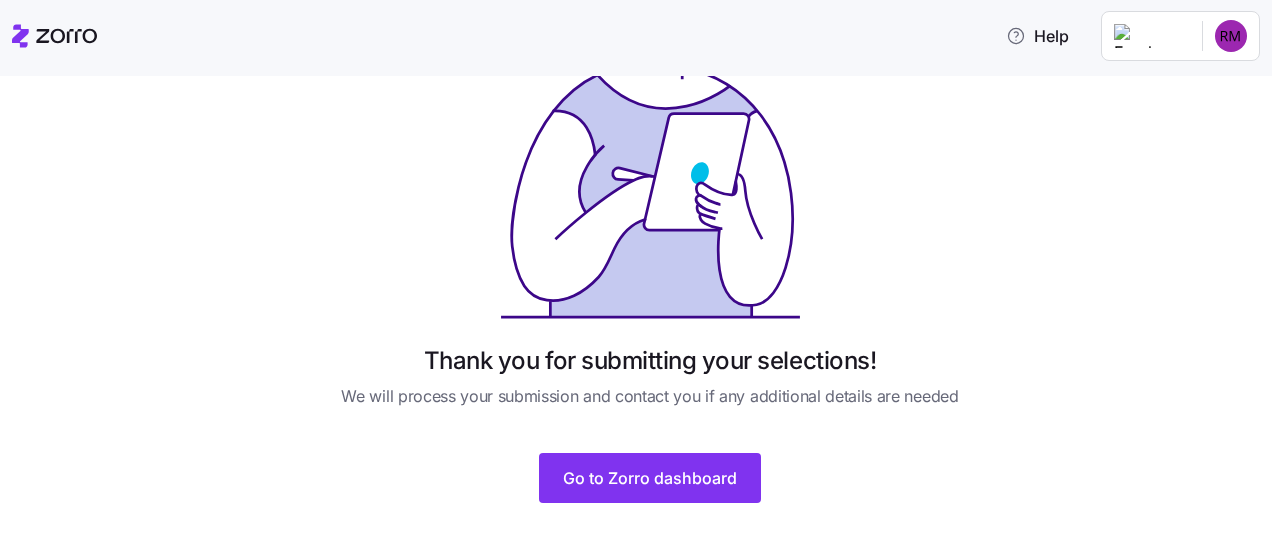 scroll, scrollTop: 184, scrollLeft: 0, axis: vertical 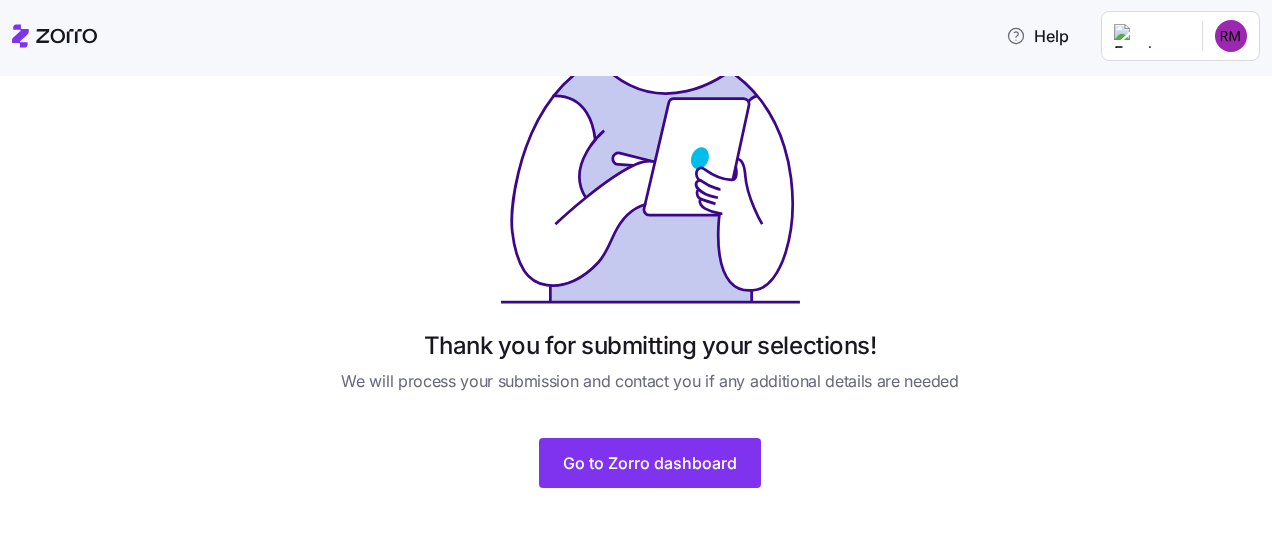 click on "Go to Zorro dashboard" at bounding box center (650, 463) 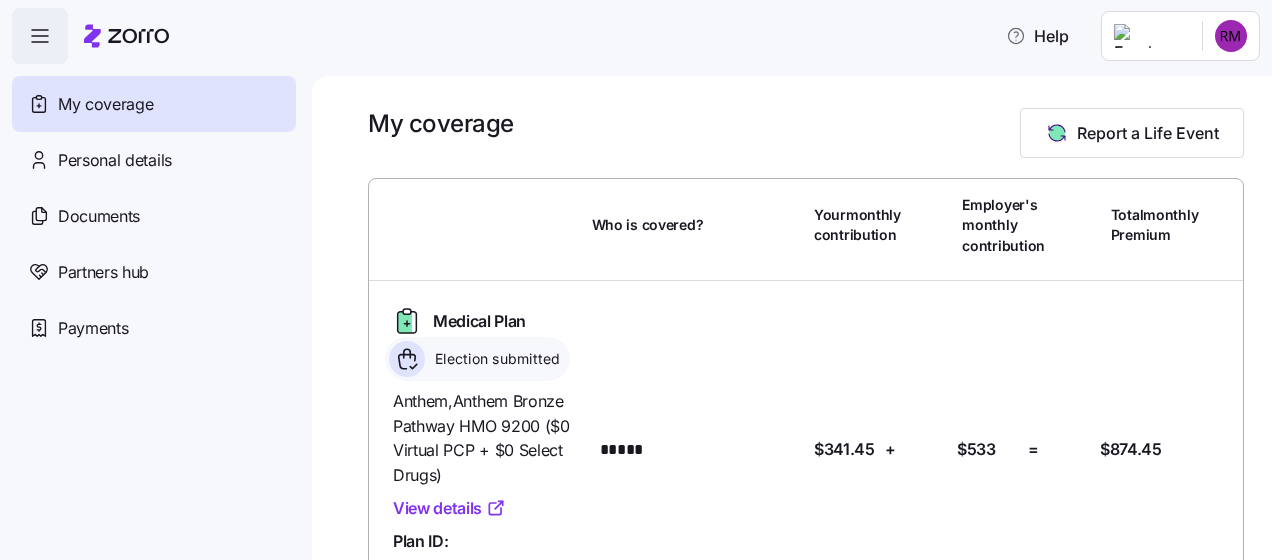 click on "Payments" at bounding box center [93, 328] 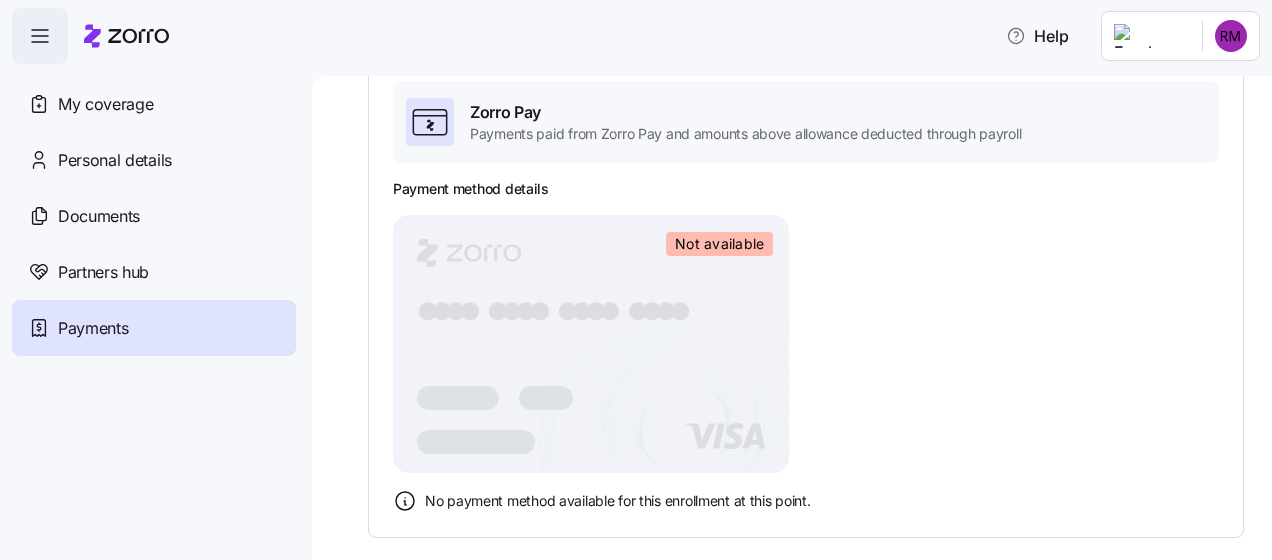 scroll, scrollTop: 50, scrollLeft: 0, axis: vertical 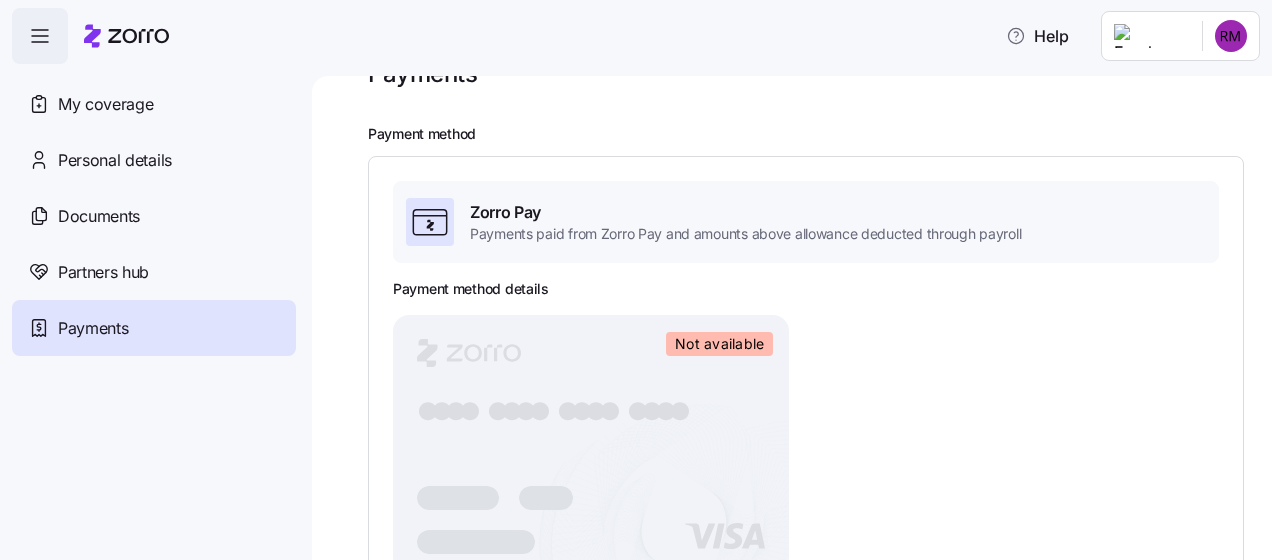 click on "Partners hub" at bounding box center [103, 272] 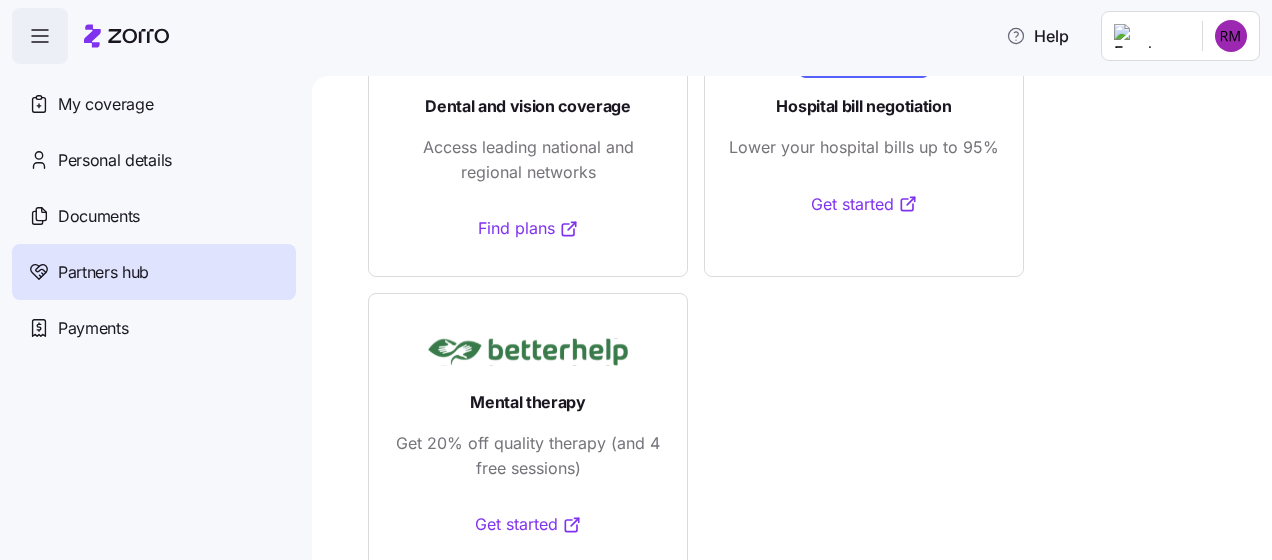 scroll, scrollTop: 200, scrollLeft: 0, axis: vertical 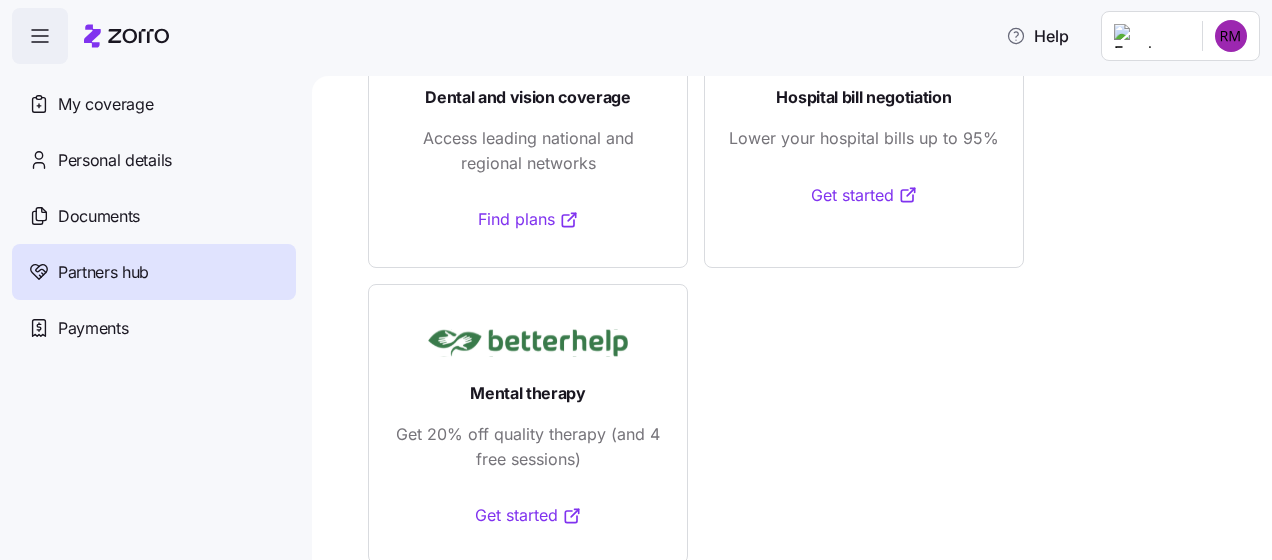 click on "Documents" at bounding box center (99, 216) 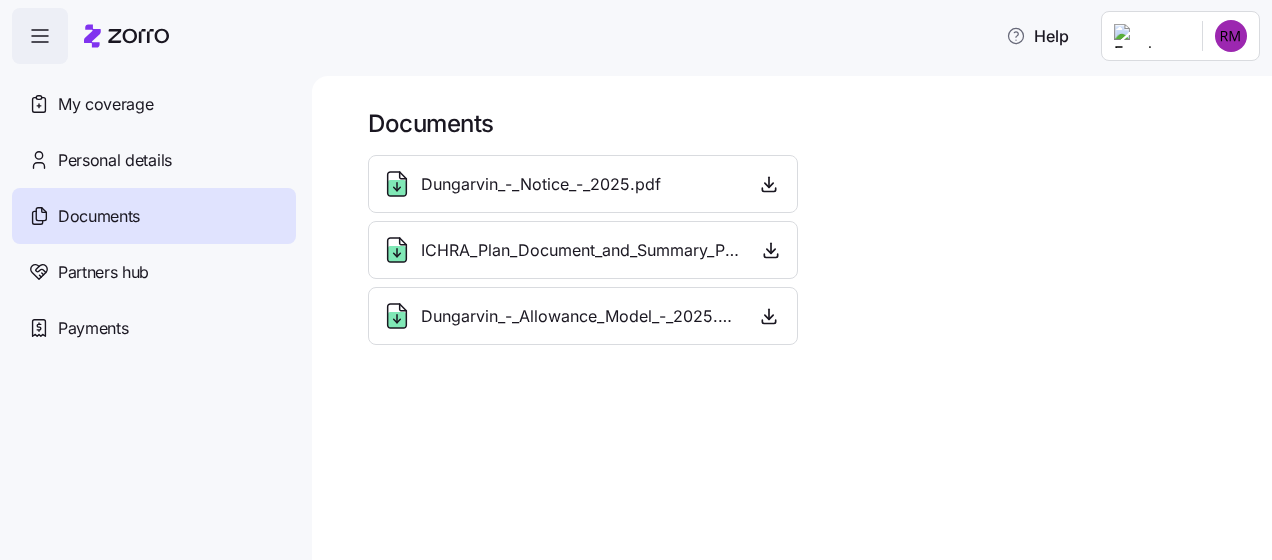 click 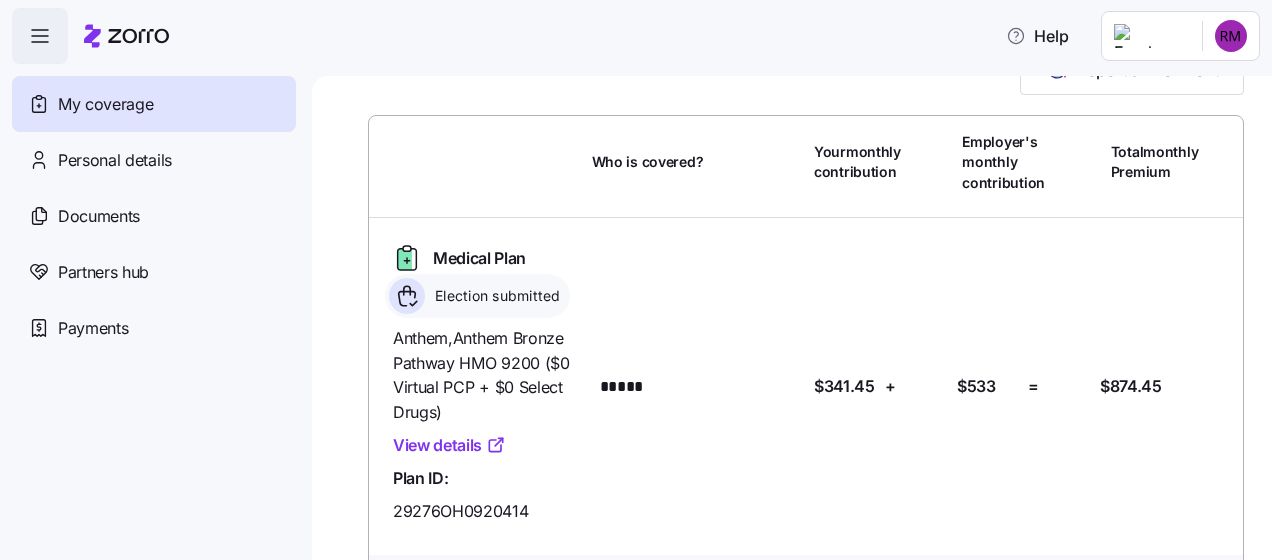 scroll, scrollTop: 0, scrollLeft: 0, axis: both 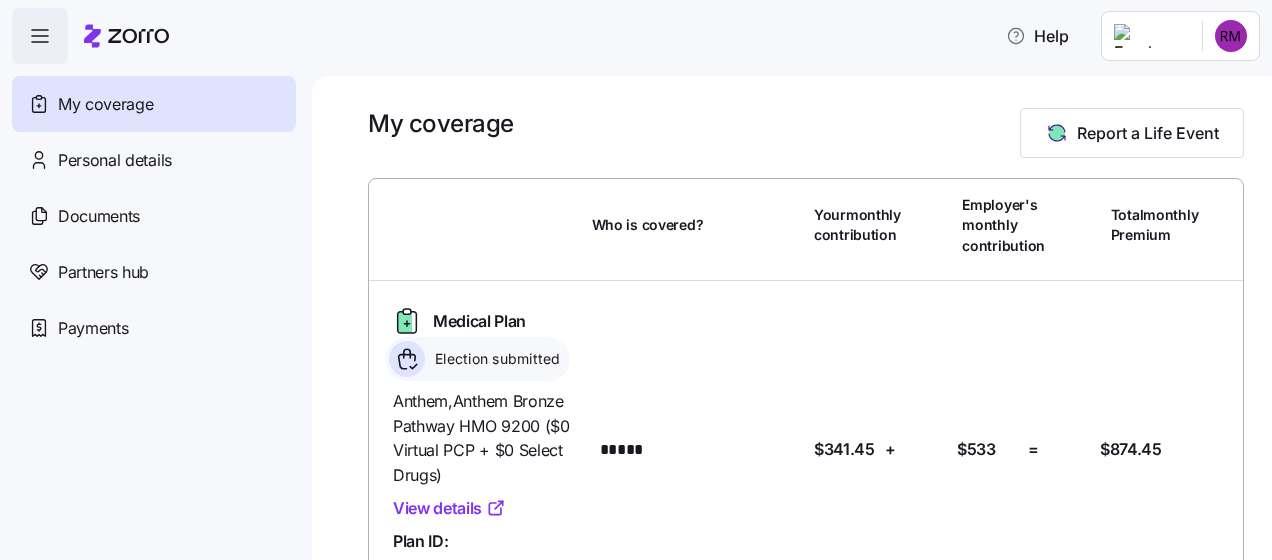 click 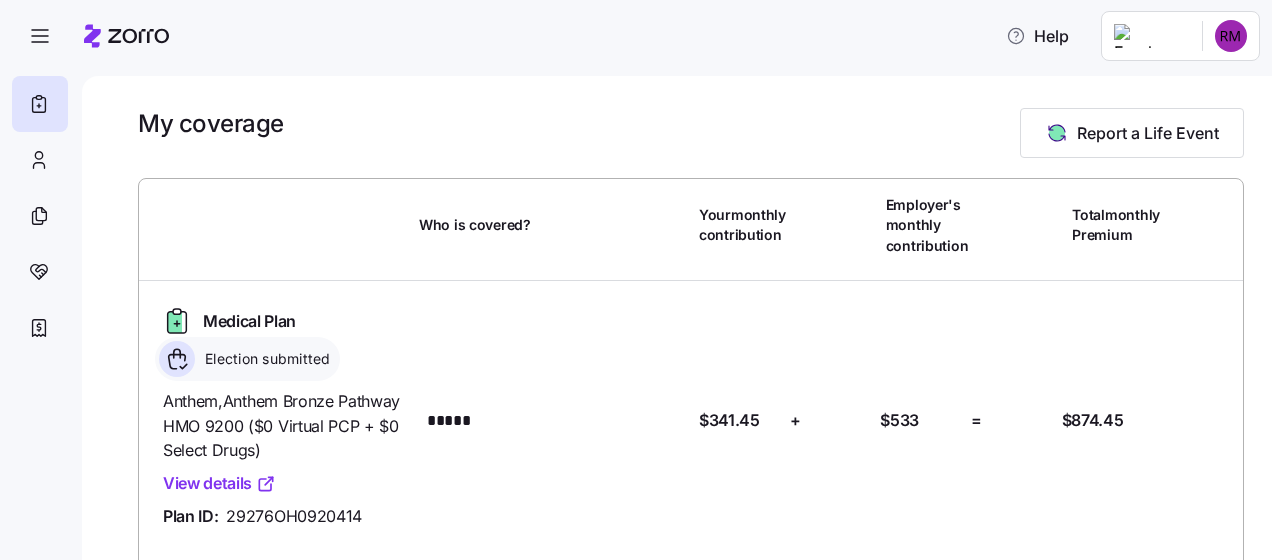 click 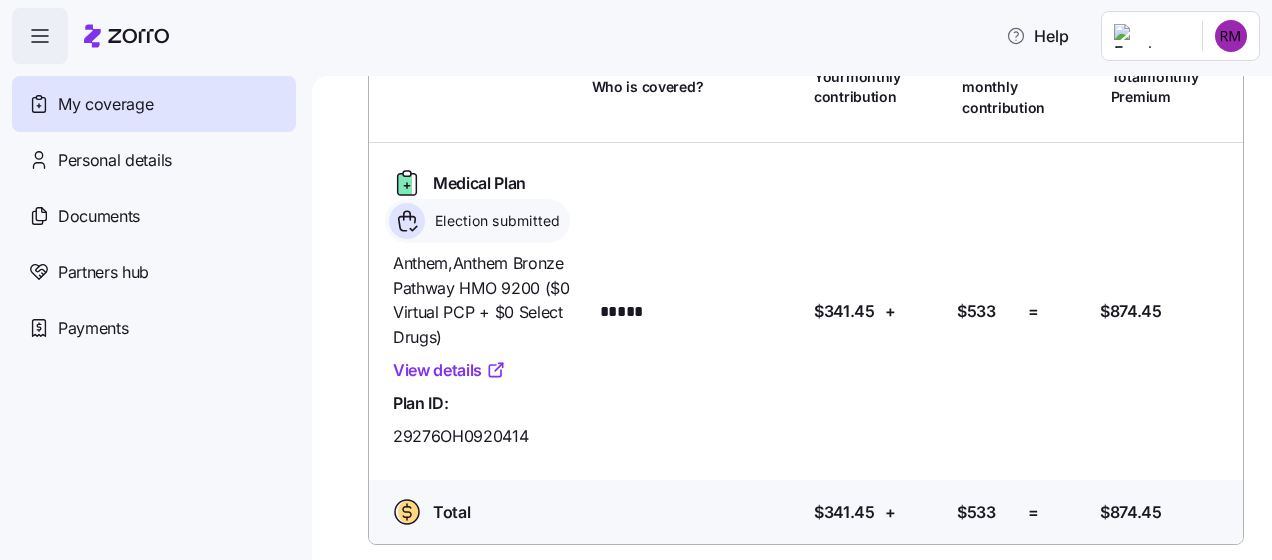 scroll, scrollTop: 146, scrollLeft: 0, axis: vertical 